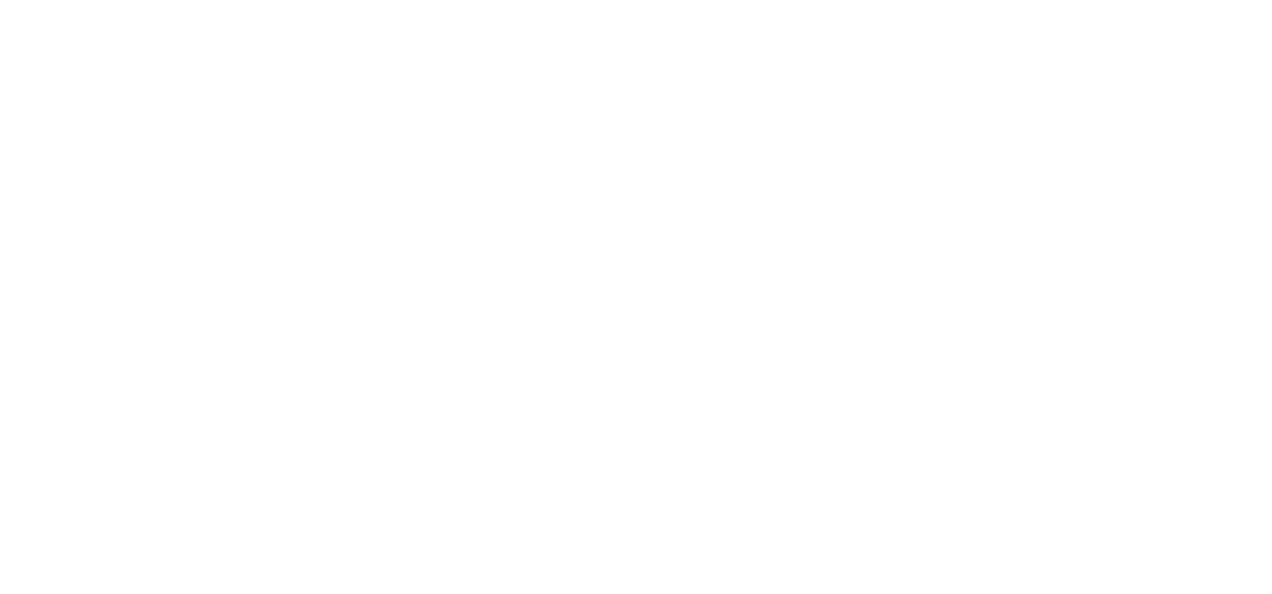 scroll, scrollTop: 0, scrollLeft: 0, axis: both 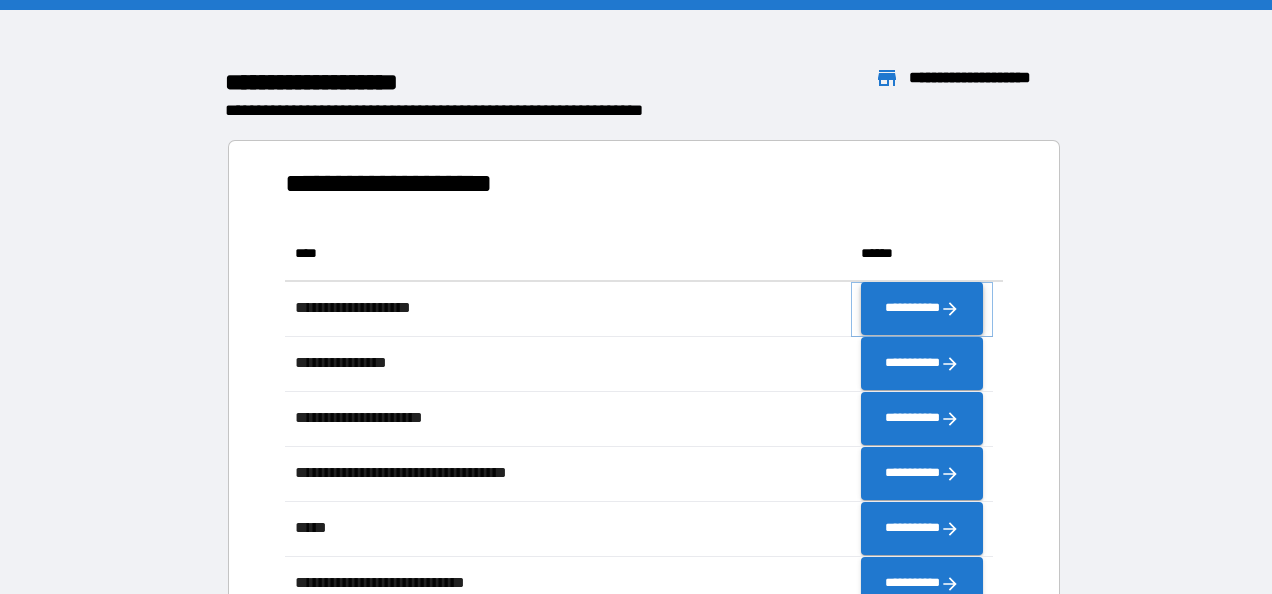 click on "**********" at bounding box center [922, 309] 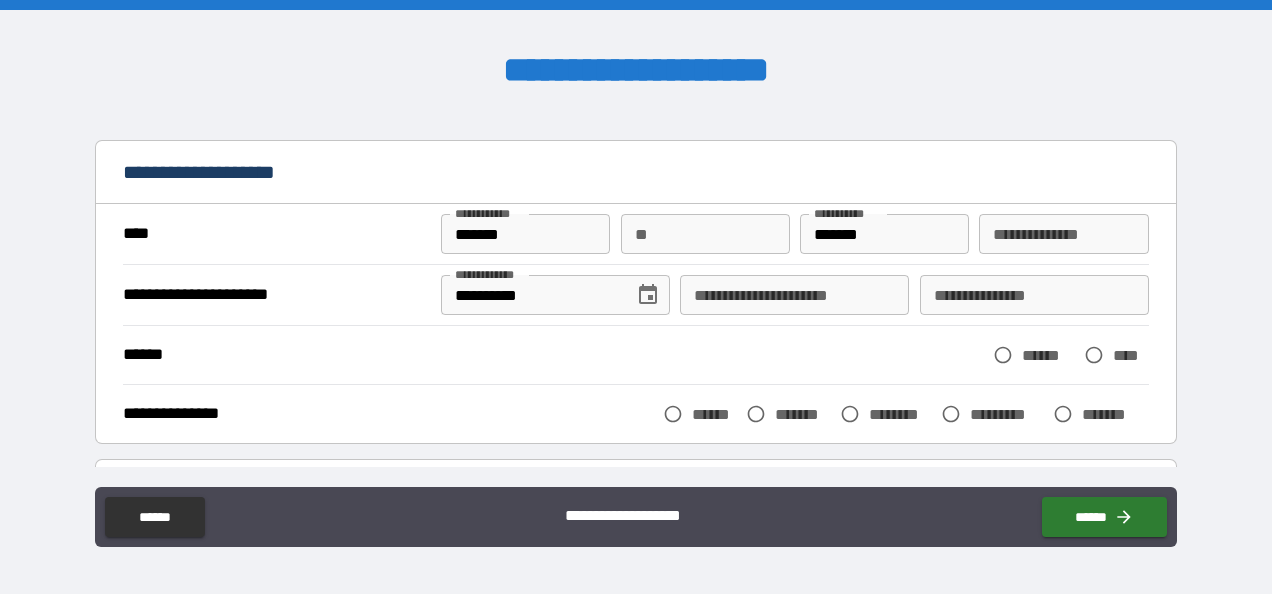 scroll, scrollTop: 55, scrollLeft: 0, axis: vertical 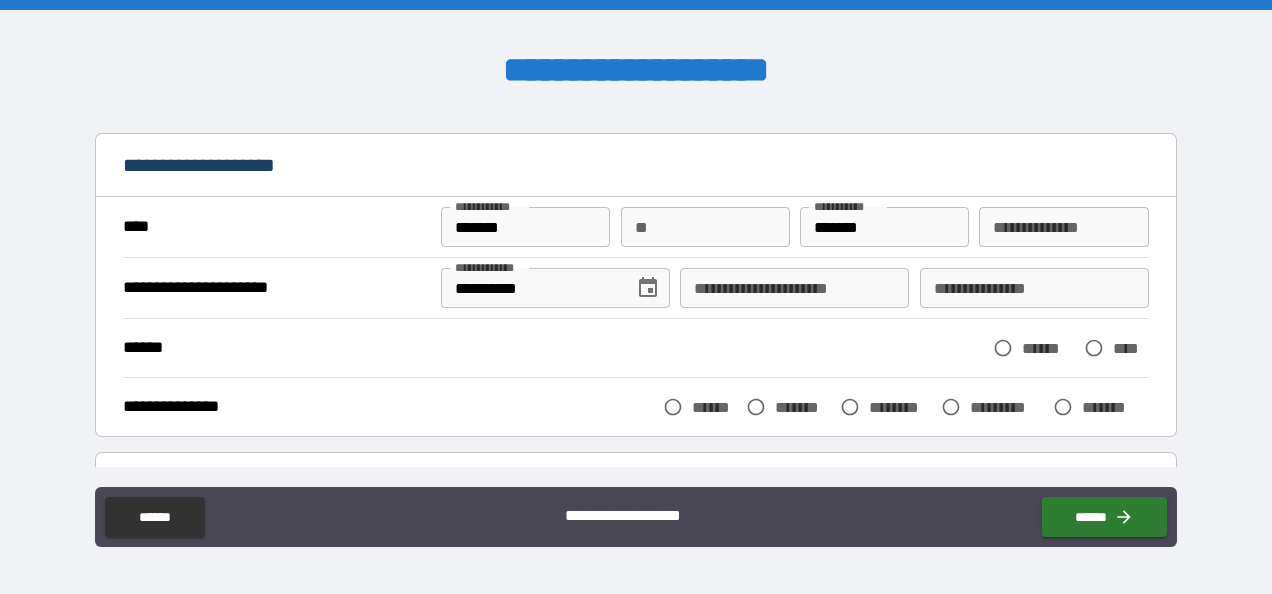 click on "**********" at bounding box center (1034, 288) 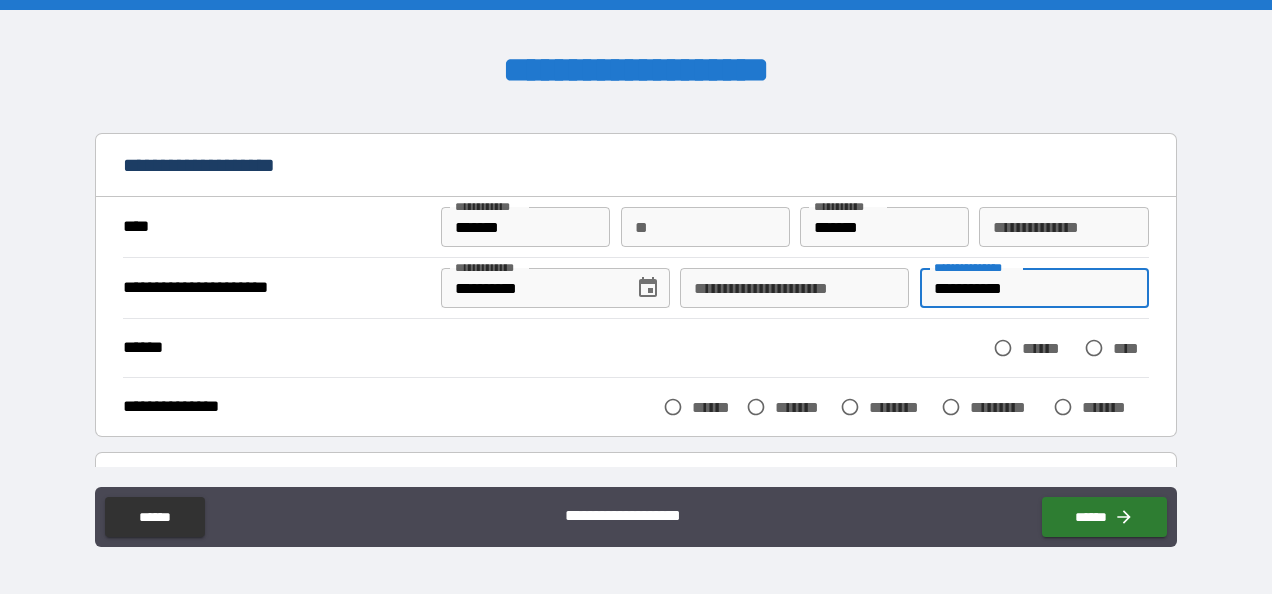 type on "**********" 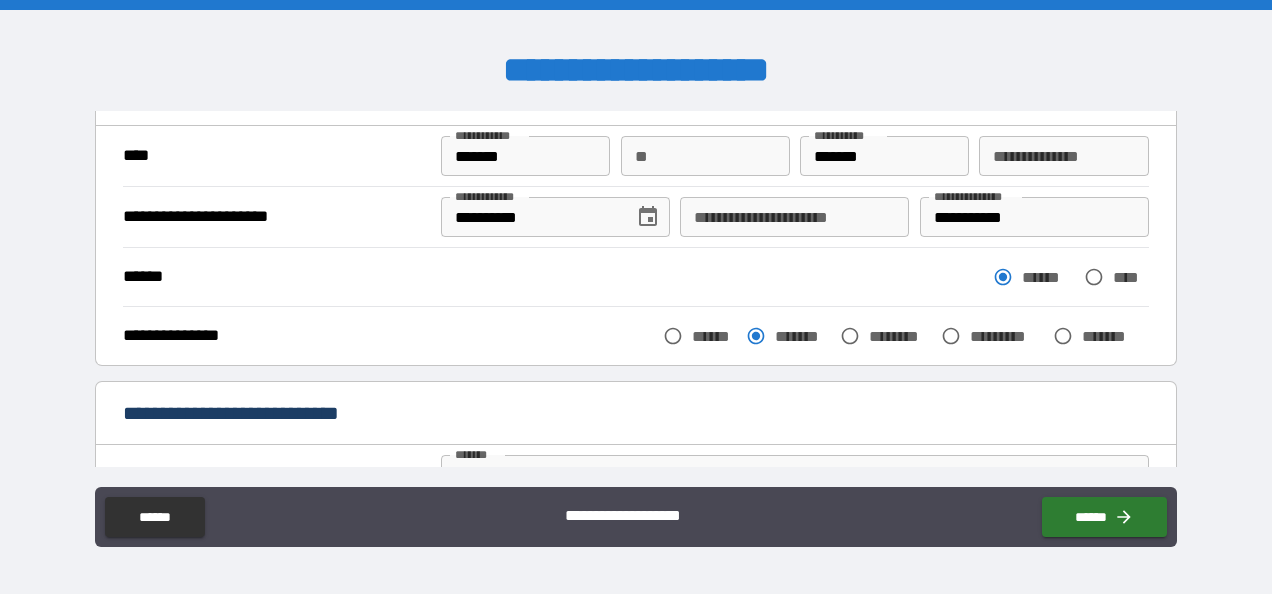 scroll, scrollTop: 128, scrollLeft: 0, axis: vertical 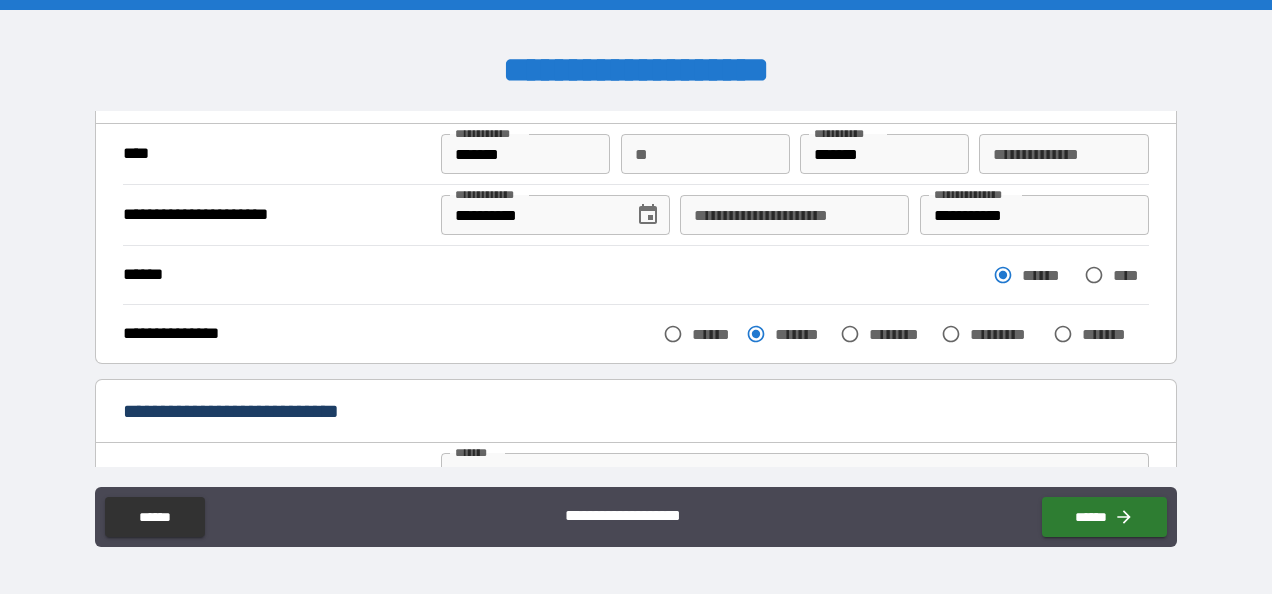 click on "**" at bounding box center [705, 154] 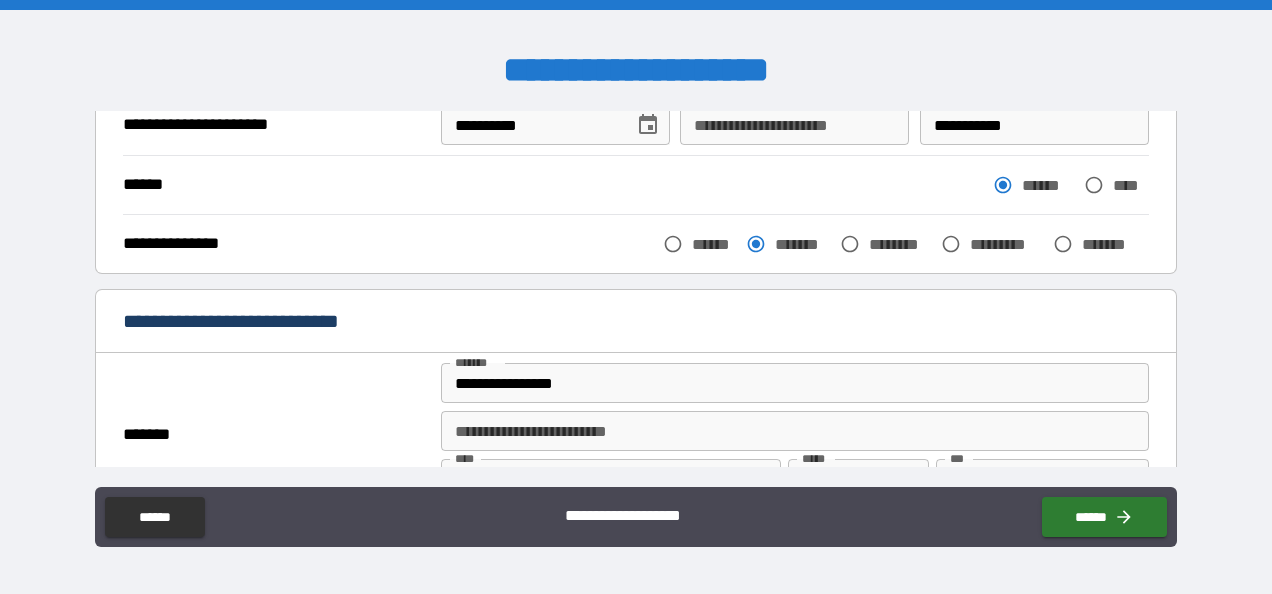 scroll, scrollTop: 282, scrollLeft: 0, axis: vertical 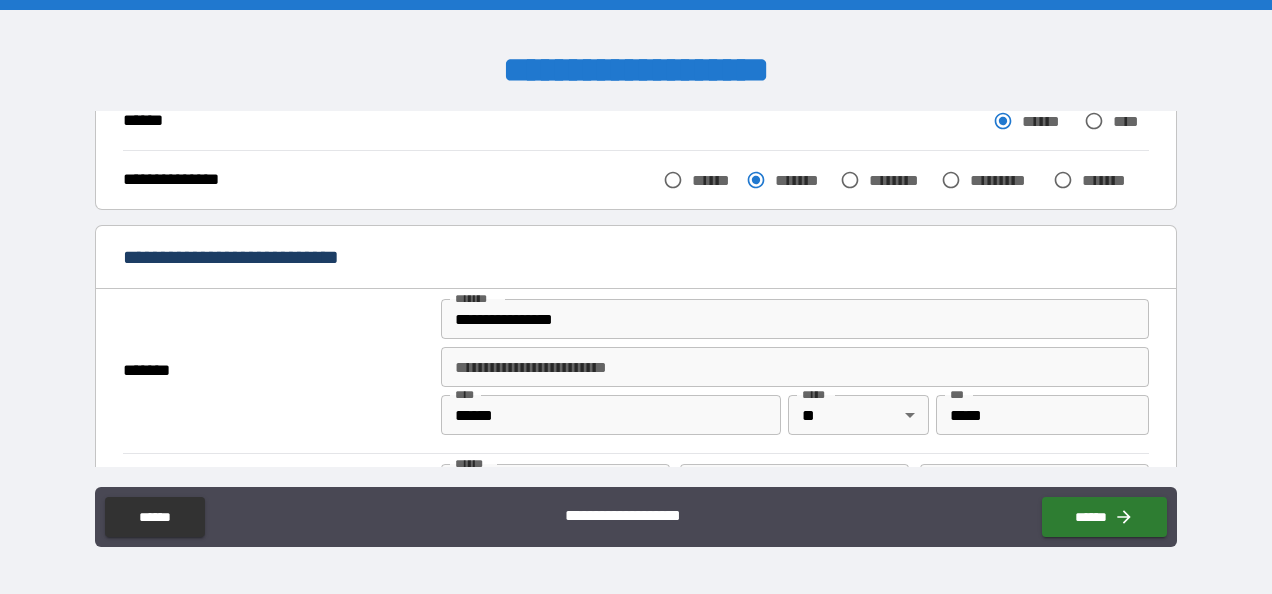 type on "*" 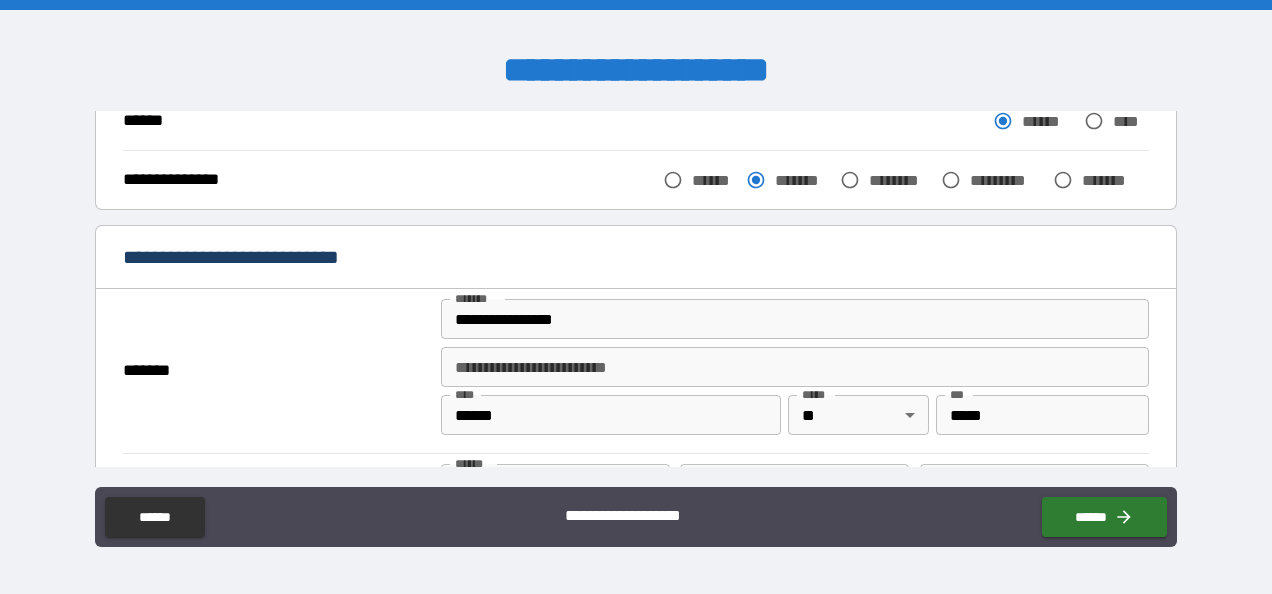 type on "**********" 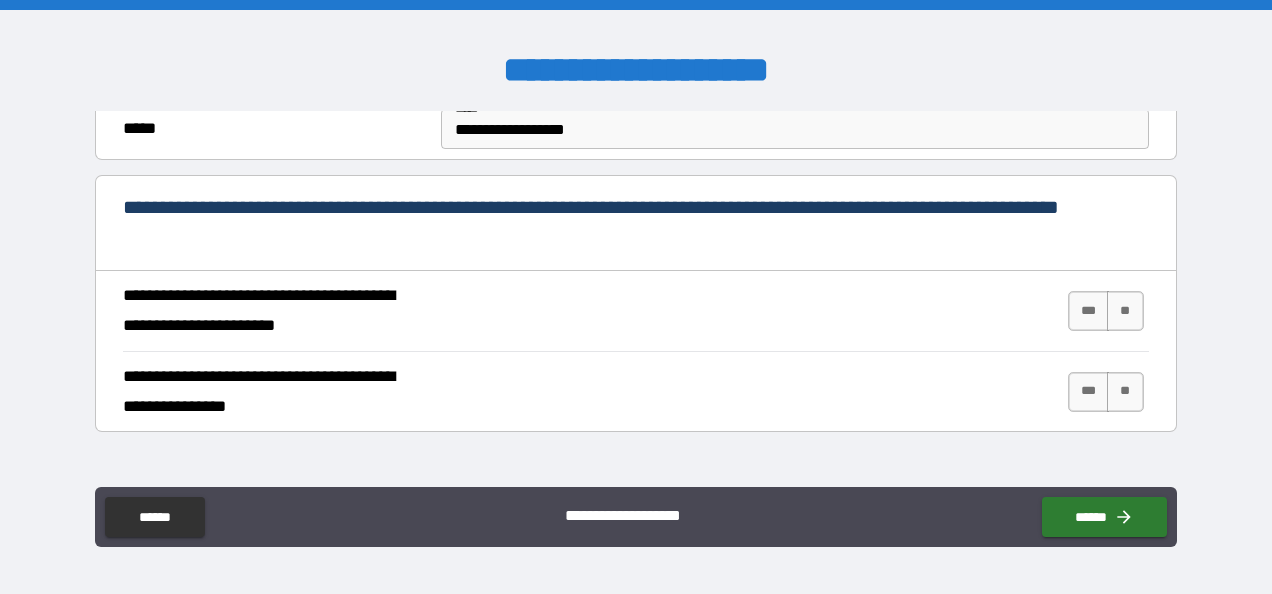 scroll, scrollTop: 696, scrollLeft: 0, axis: vertical 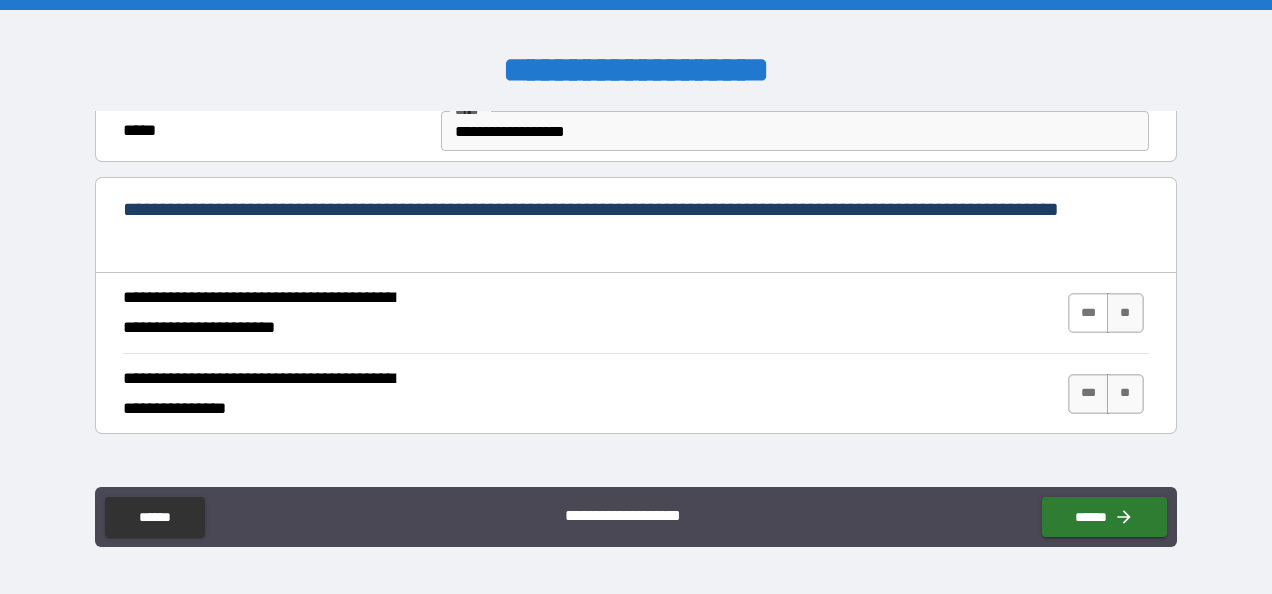 click on "***" at bounding box center (1089, 313) 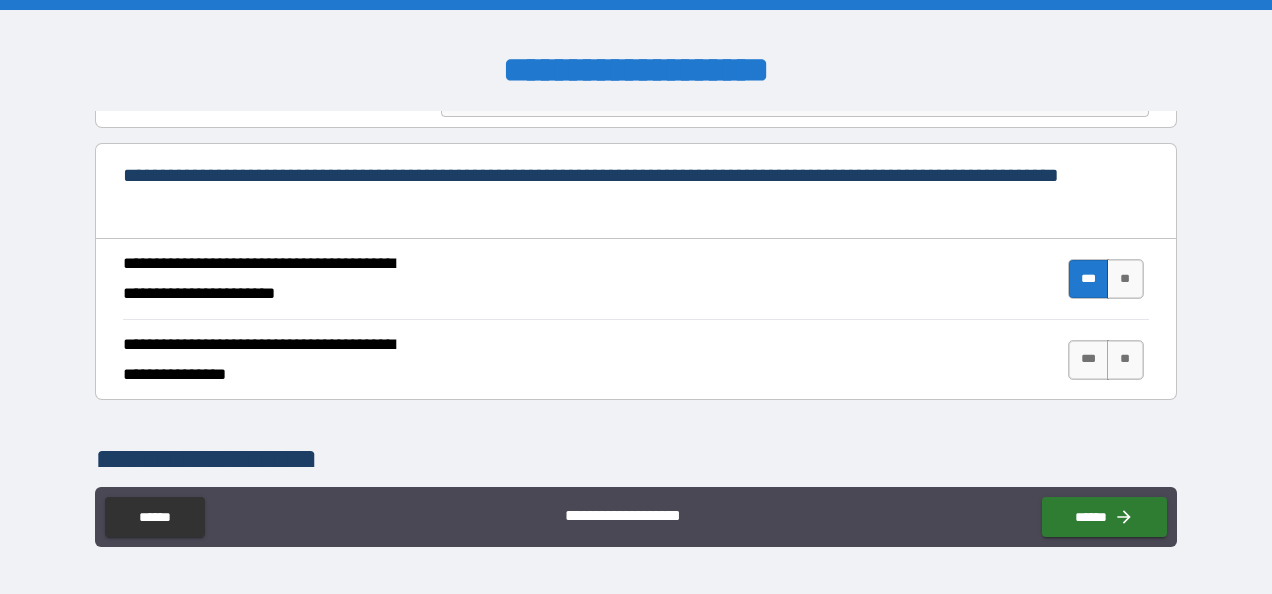 scroll, scrollTop: 736, scrollLeft: 0, axis: vertical 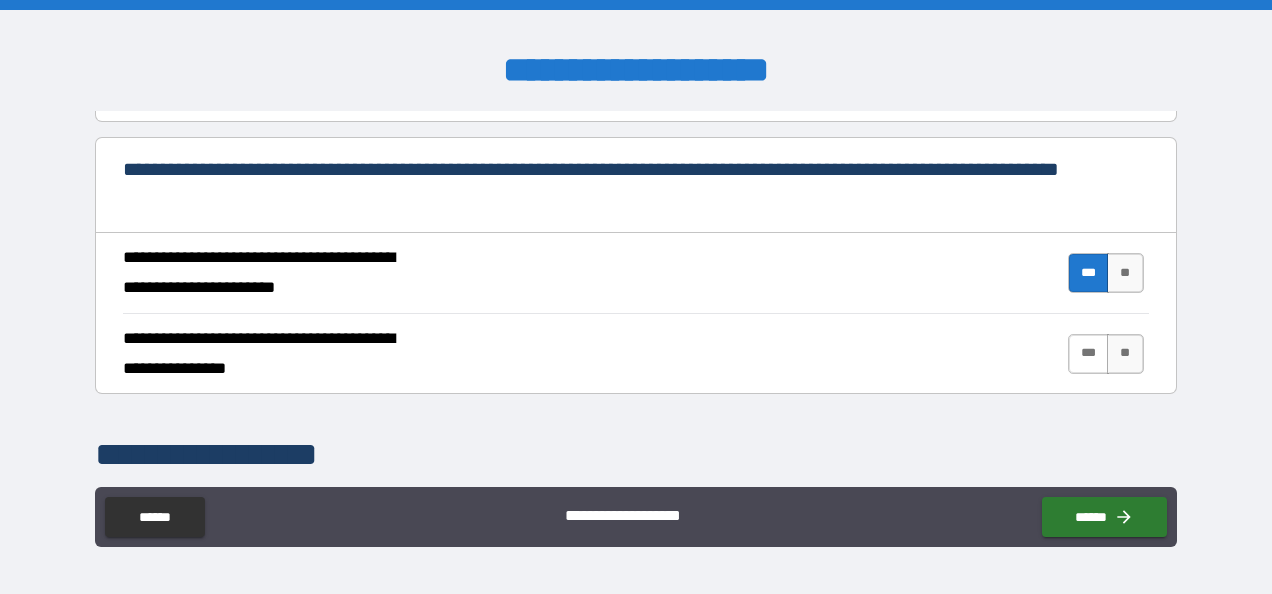 click on "***" at bounding box center [1089, 354] 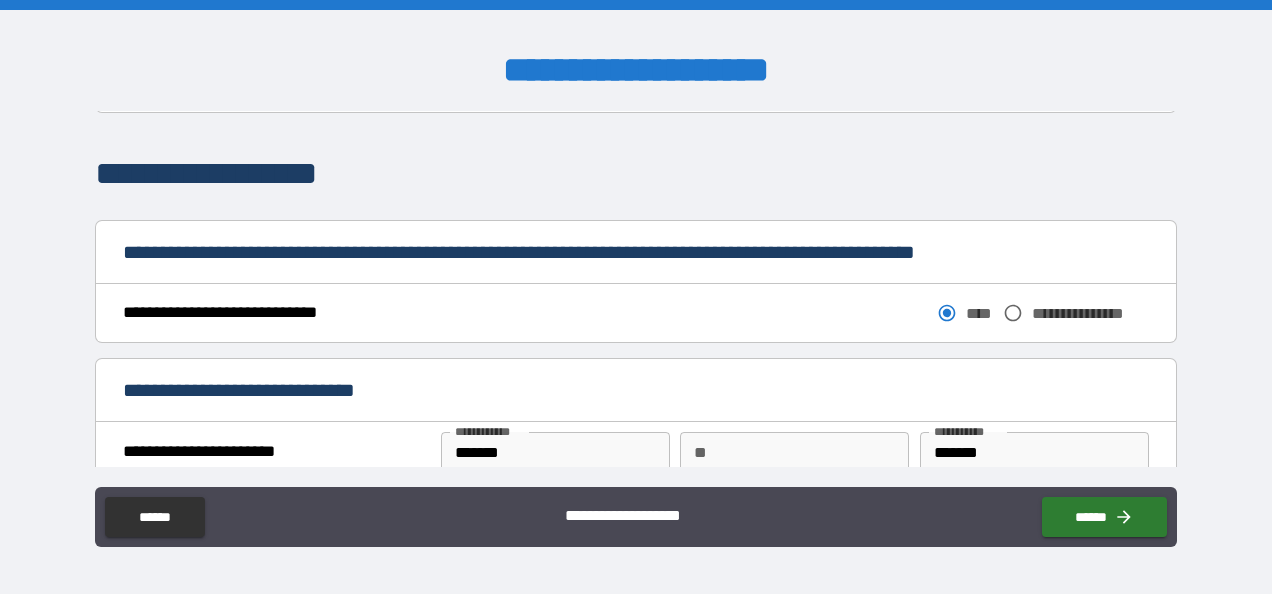 scroll, scrollTop: 1040, scrollLeft: 0, axis: vertical 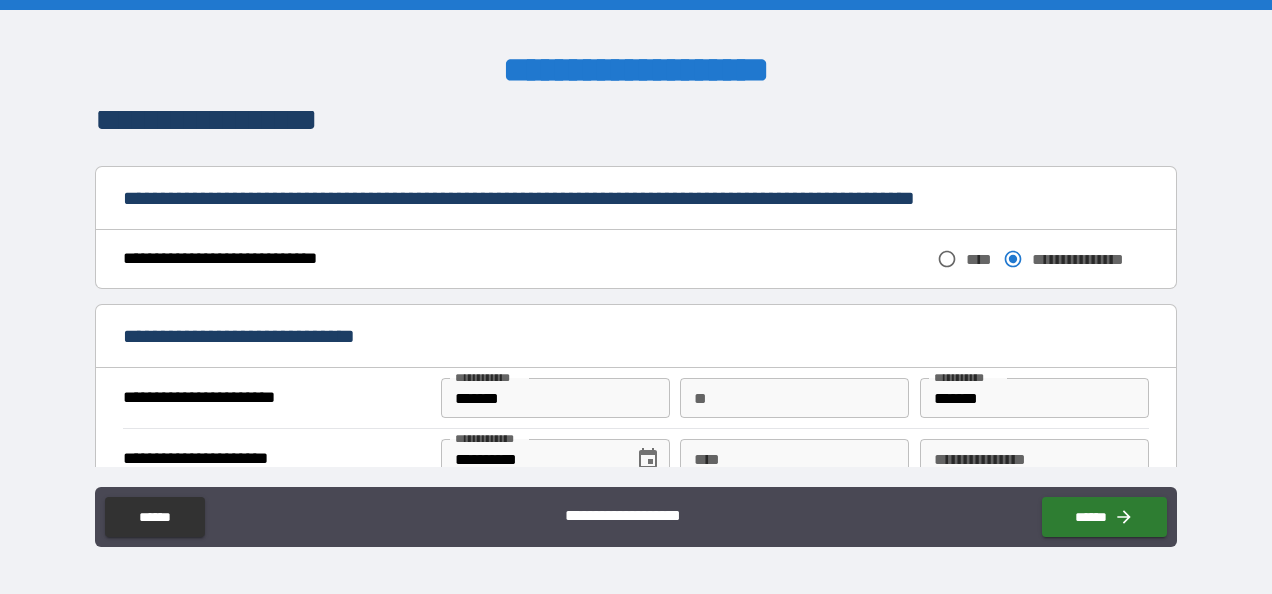 click on "*******" at bounding box center [1034, 398] 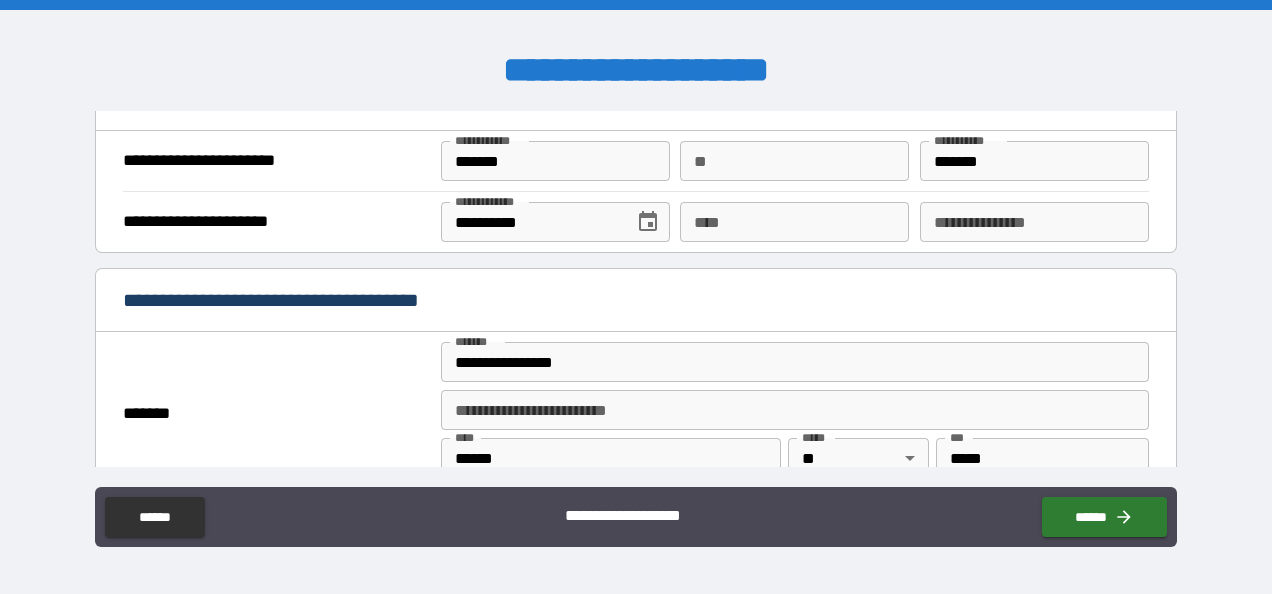 scroll, scrollTop: 1329, scrollLeft: 0, axis: vertical 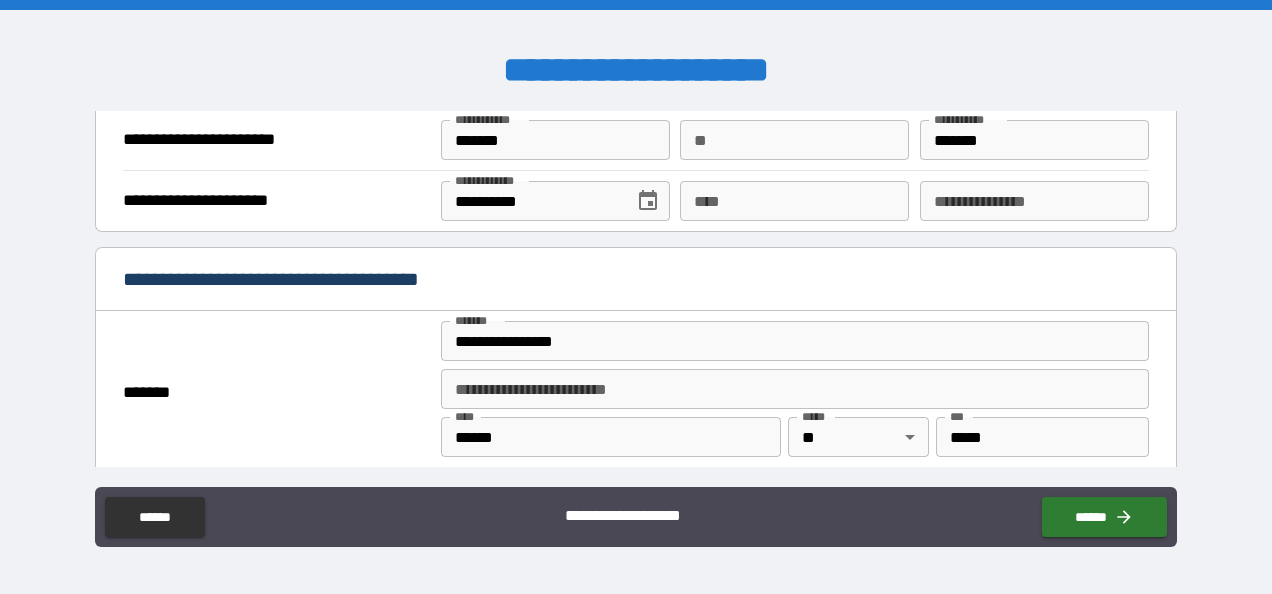 click on "**********" at bounding box center (794, 341) 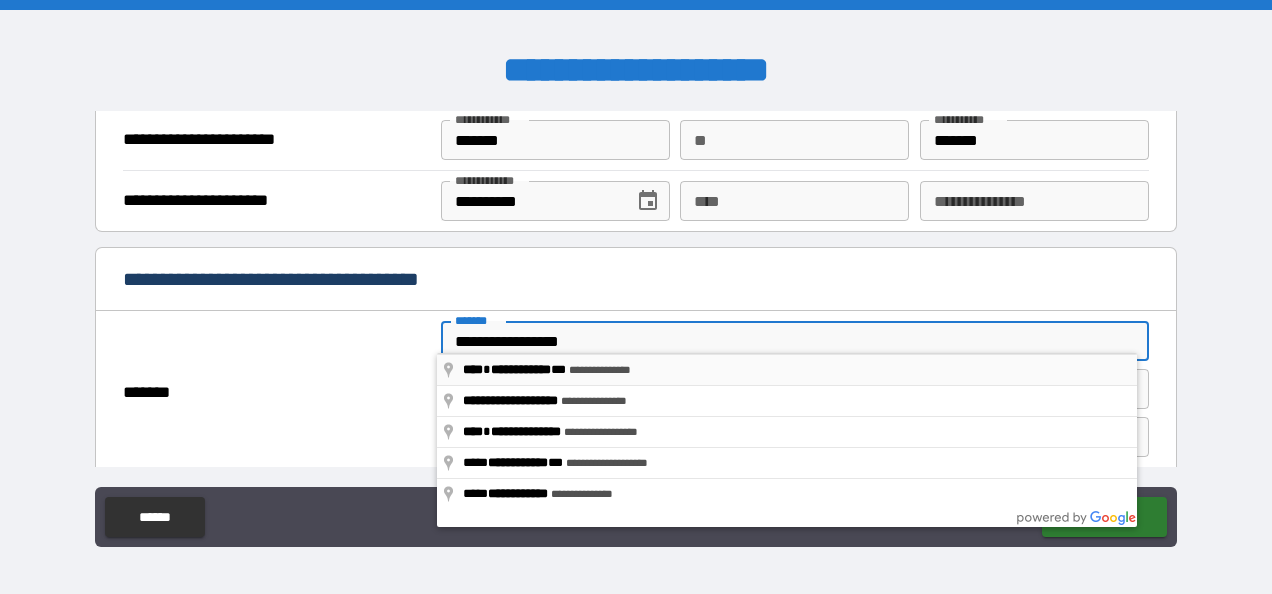 type on "**********" 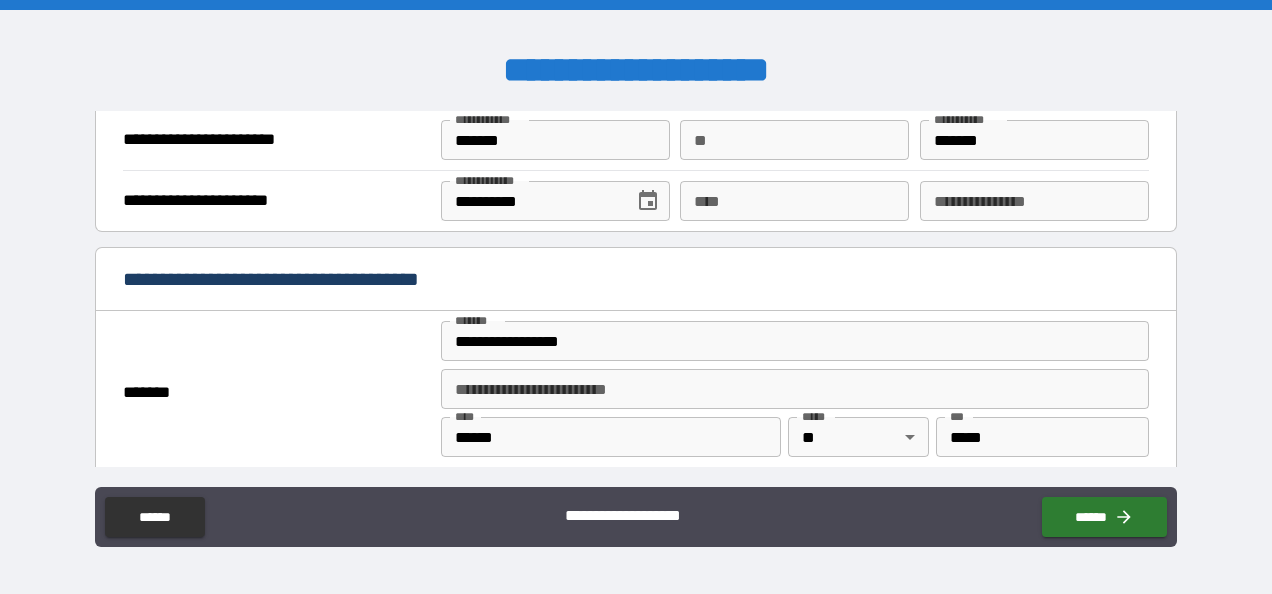 click on "**********" at bounding box center [636, 299] 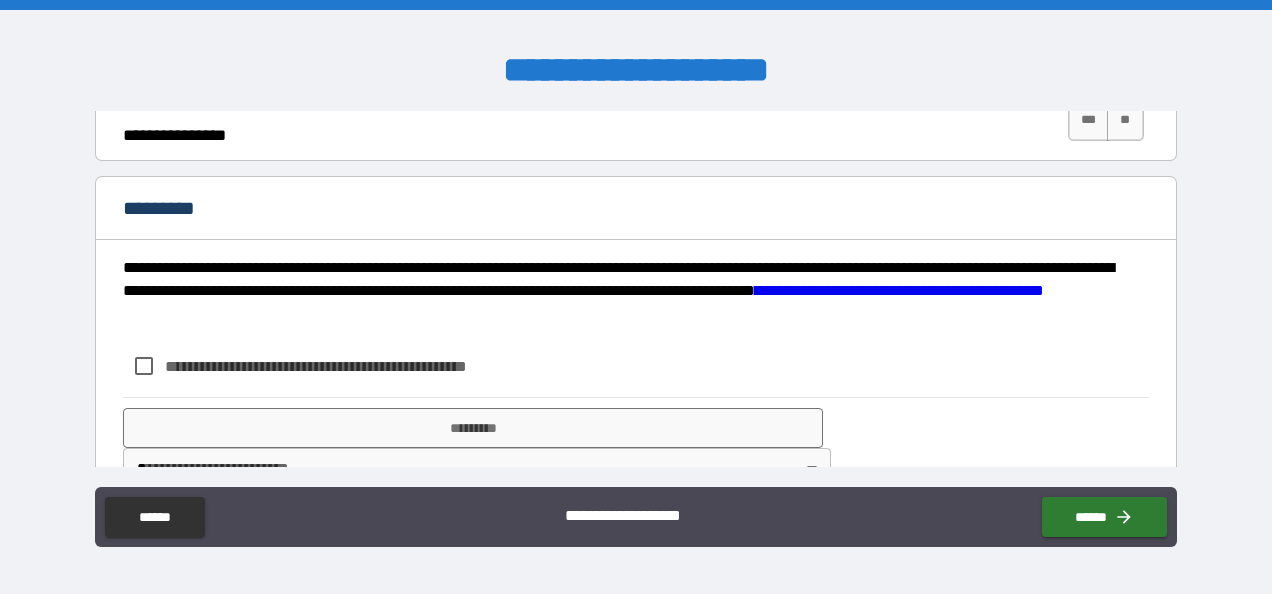 scroll, scrollTop: 2029, scrollLeft: 0, axis: vertical 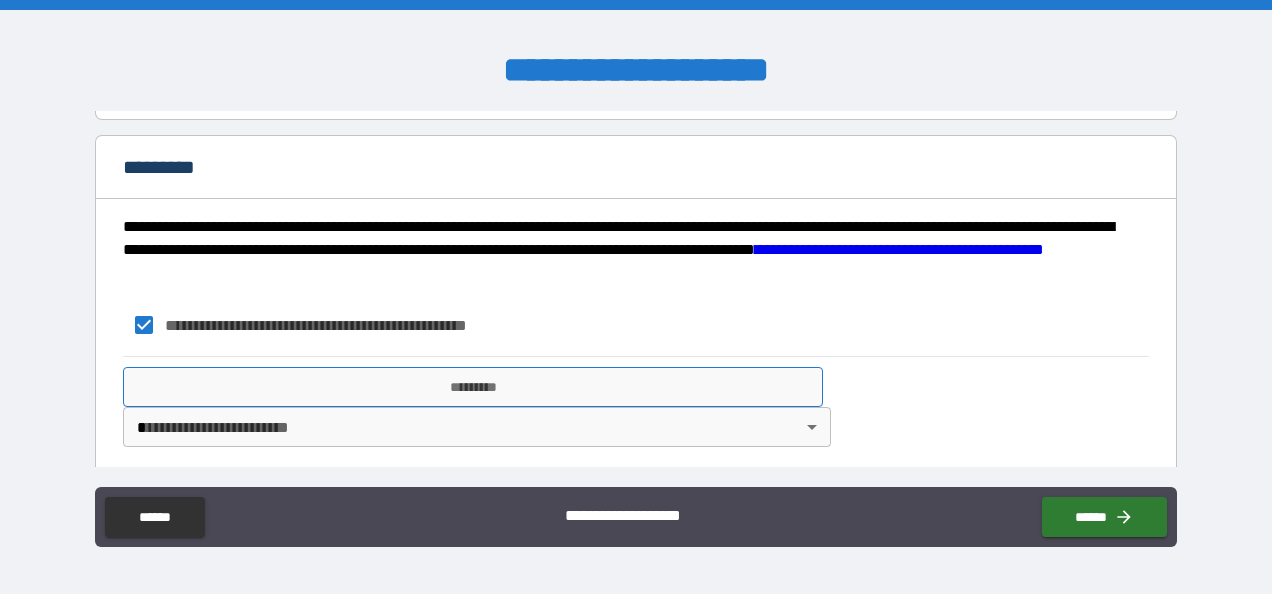 click on "*********" at bounding box center [473, 387] 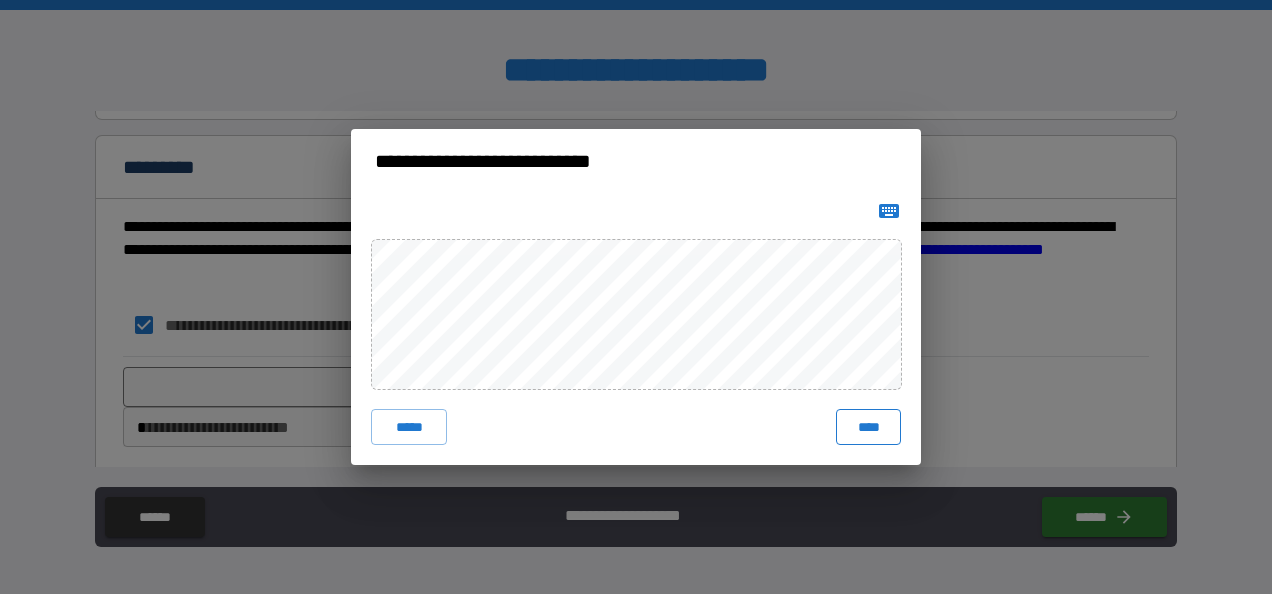 click on "****" at bounding box center (868, 427) 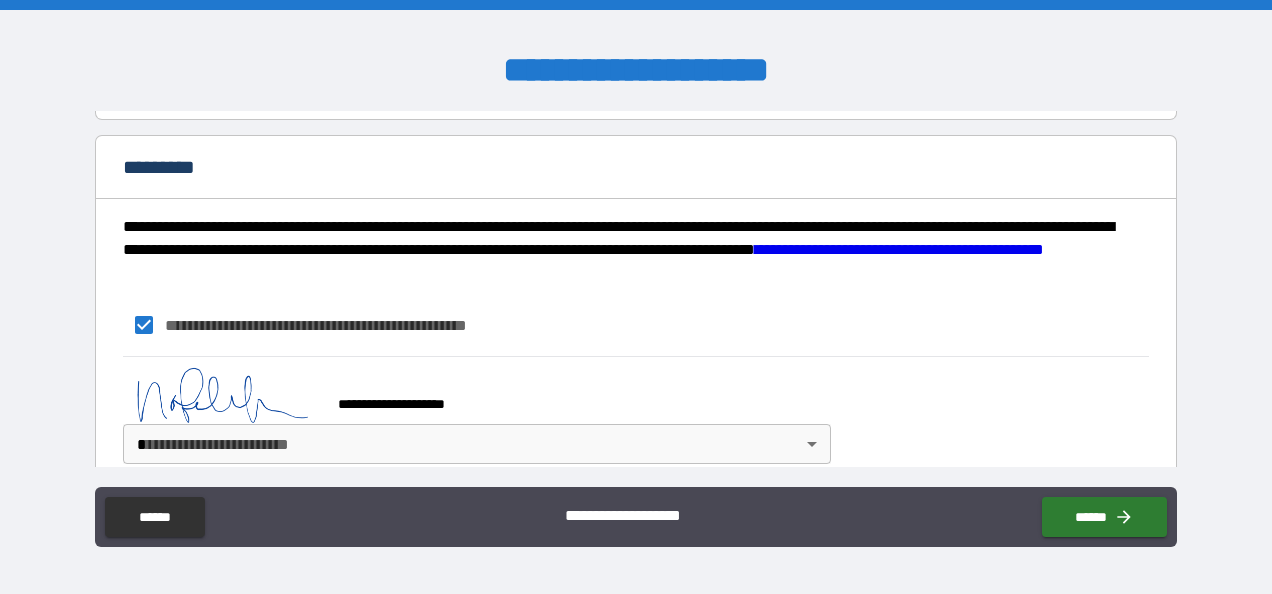scroll, scrollTop: 2096, scrollLeft: 0, axis: vertical 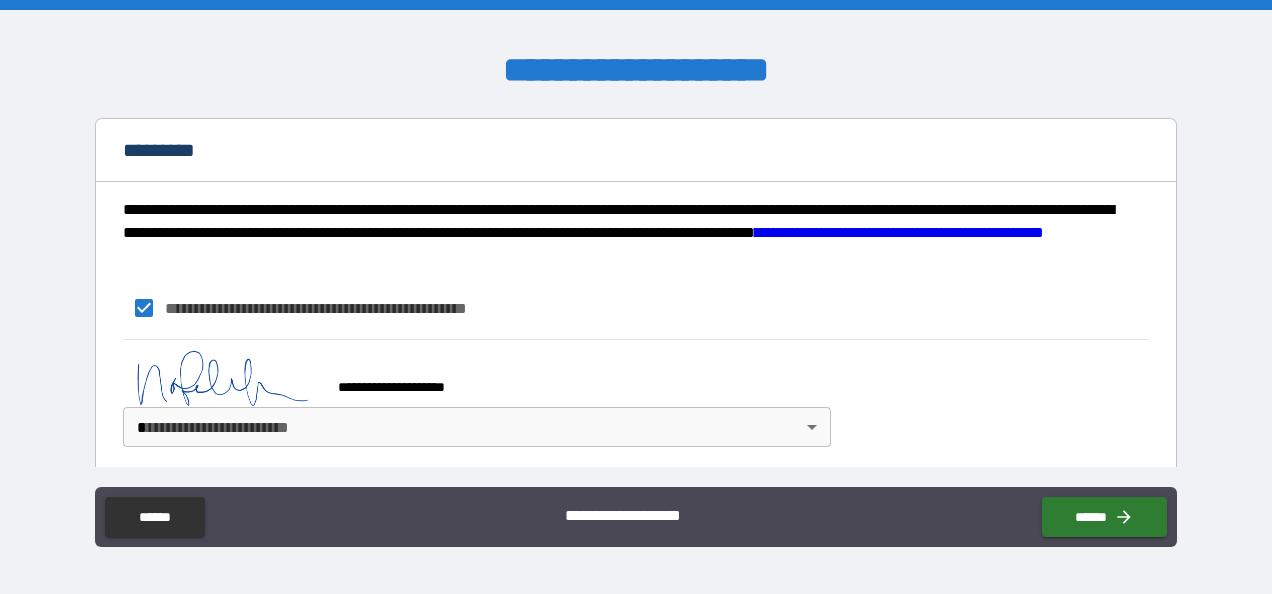 click on "**********" at bounding box center (636, 297) 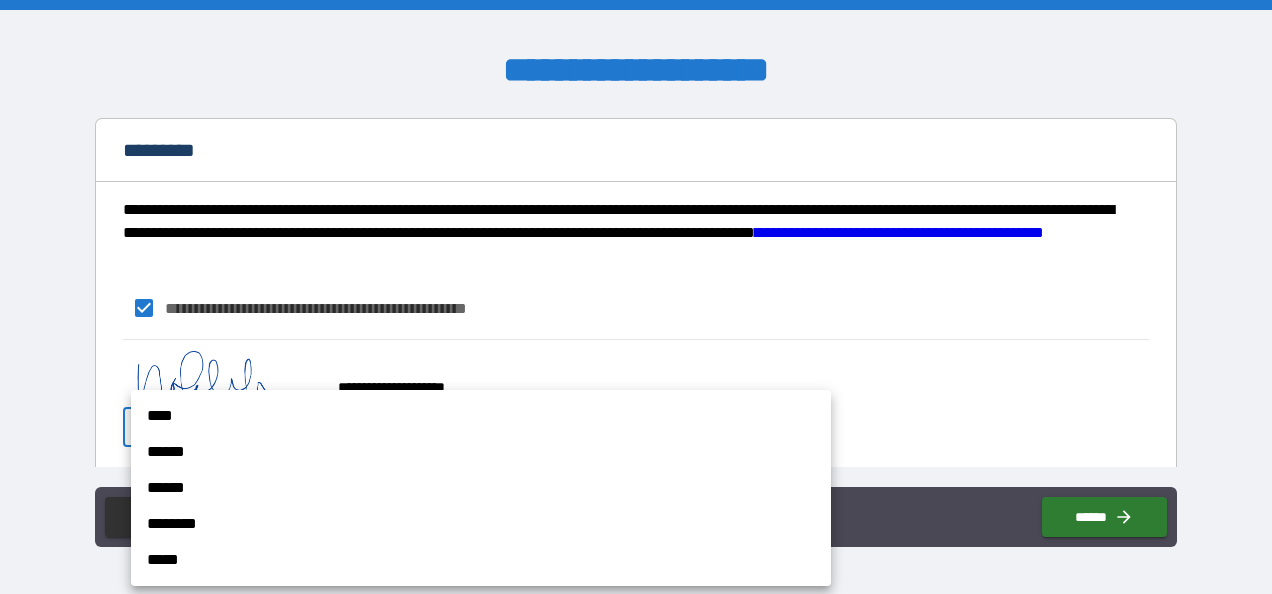 click on "****" at bounding box center [481, 416] 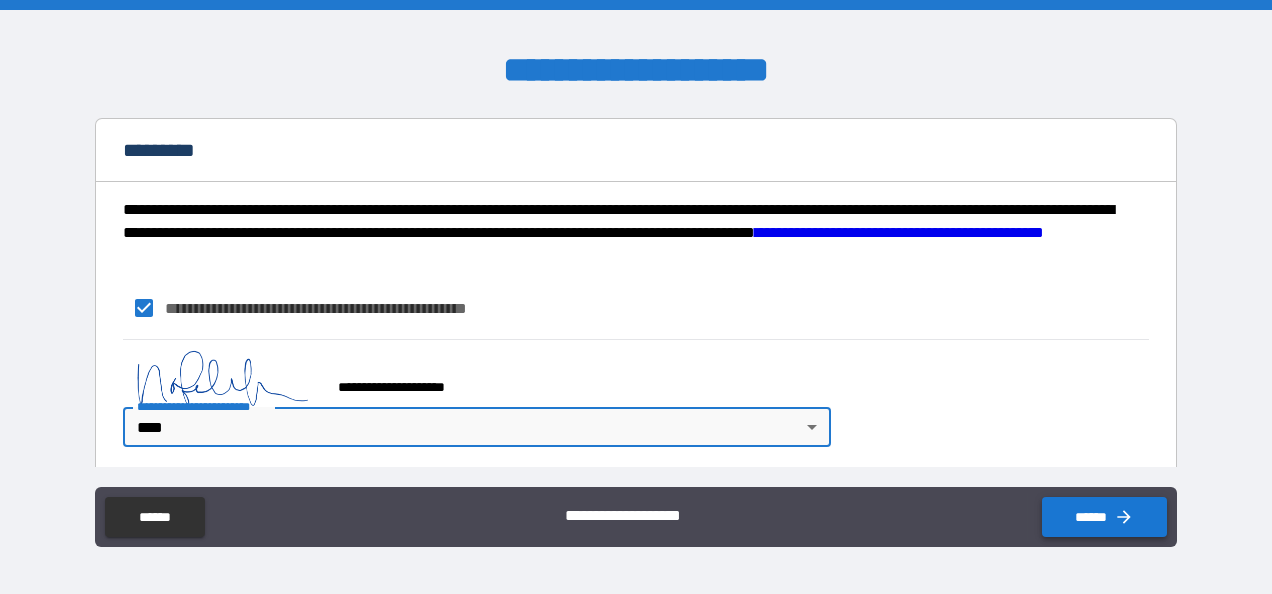 click on "******" at bounding box center (1104, 517) 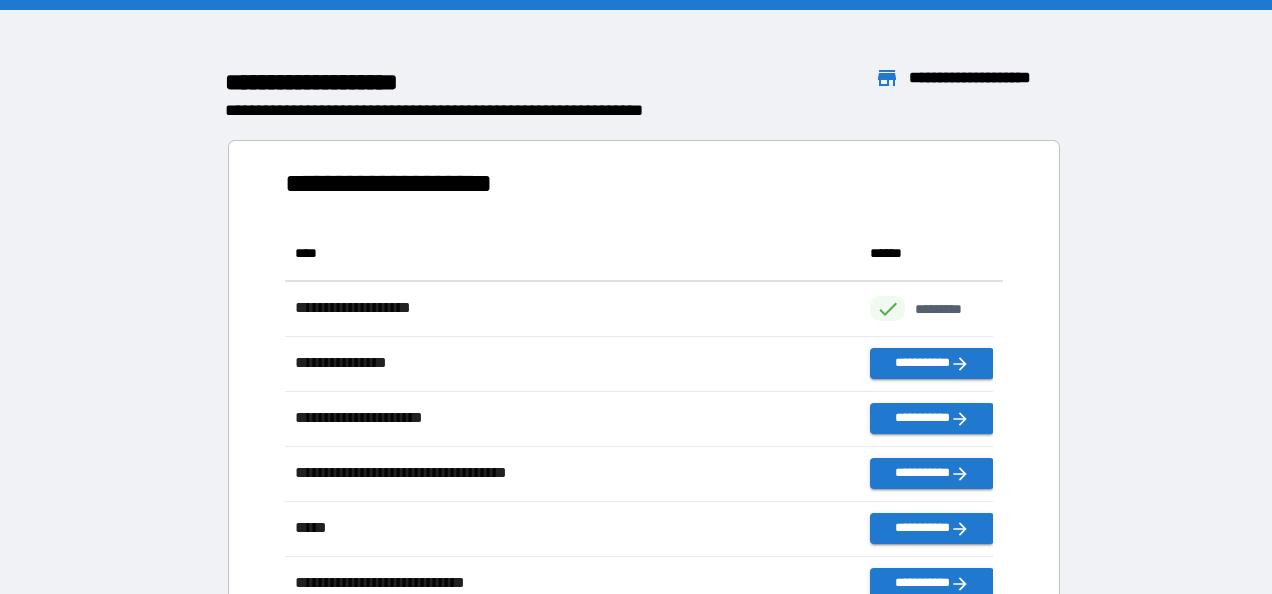 scroll, scrollTop: 16, scrollLeft: 16, axis: both 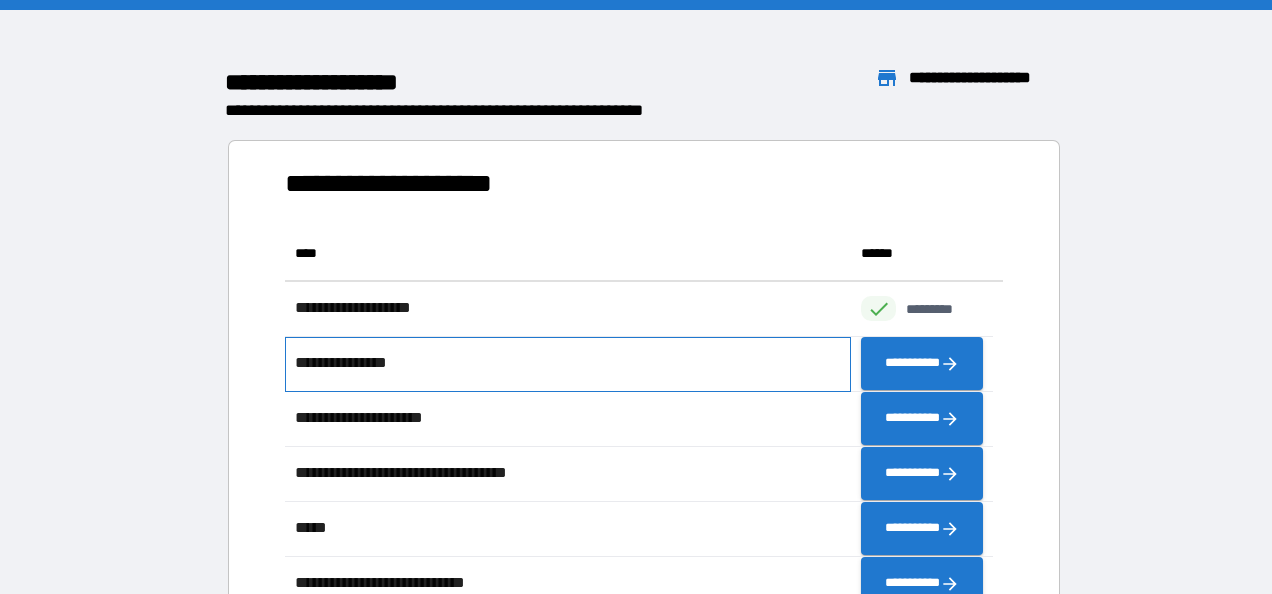 click on "**********" at bounding box center (568, 364) 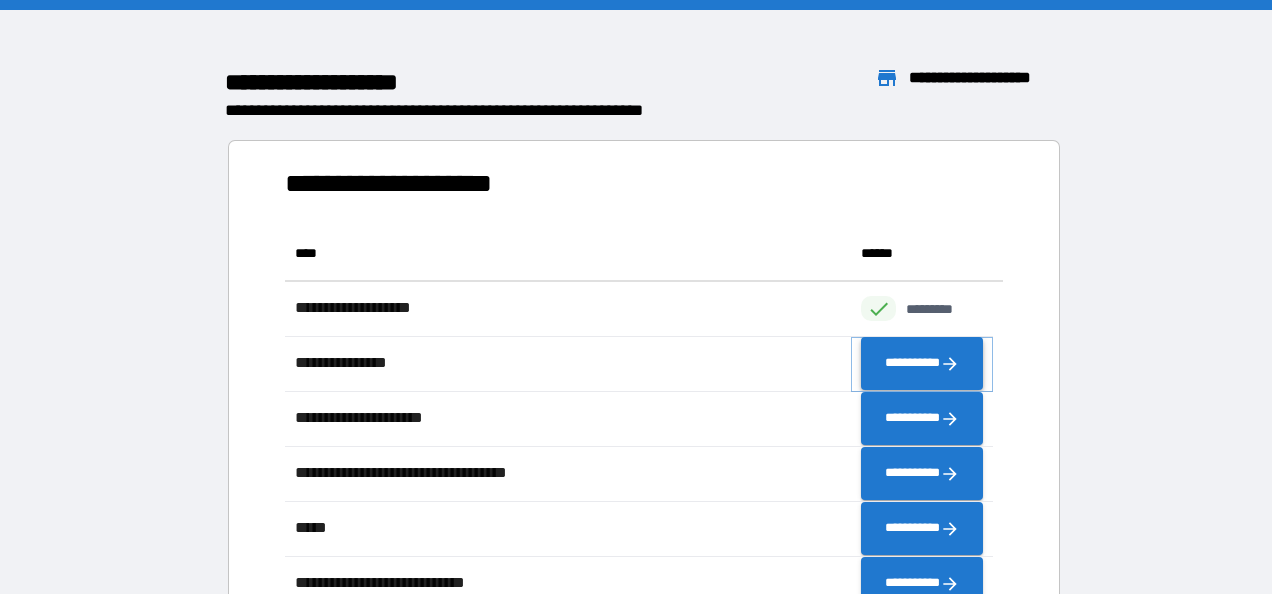 click 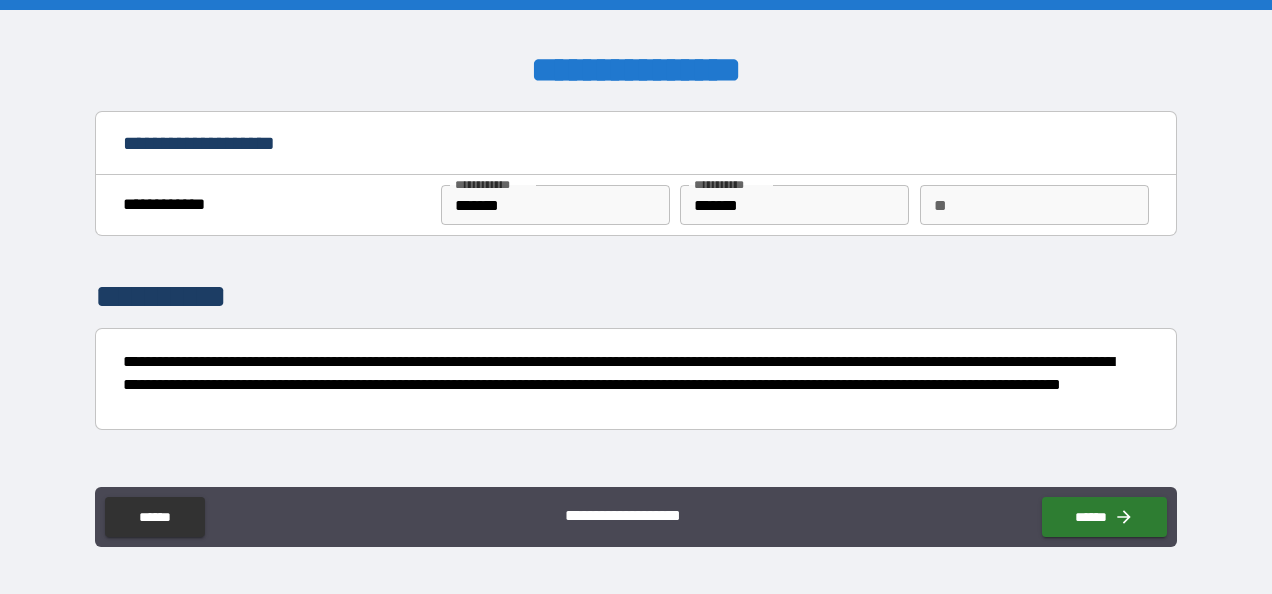 click on "**" at bounding box center (1034, 205) 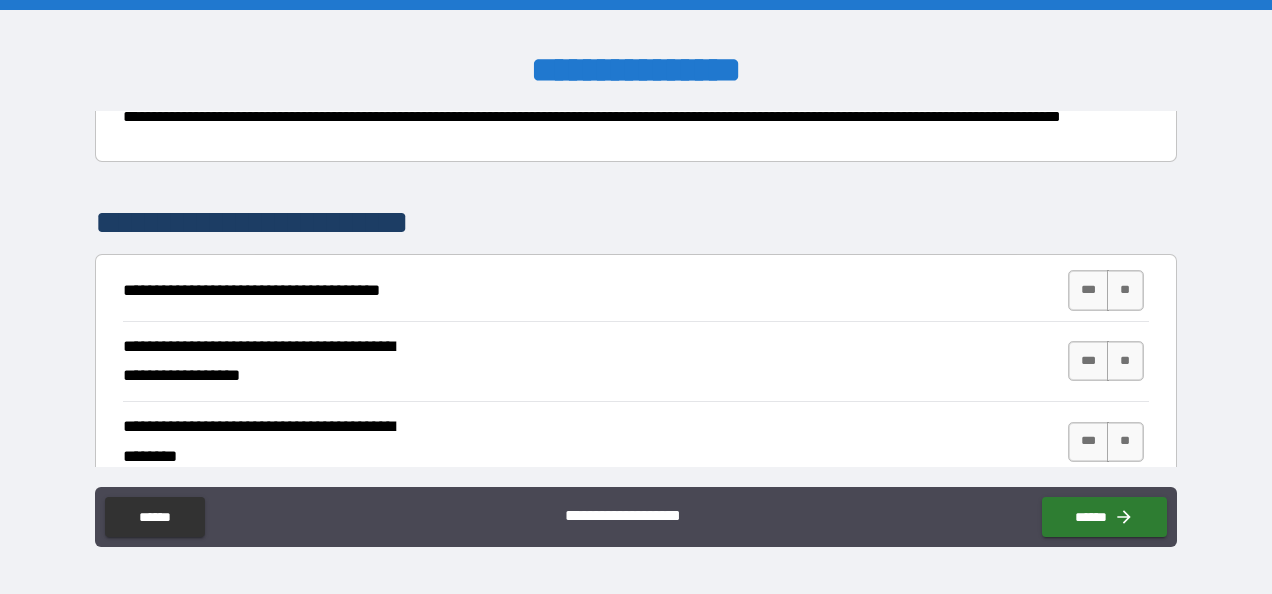 scroll, scrollTop: 281, scrollLeft: 0, axis: vertical 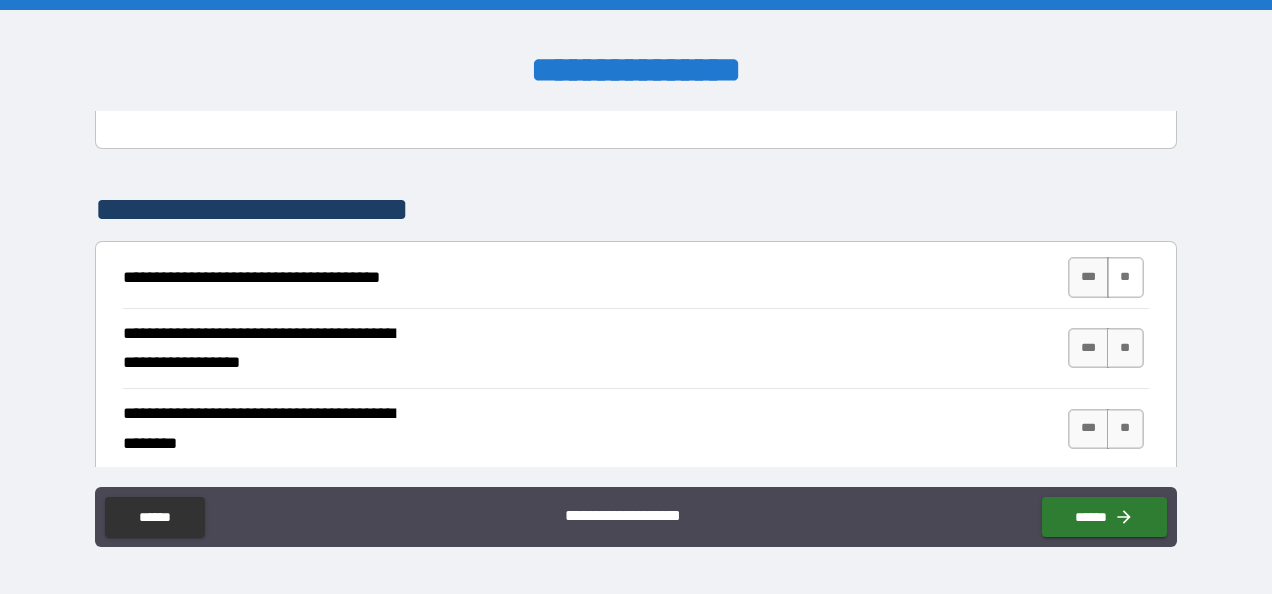 type on "*" 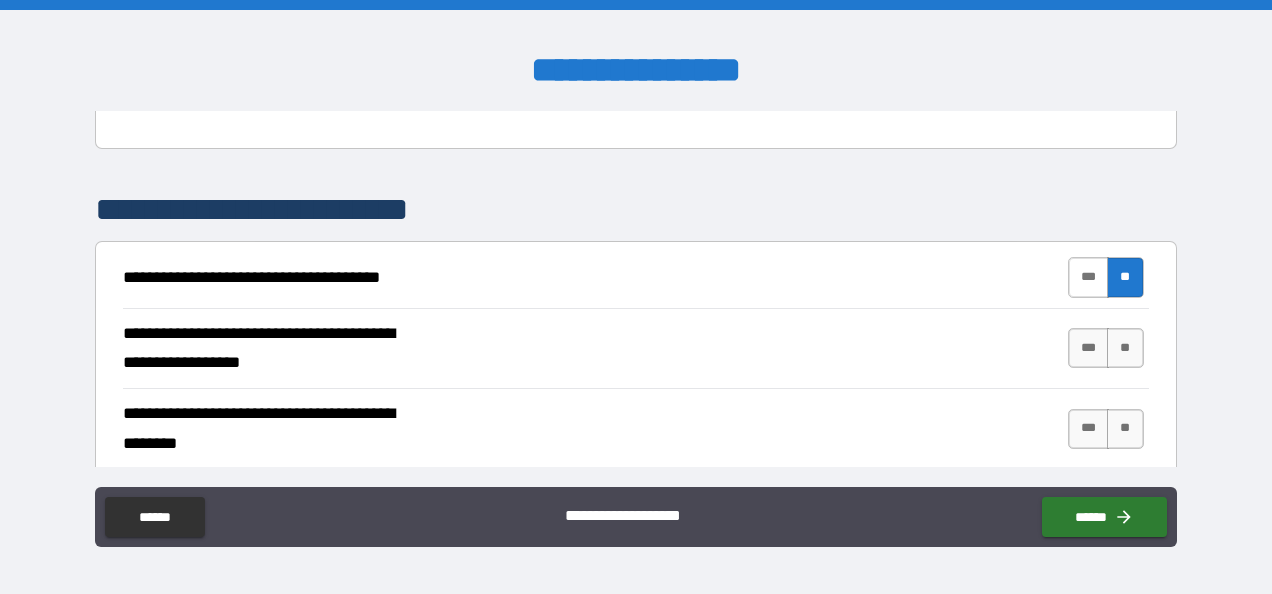 click on "***" at bounding box center [1089, 277] 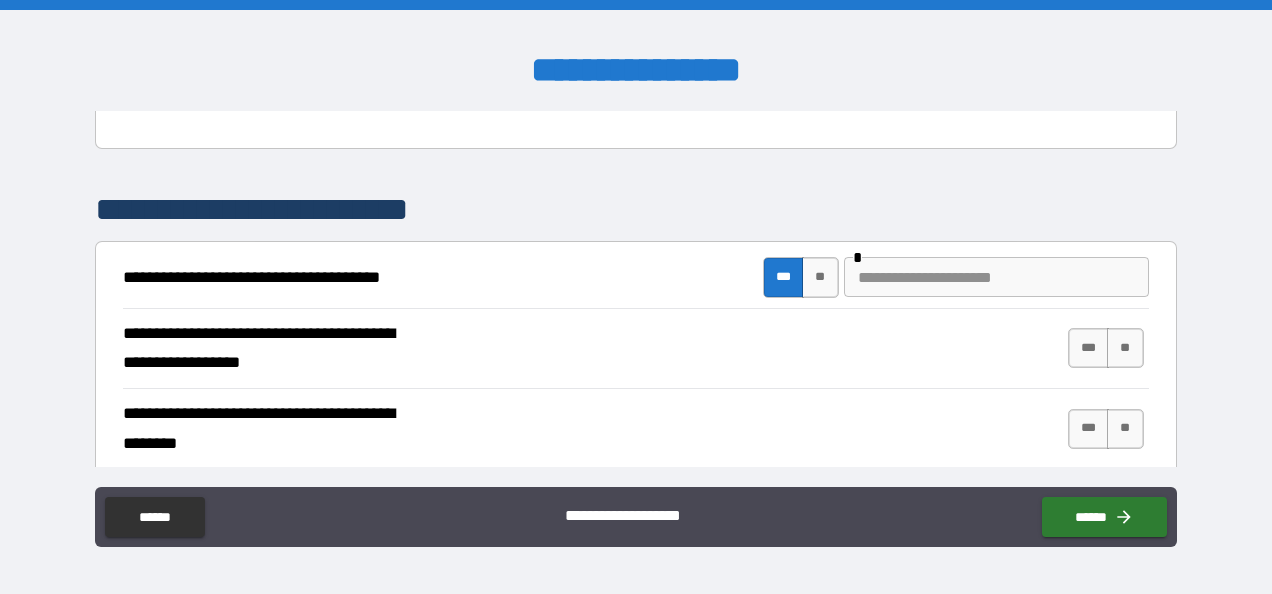 click at bounding box center (996, 277) 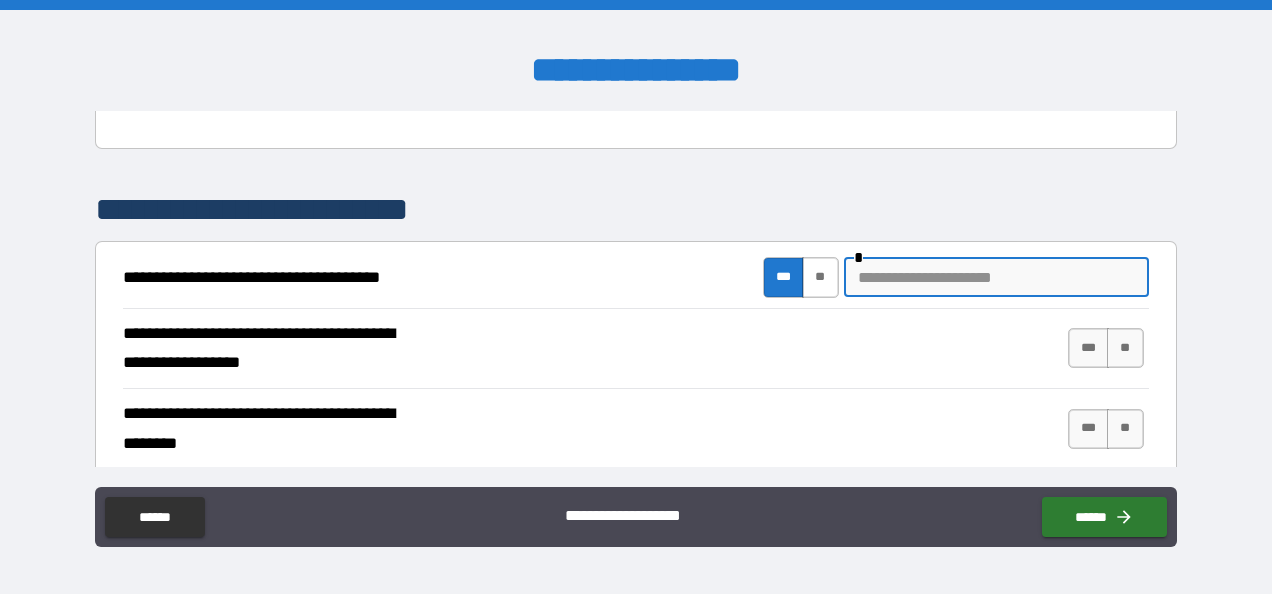 click on "**" at bounding box center [820, 277] 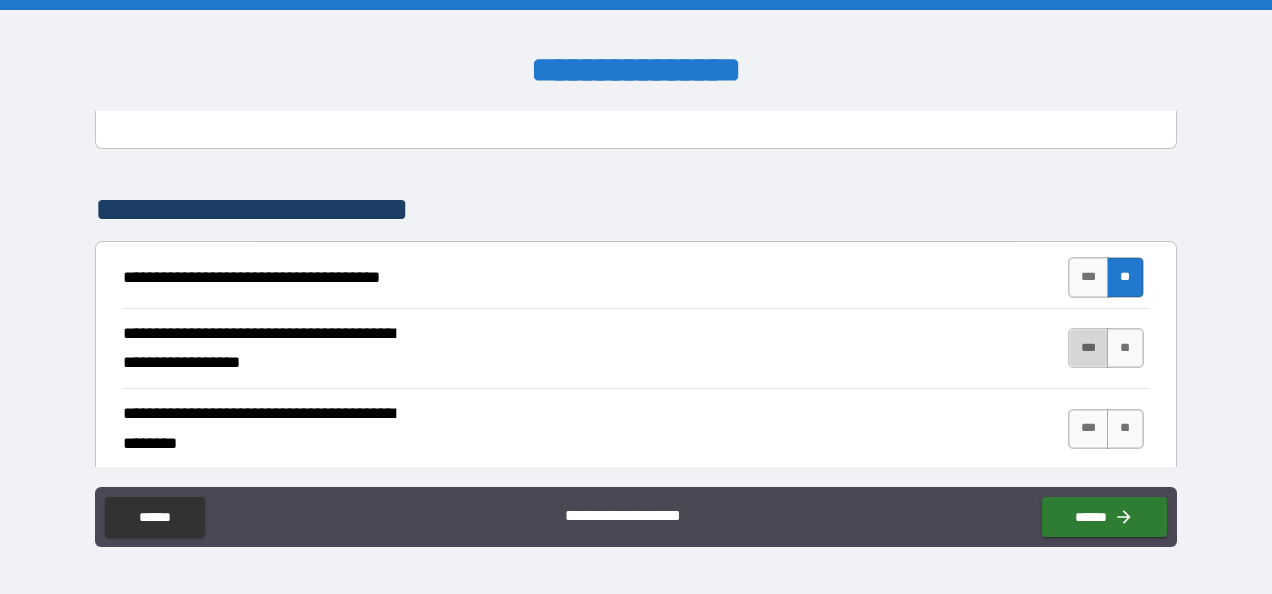 click on "***" at bounding box center [1089, 348] 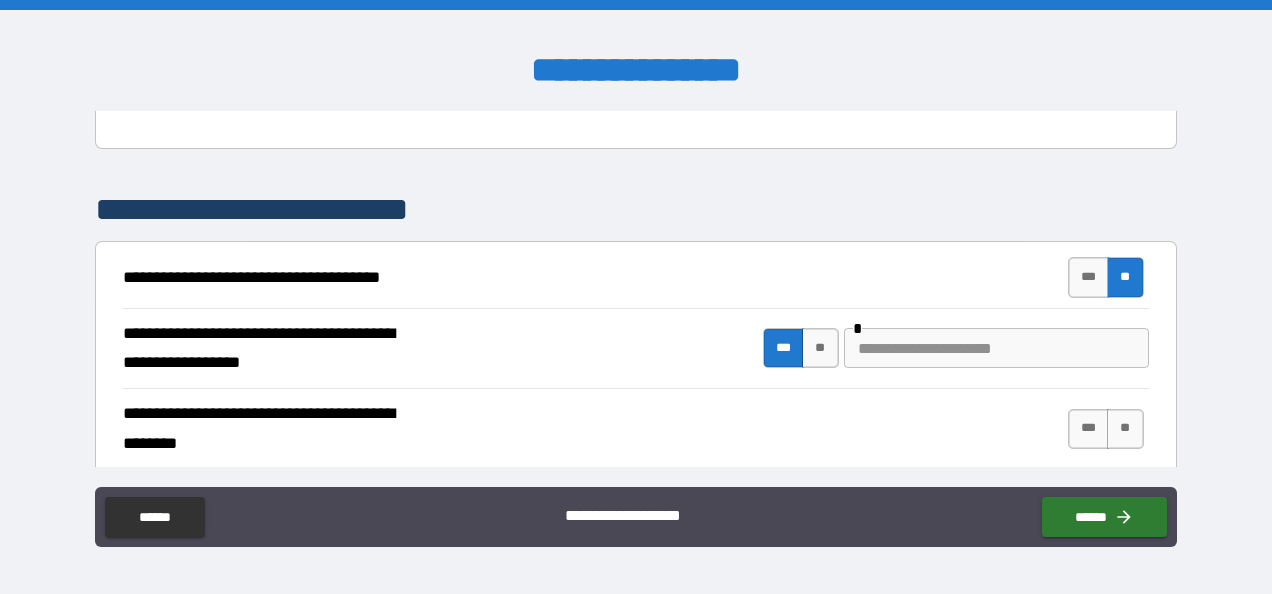 click at bounding box center (996, 348) 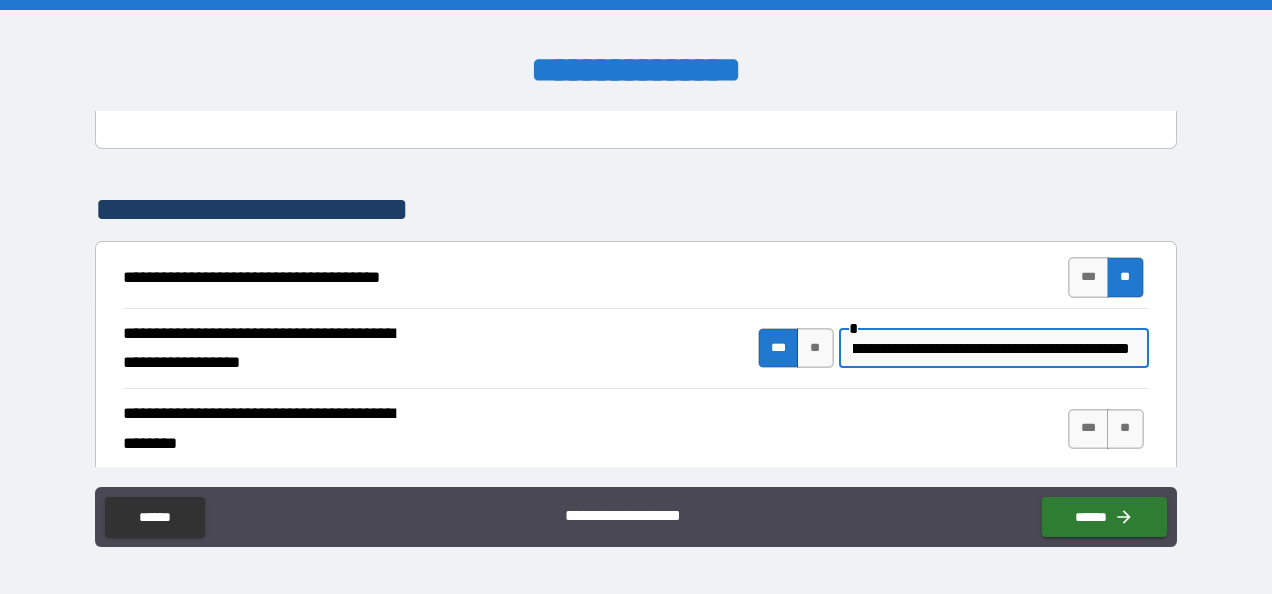scroll, scrollTop: 0, scrollLeft: 250, axis: horizontal 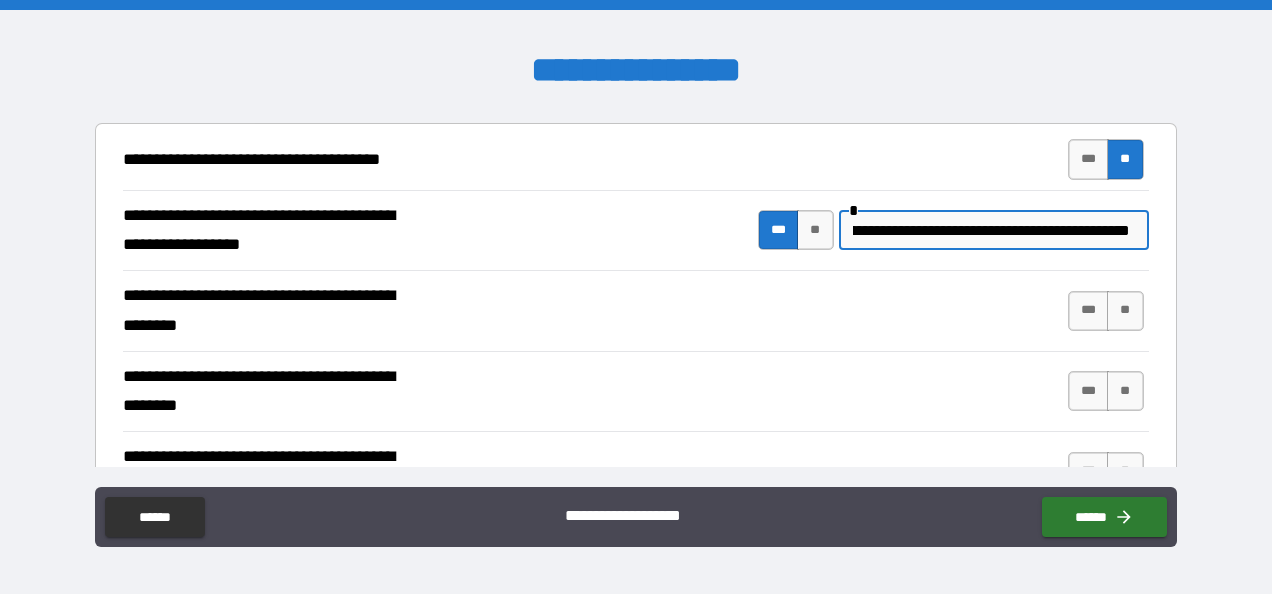 type on "**********" 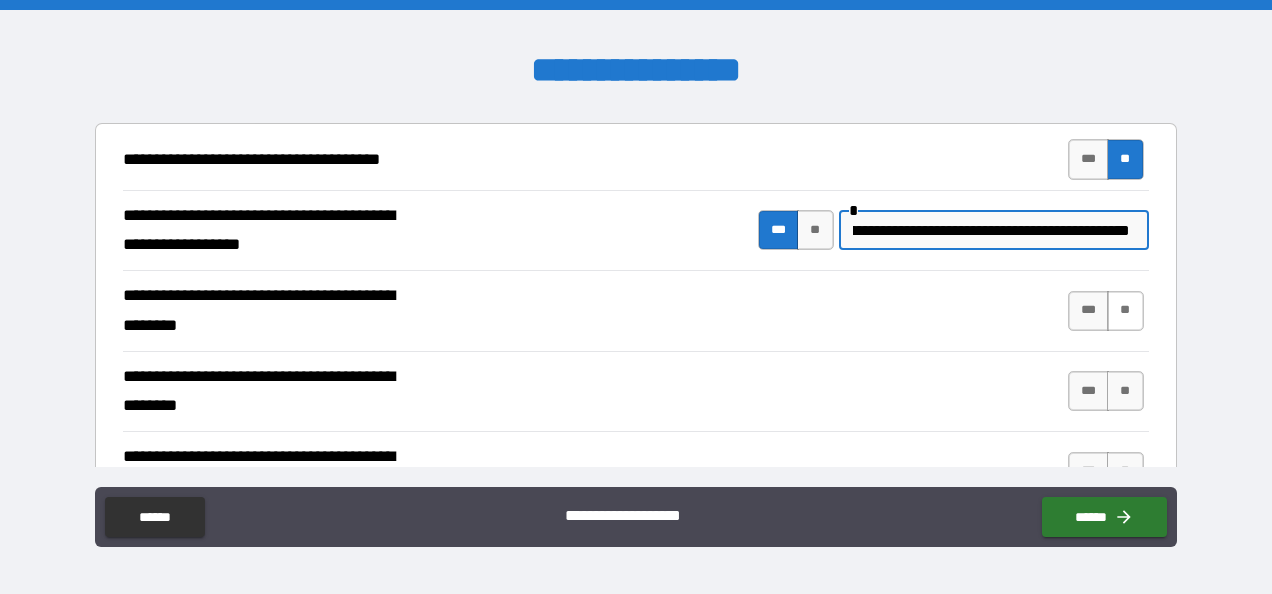 click on "**" at bounding box center (1125, 311) 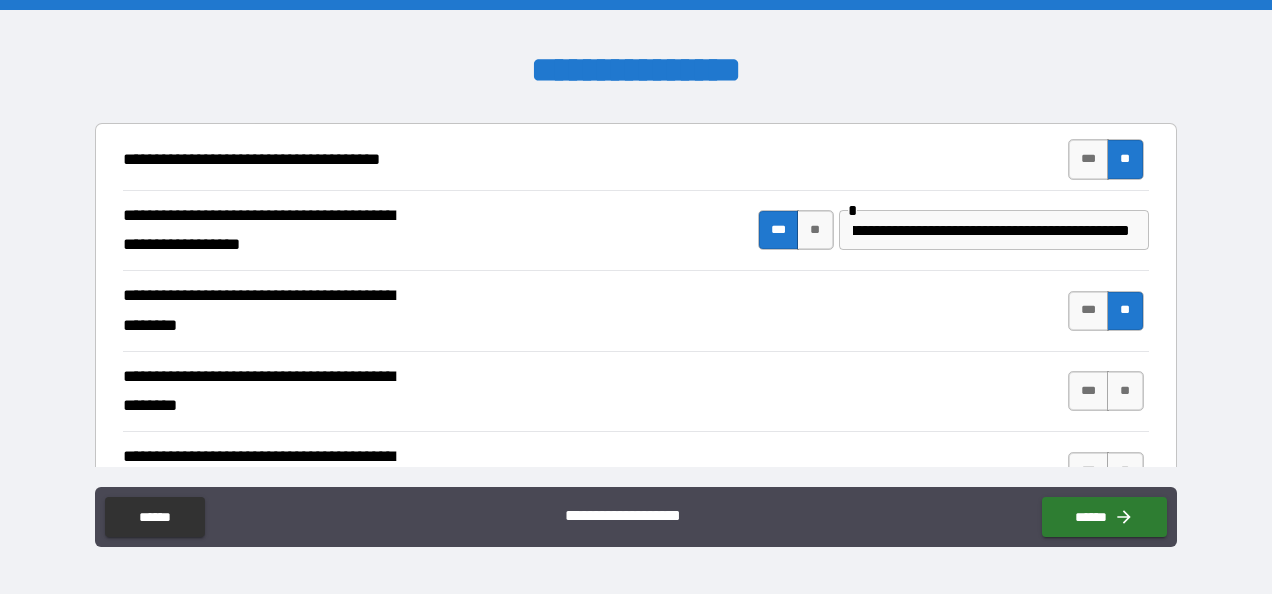 scroll, scrollTop: 0, scrollLeft: 0, axis: both 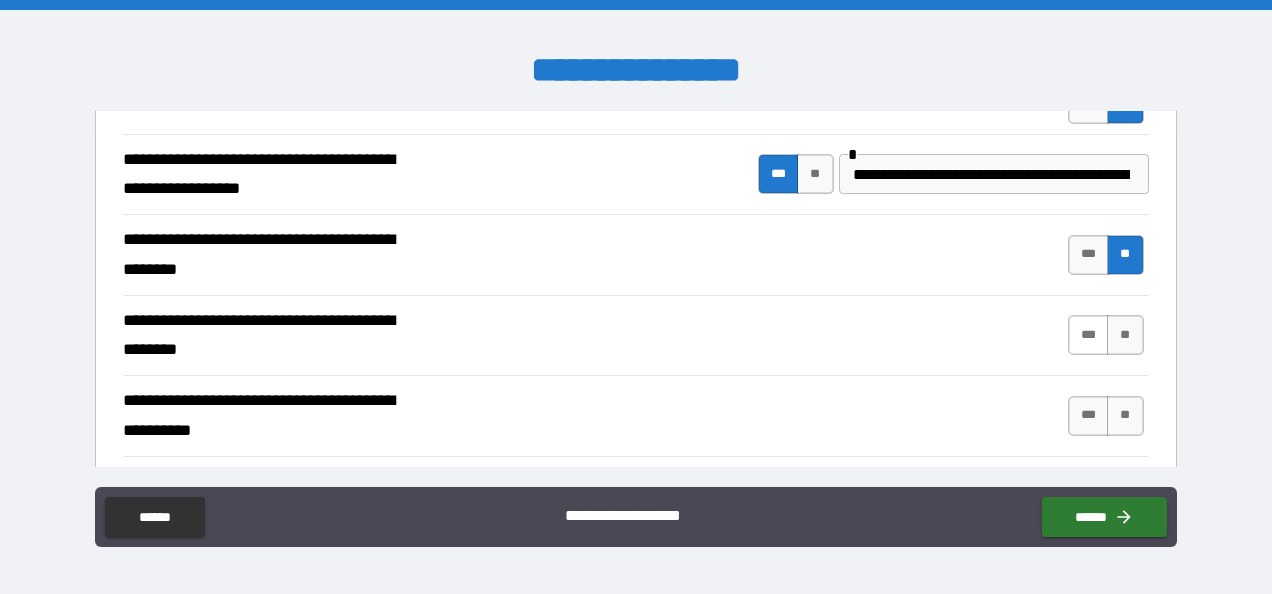 click on "***" at bounding box center (1089, 335) 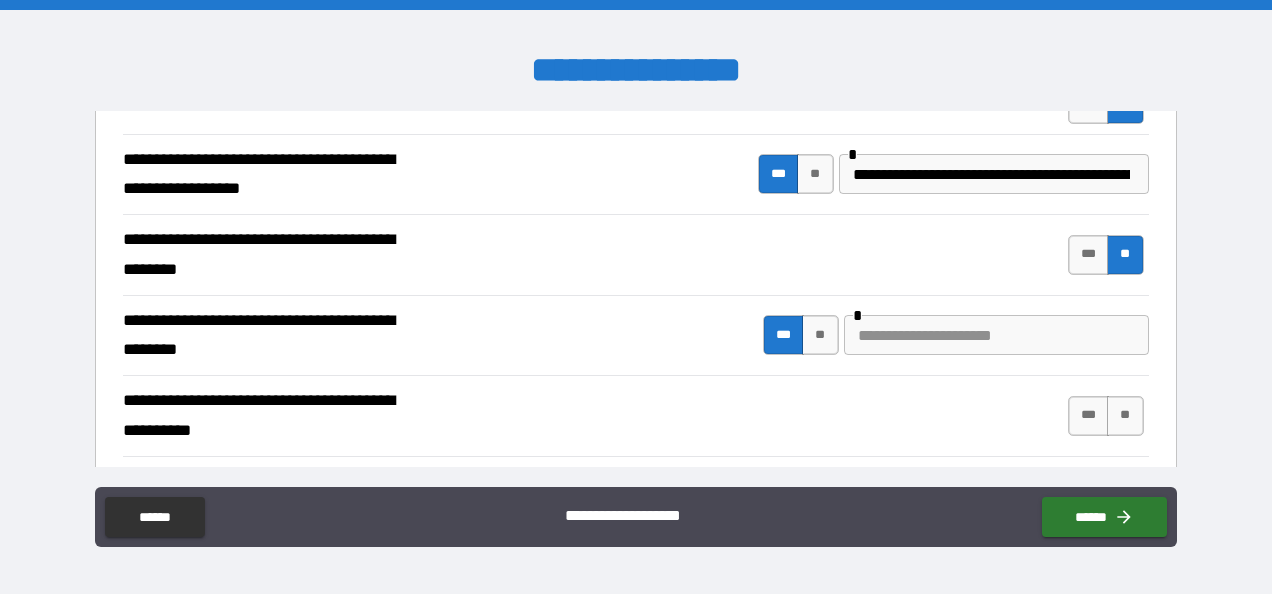click at bounding box center [996, 335] 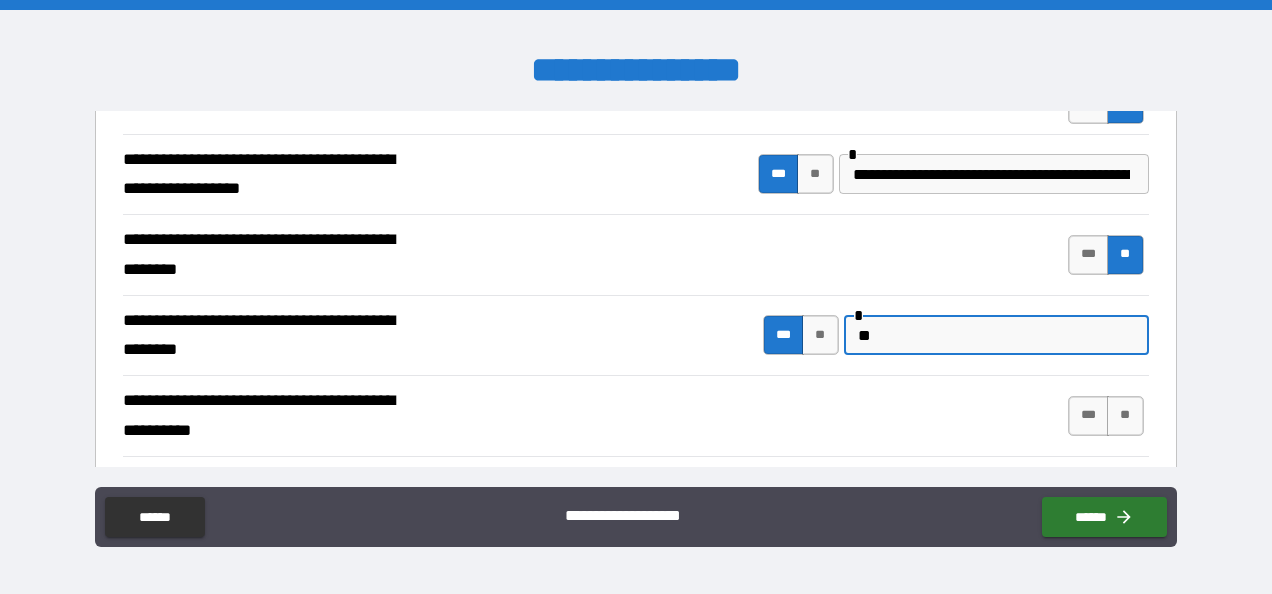 type on "*" 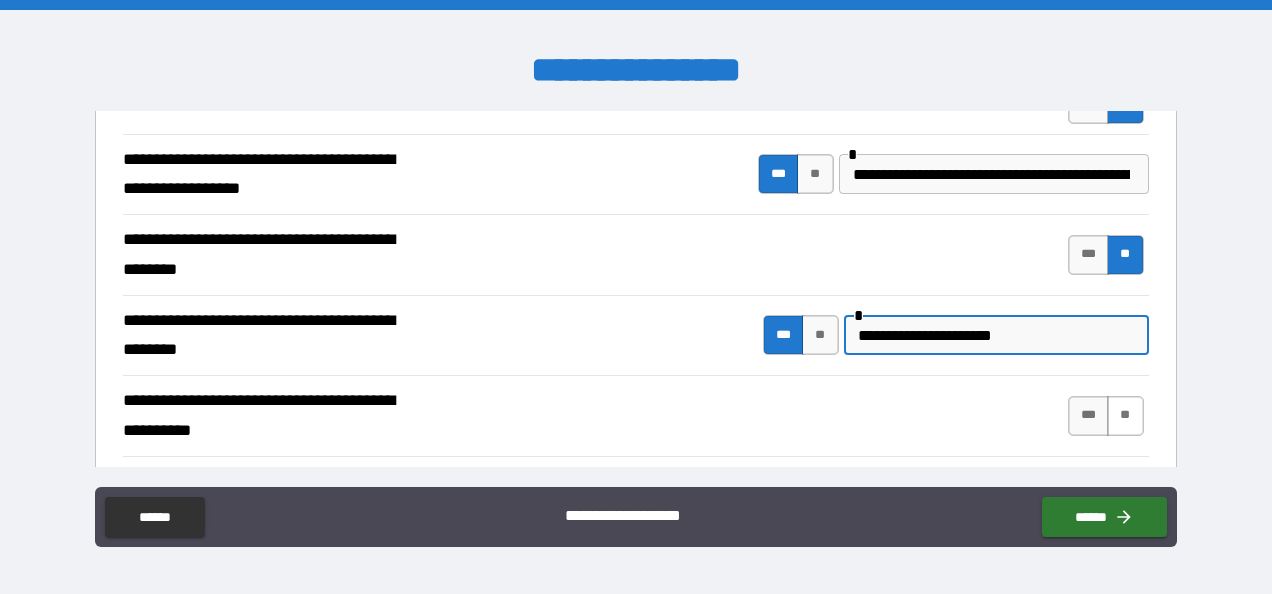 type on "**********" 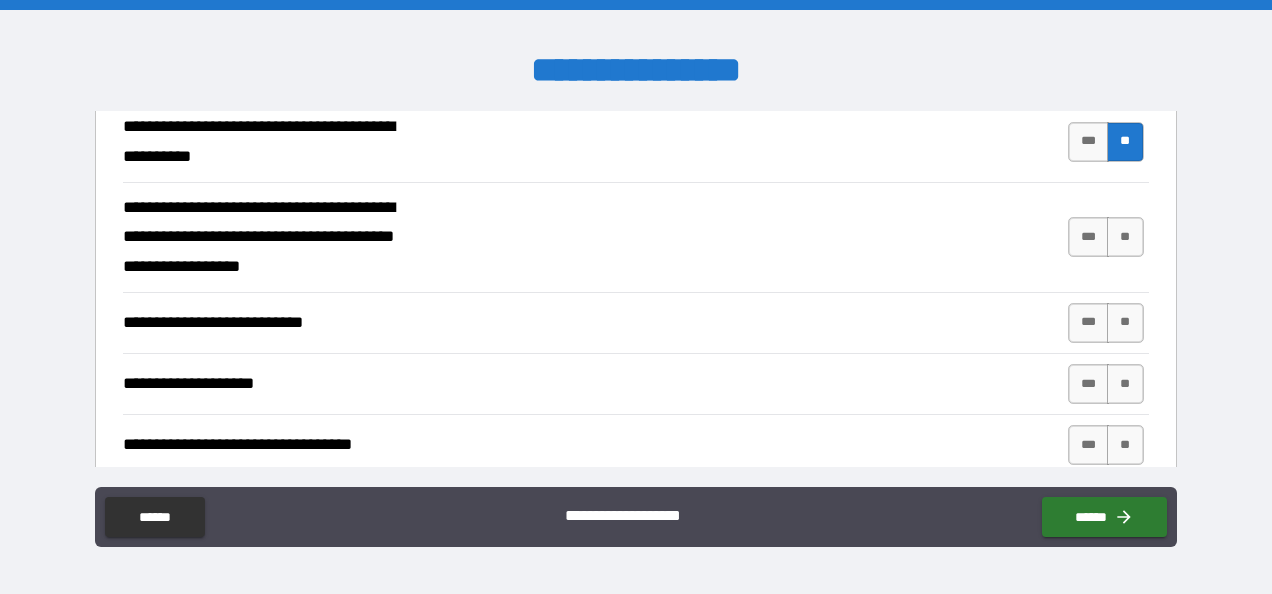 scroll, scrollTop: 733, scrollLeft: 0, axis: vertical 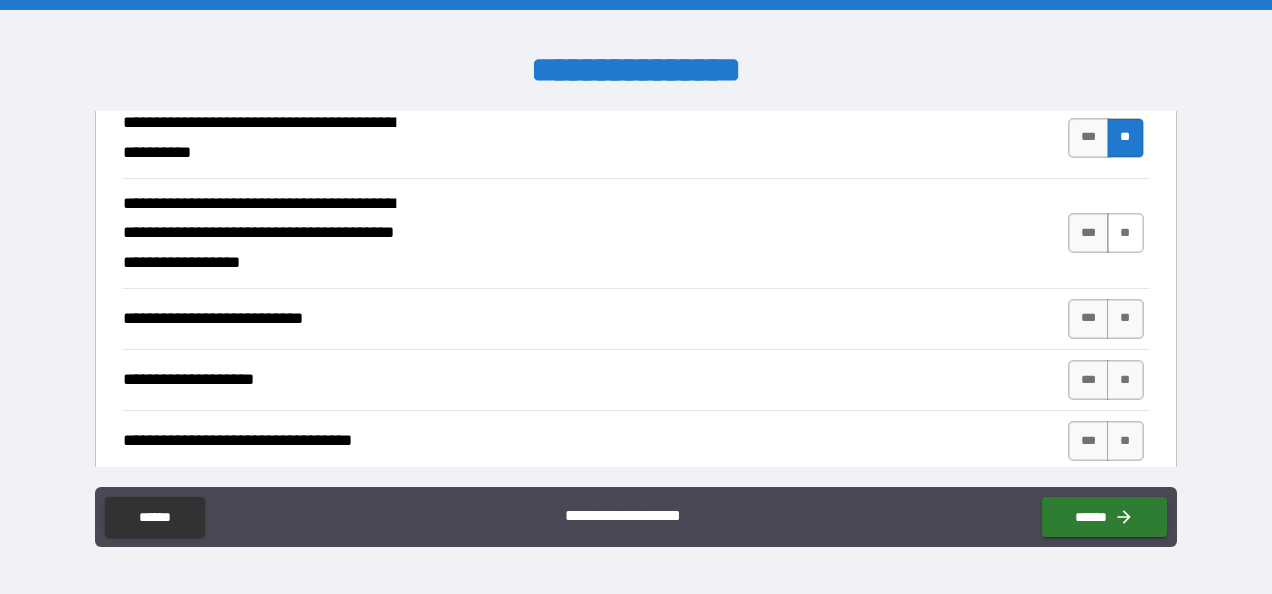 click on "**" at bounding box center [1125, 233] 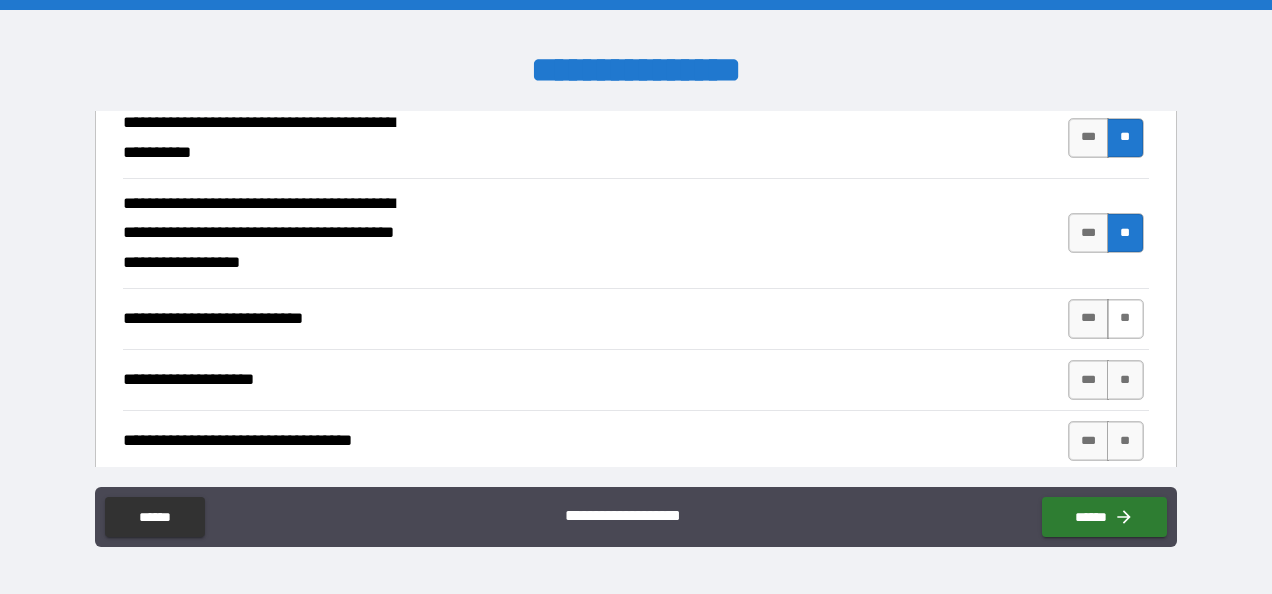 click on "**" at bounding box center (1125, 319) 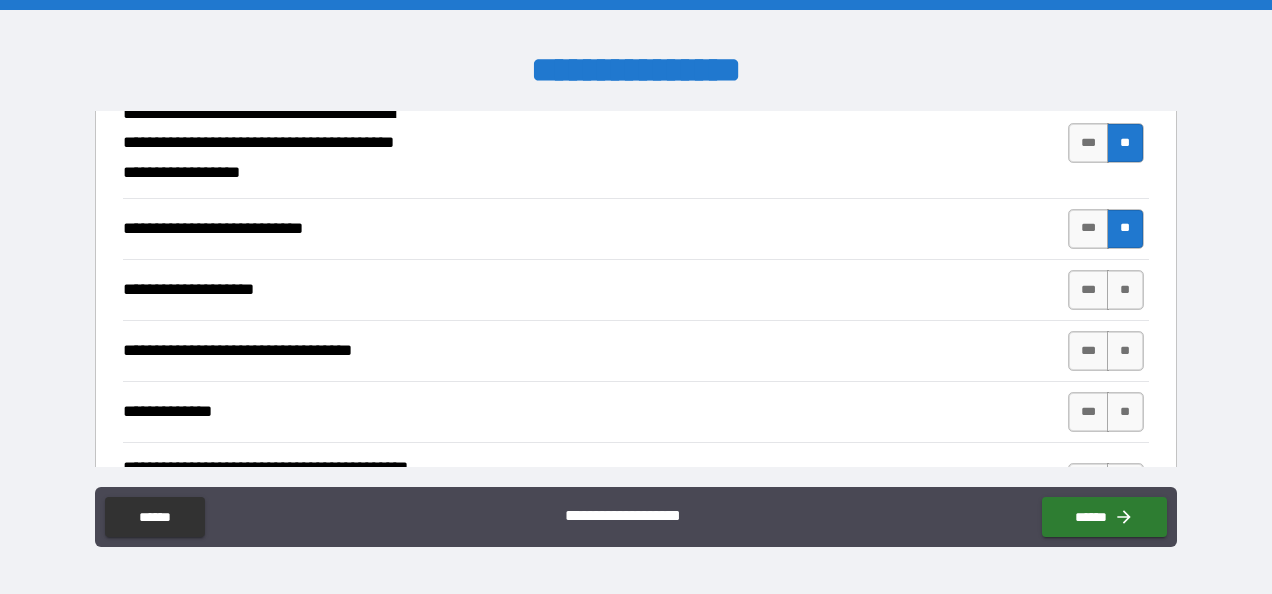 scroll, scrollTop: 828, scrollLeft: 0, axis: vertical 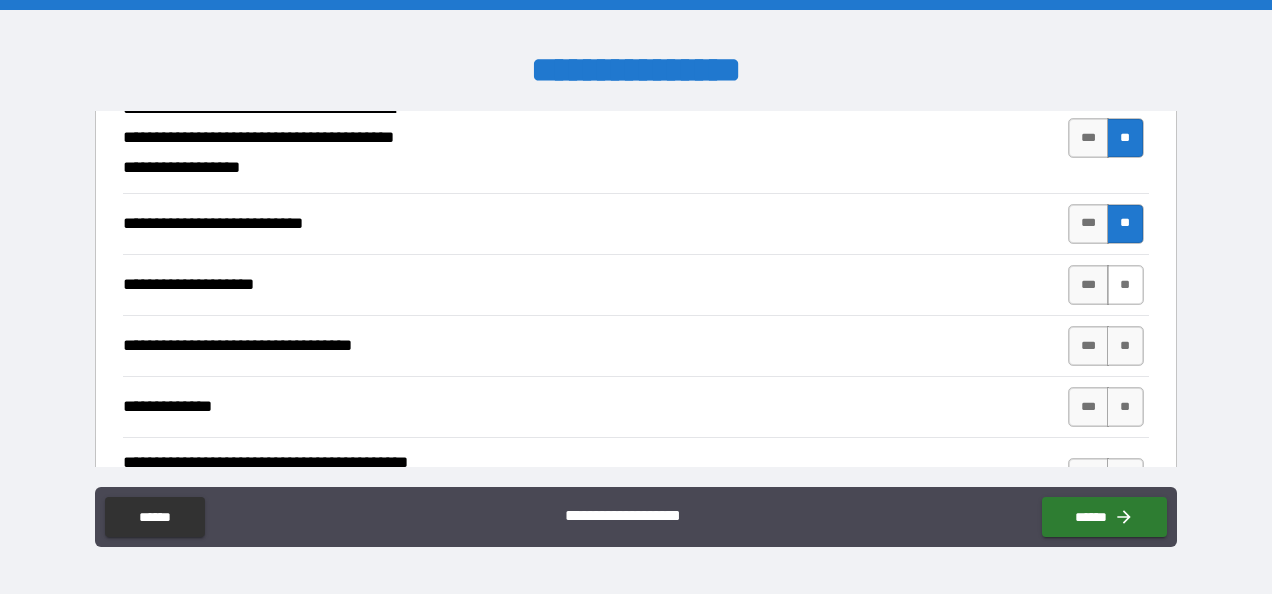 click on "**" at bounding box center (1125, 285) 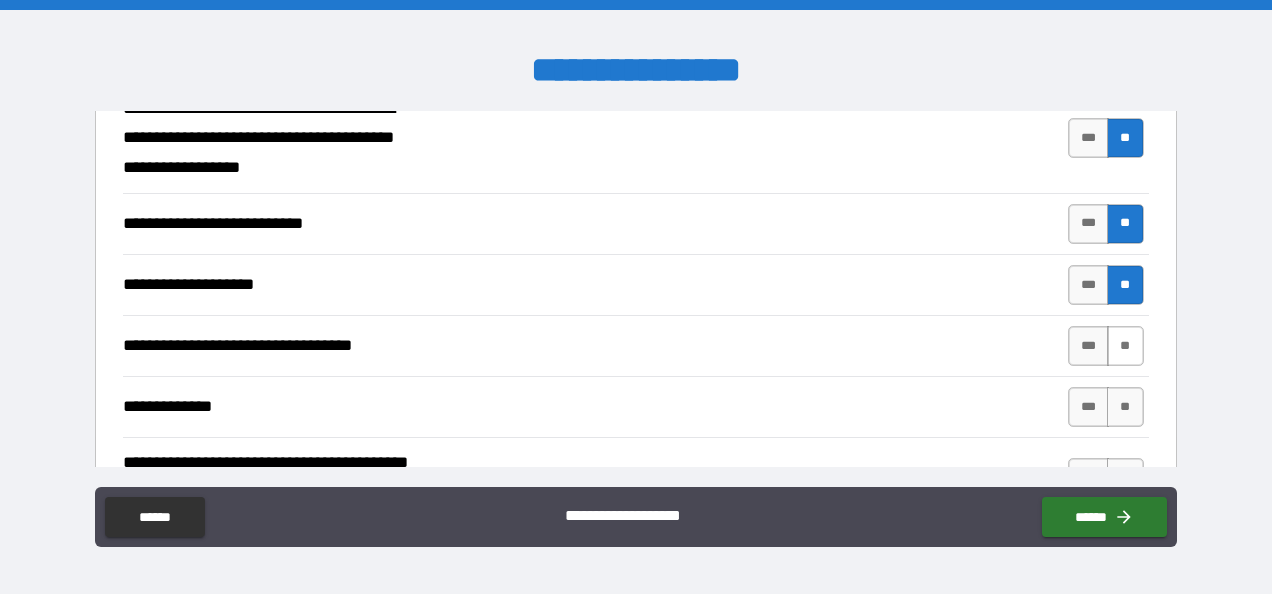 click on "**" at bounding box center [1125, 346] 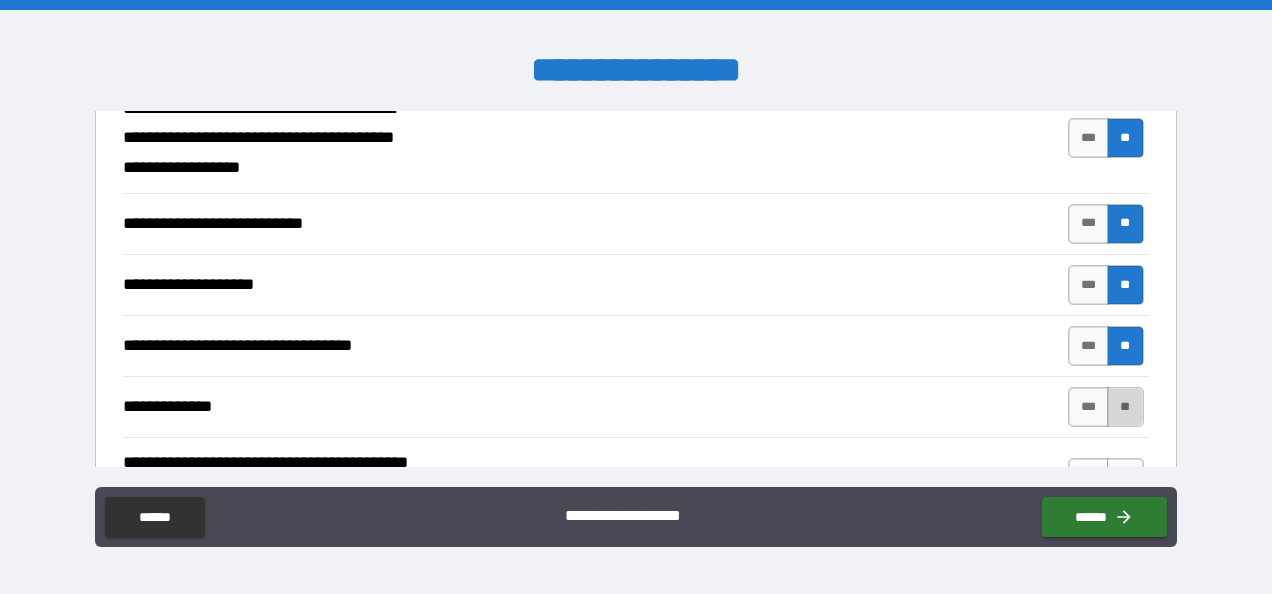 click on "**" at bounding box center [1125, 407] 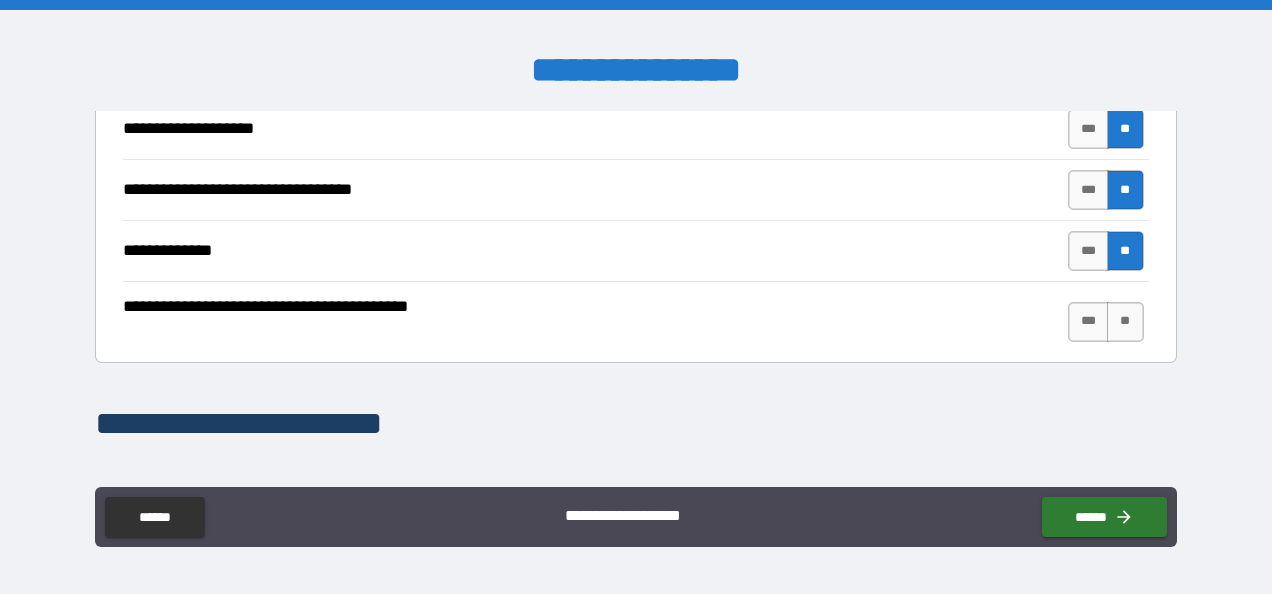scroll, scrollTop: 995, scrollLeft: 0, axis: vertical 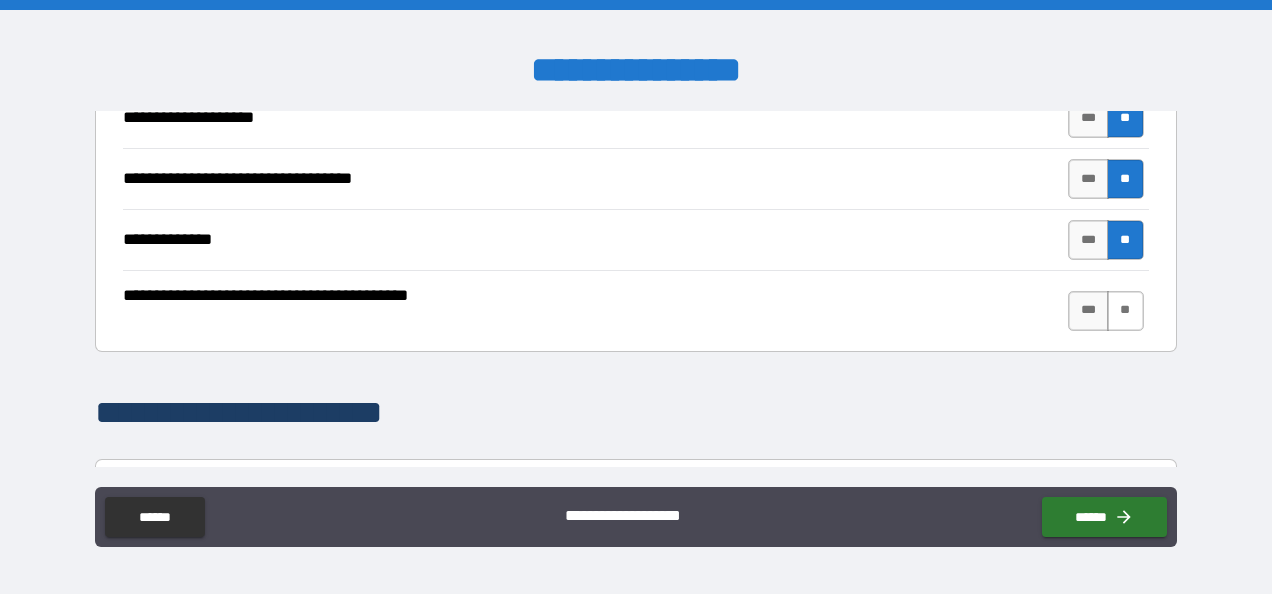 click on "**" at bounding box center [1125, 311] 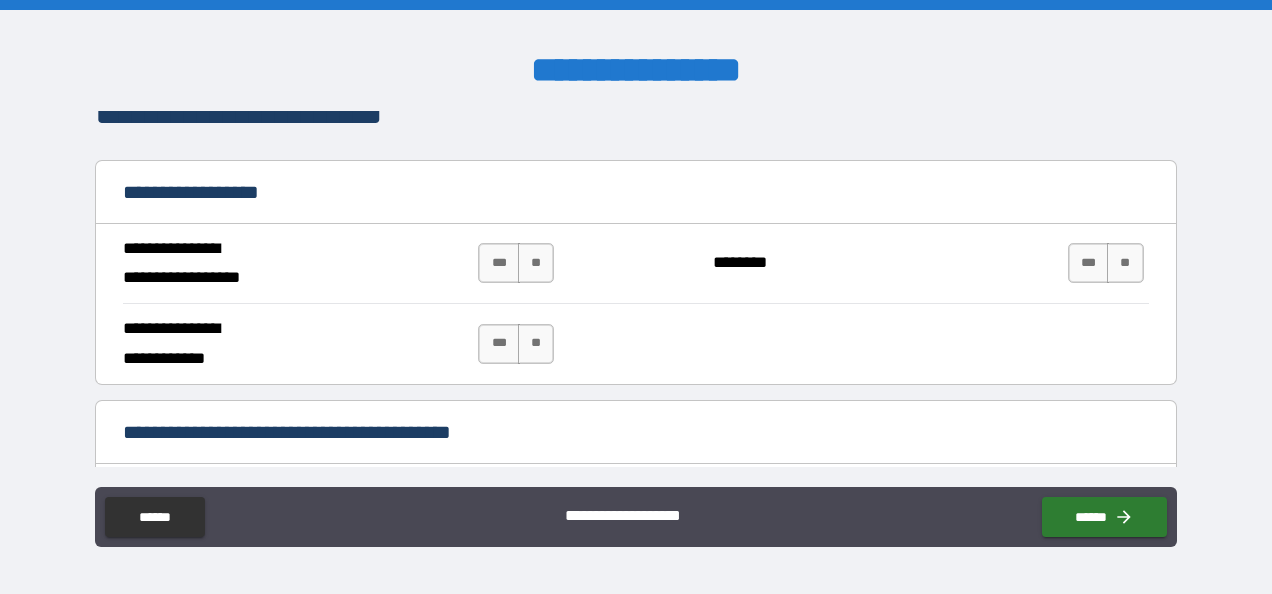 scroll, scrollTop: 1300, scrollLeft: 0, axis: vertical 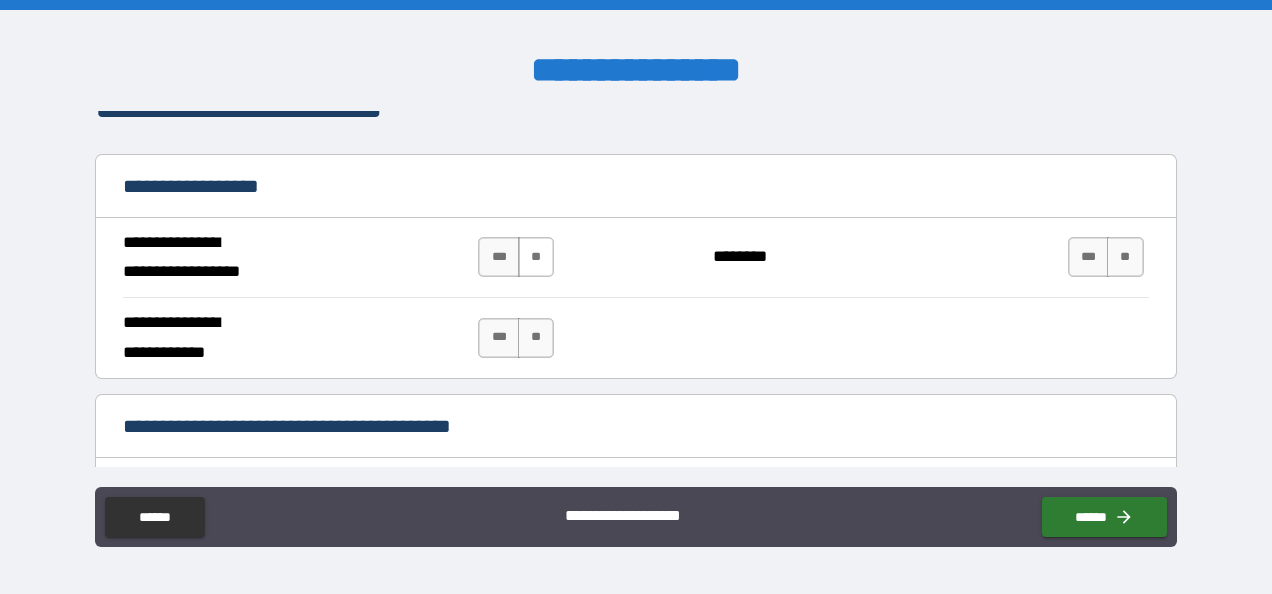 click on "**" at bounding box center (536, 257) 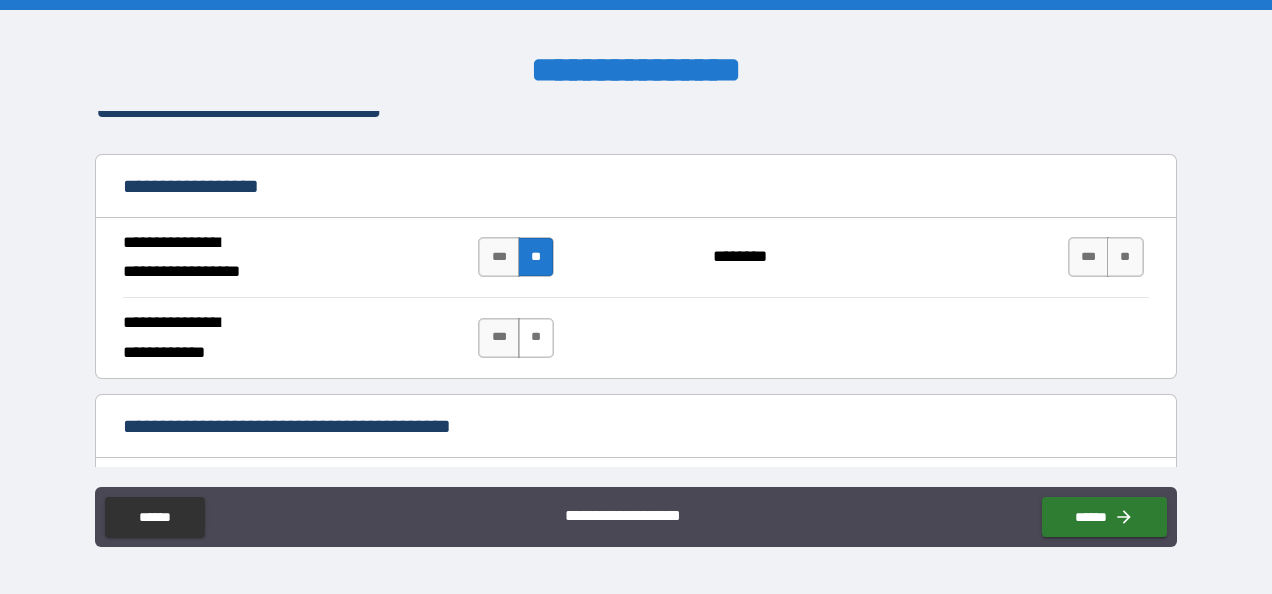 click on "**" at bounding box center [536, 338] 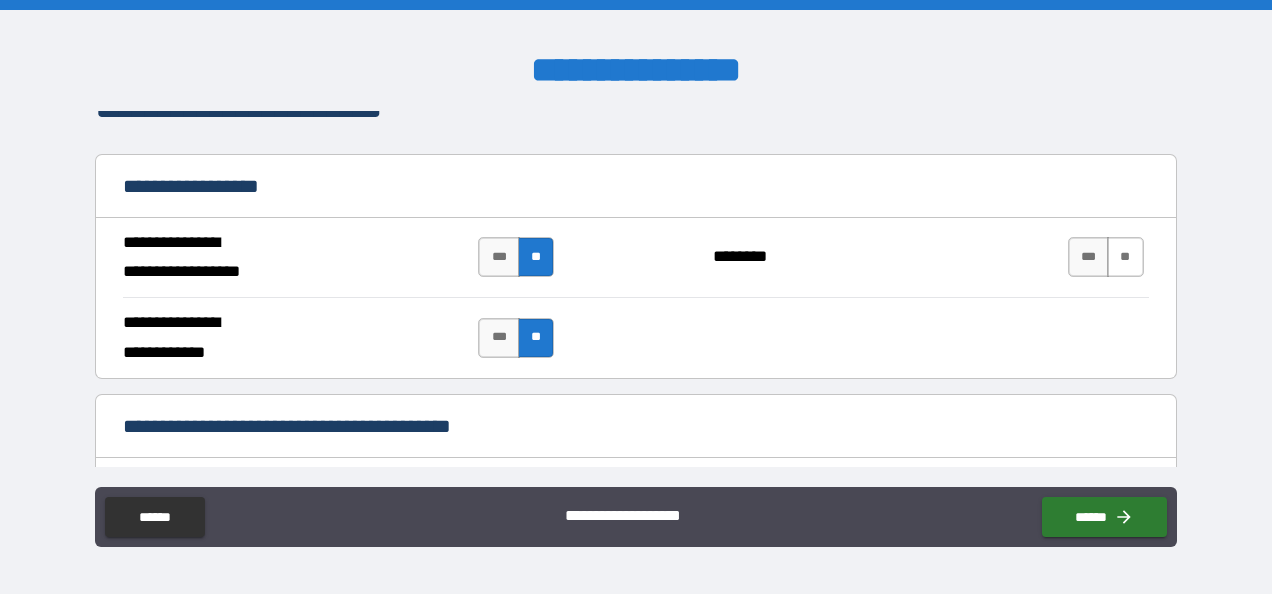 click on "**" at bounding box center [1125, 257] 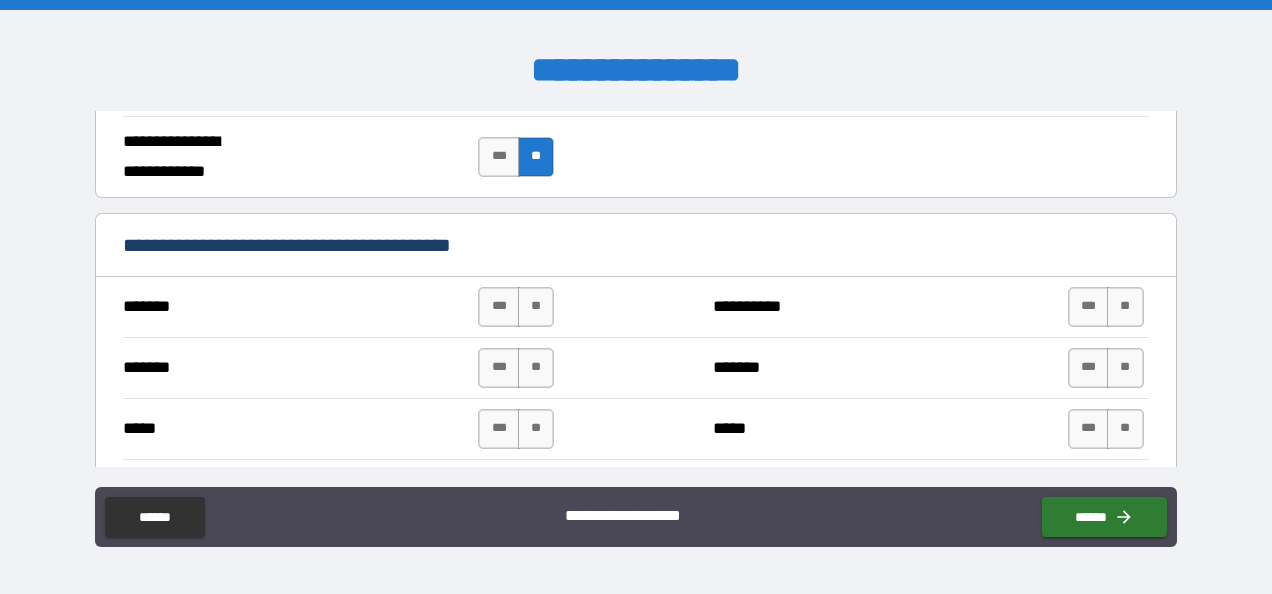 scroll, scrollTop: 1526, scrollLeft: 0, axis: vertical 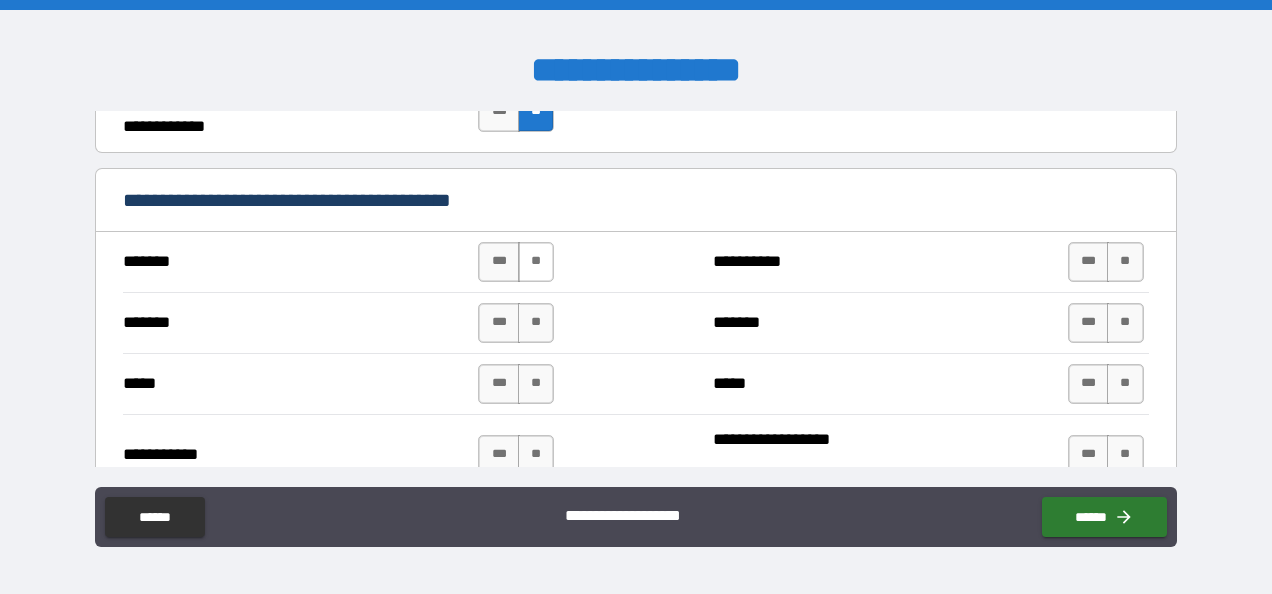 click on "**" at bounding box center [536, 262] 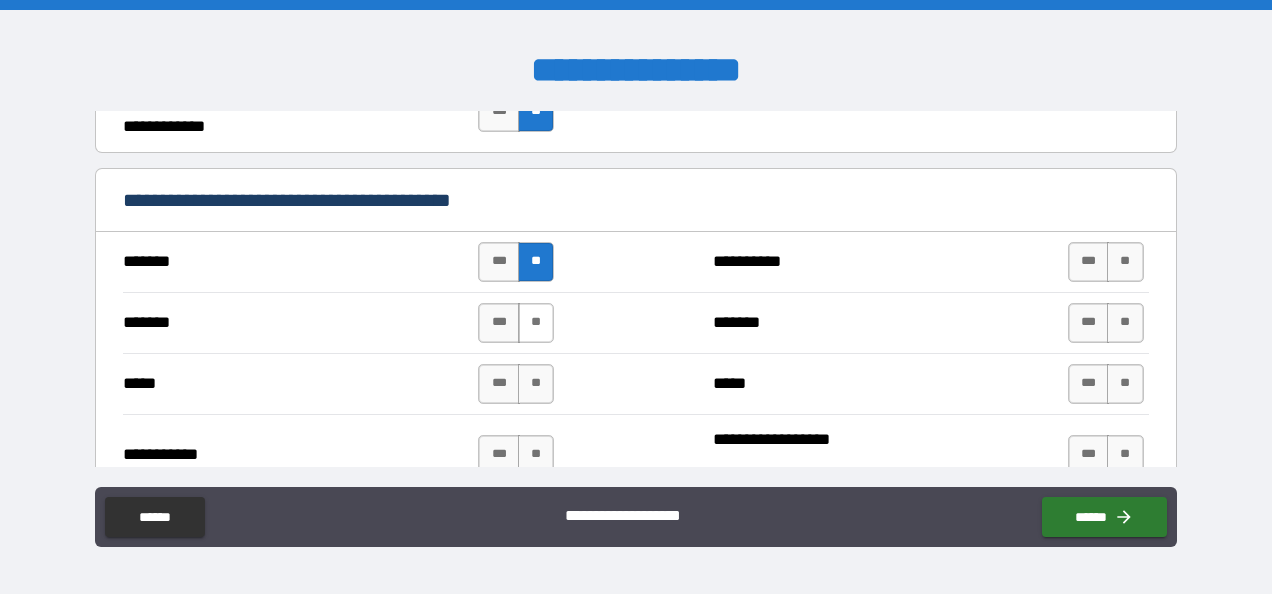 click on "**" at bounding box center (536, 323) 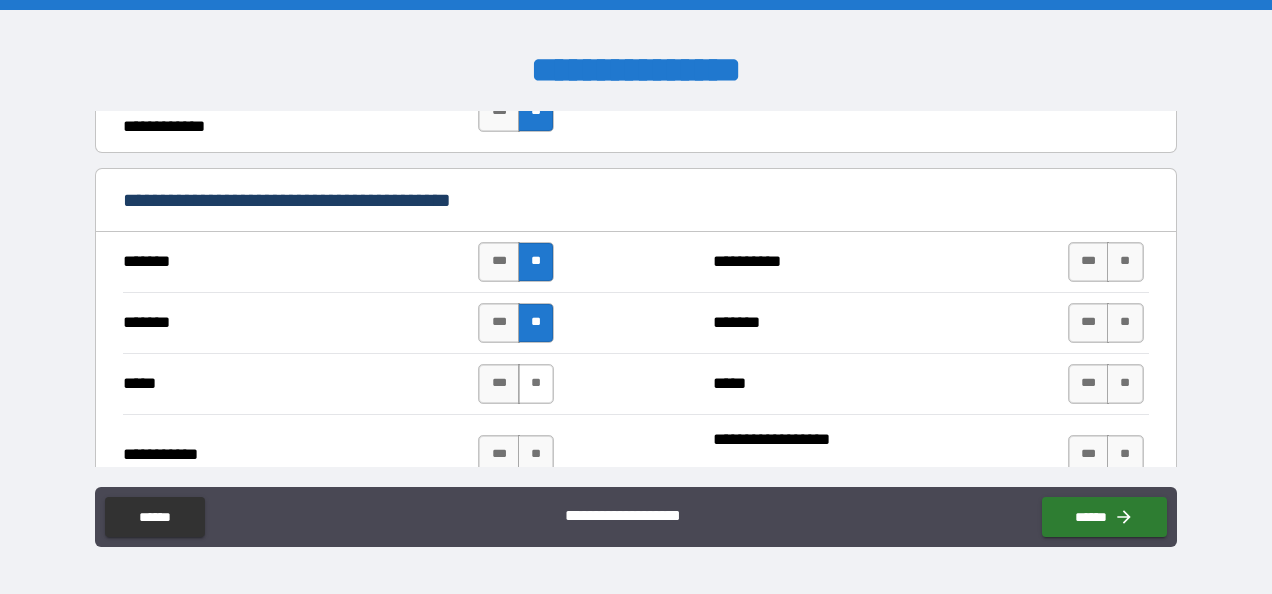 click on "**" at bounding box center (536, 384) 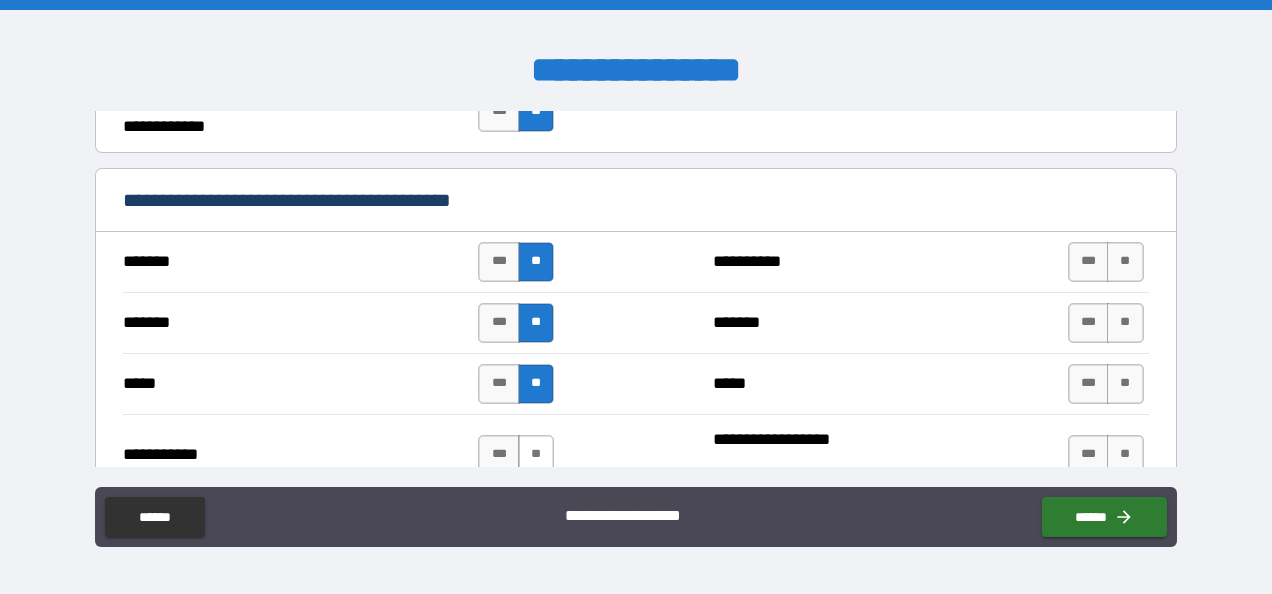 click on "**" at bounding box center [536, 455] 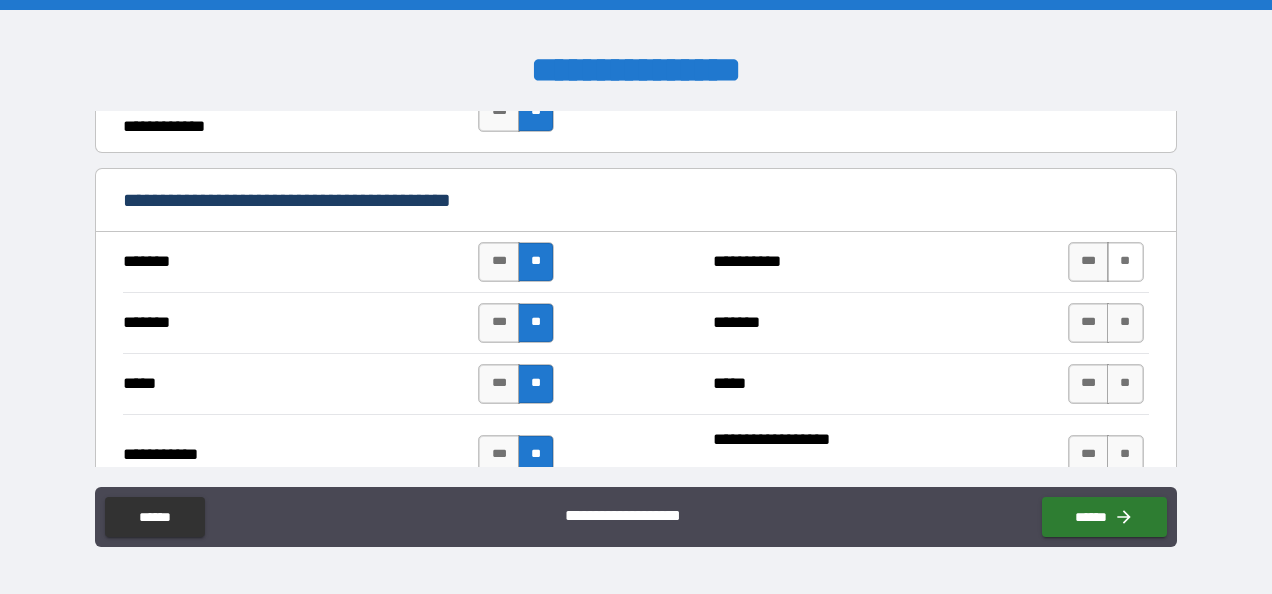 click on "**" at bounding box center (1125, 262) 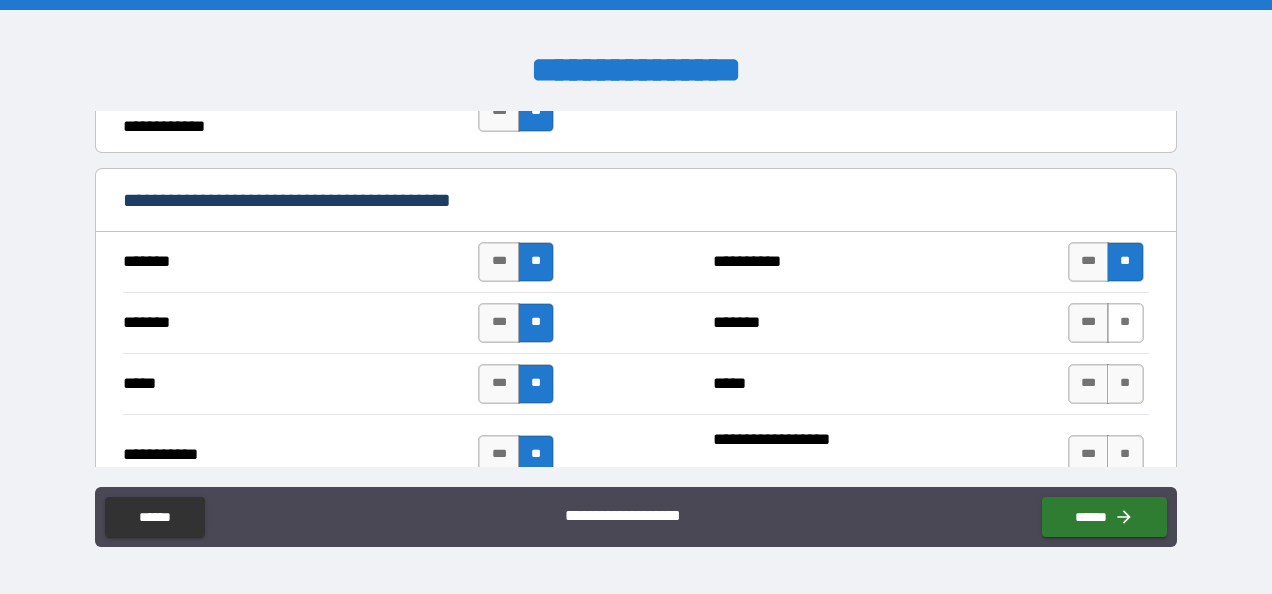 click on "**" at bounding box center (1125, 323) 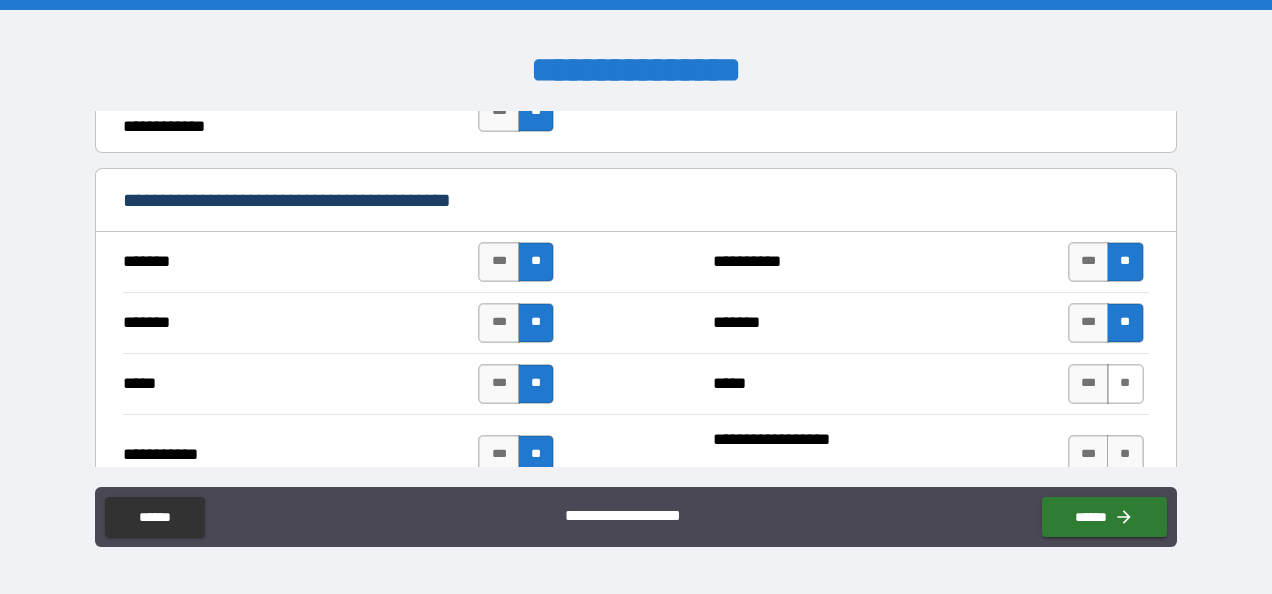 click on "**" at bounding box center (1125, 384) 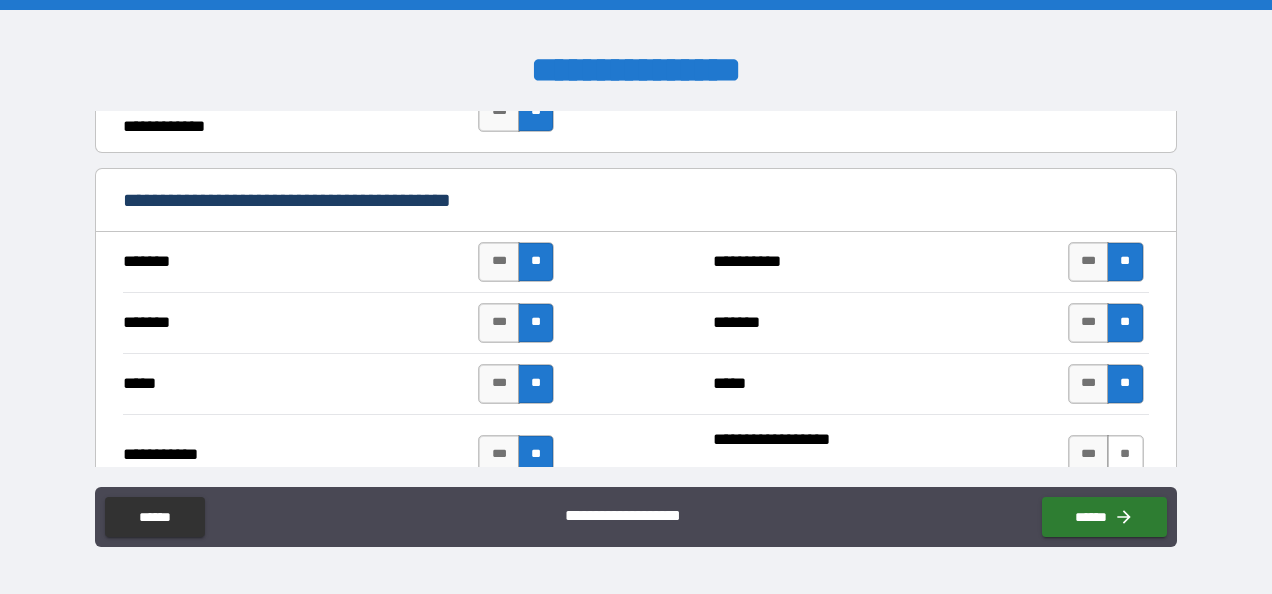 click on "**" at bounding box center (1125, 455) 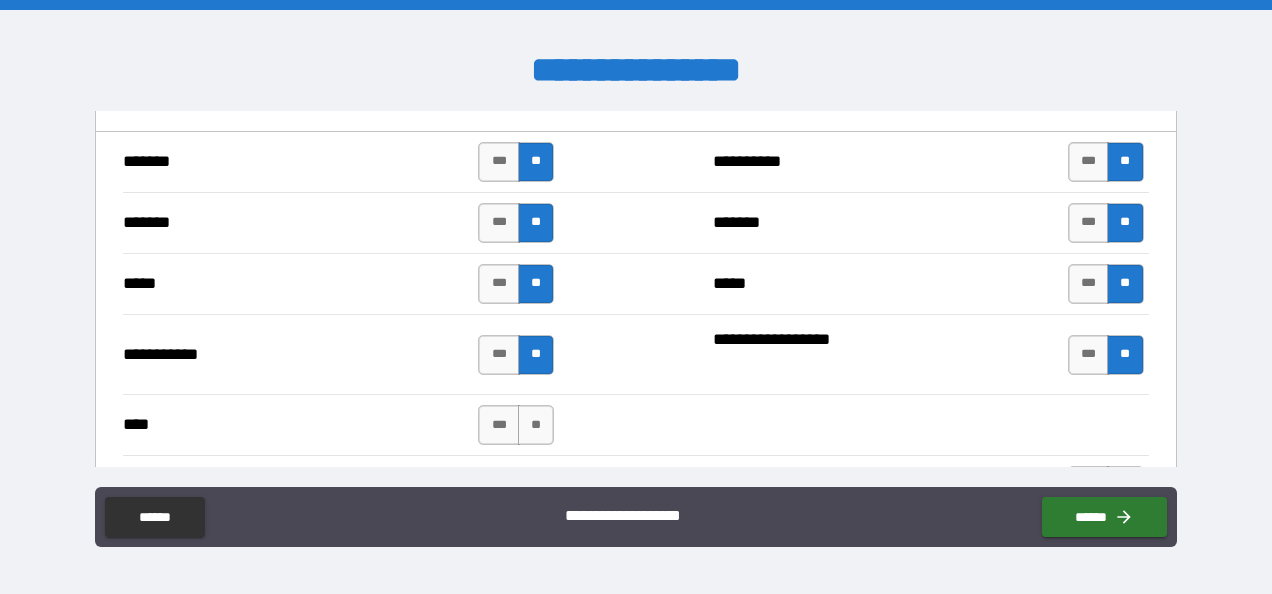 scroll, scrollTop: 1698, scrollLeft: 0, axis: vertical 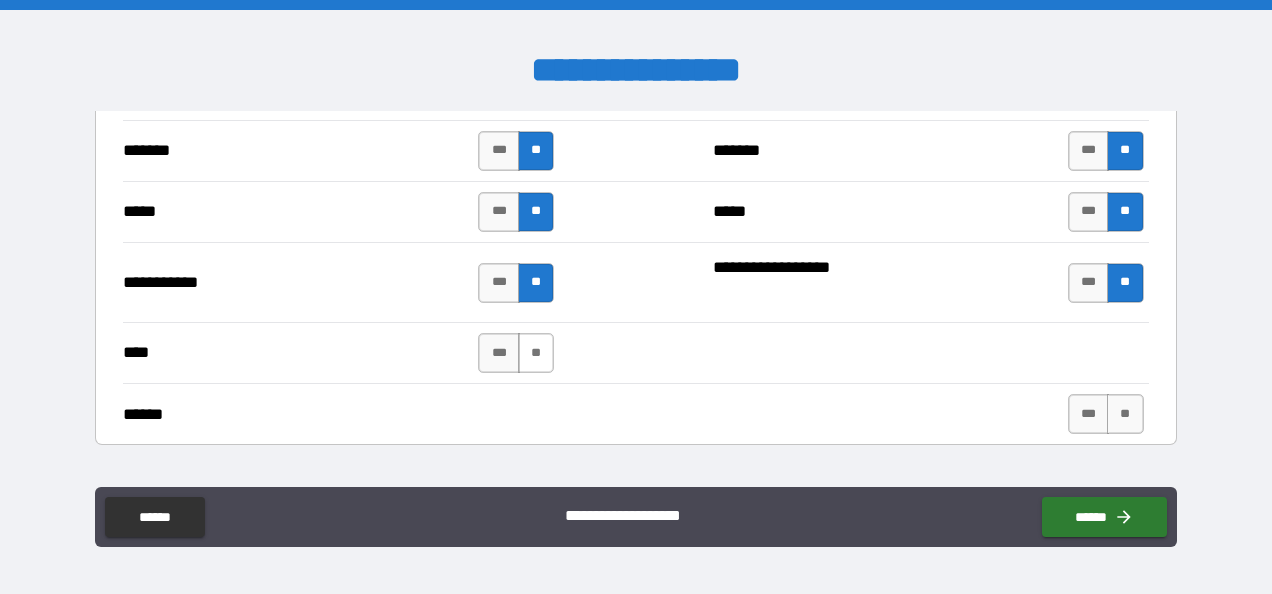 click on "**" at bounding box center (536, 353) 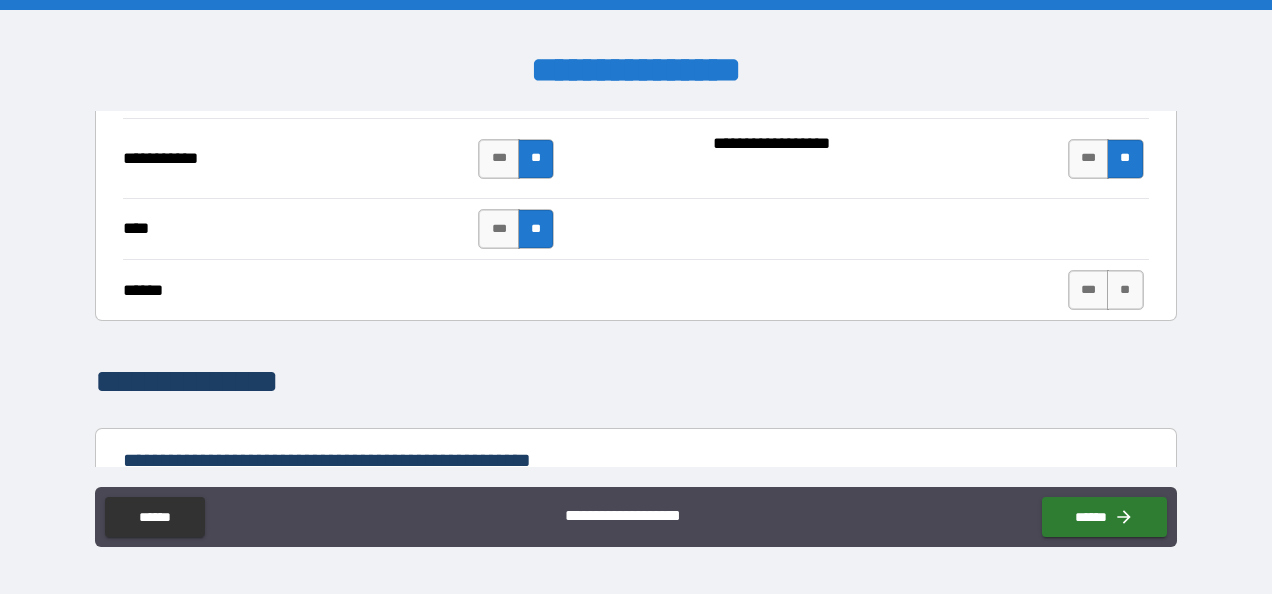 scroll, scrollTop: 1855, scrollLeft: 0, axis: vertical 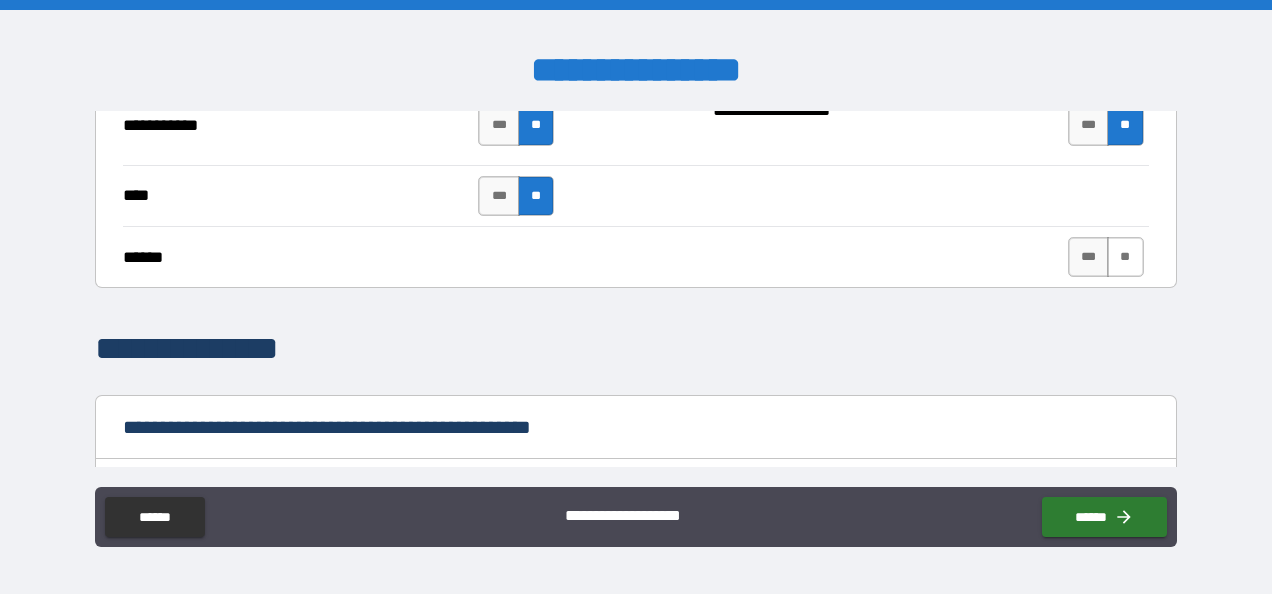 click on "**" at bounding box center (1125, 257) 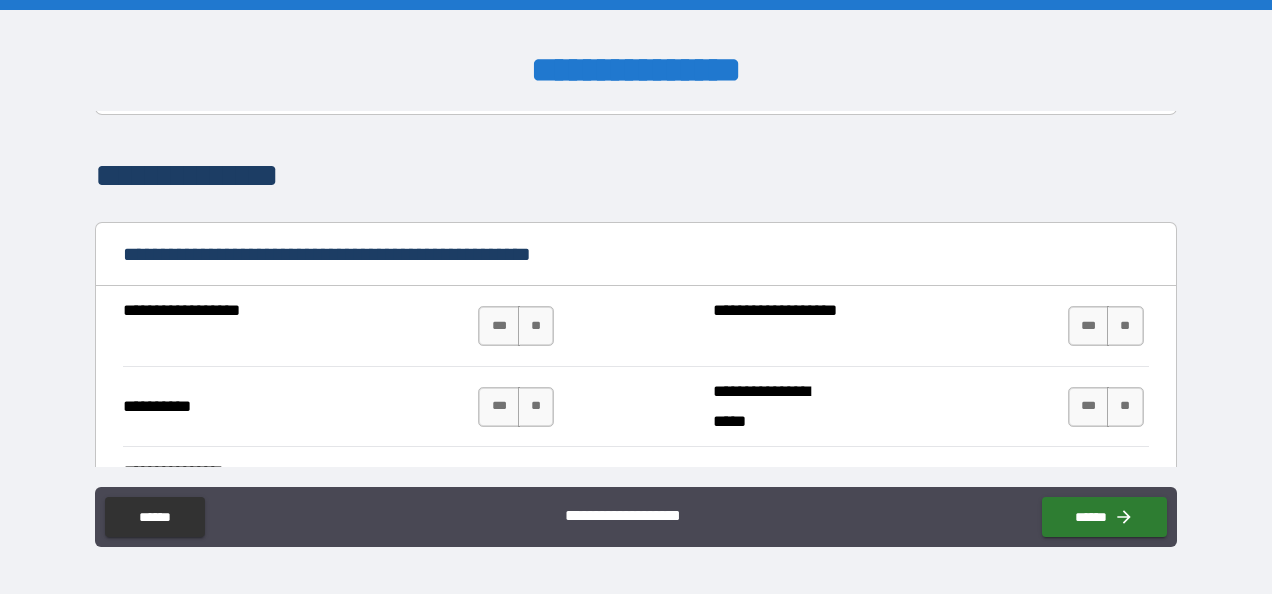 scroll, scrollTop: 2048, scrollLeft: 0, axis: vertical 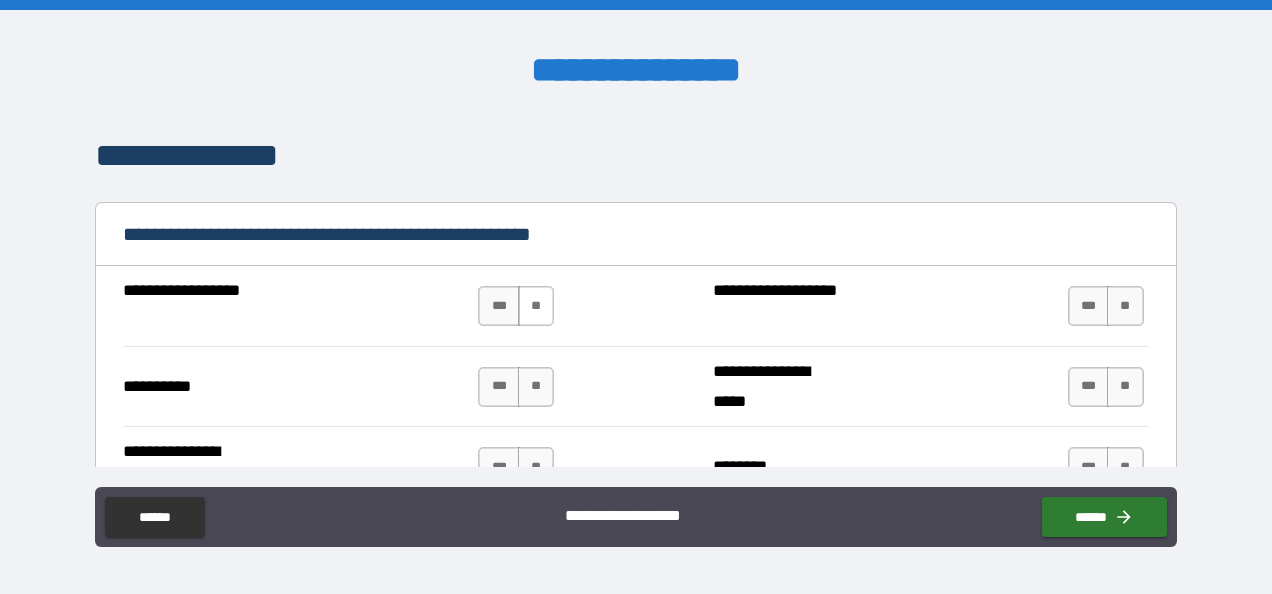 click on "**" at bounding box center (536, 306) 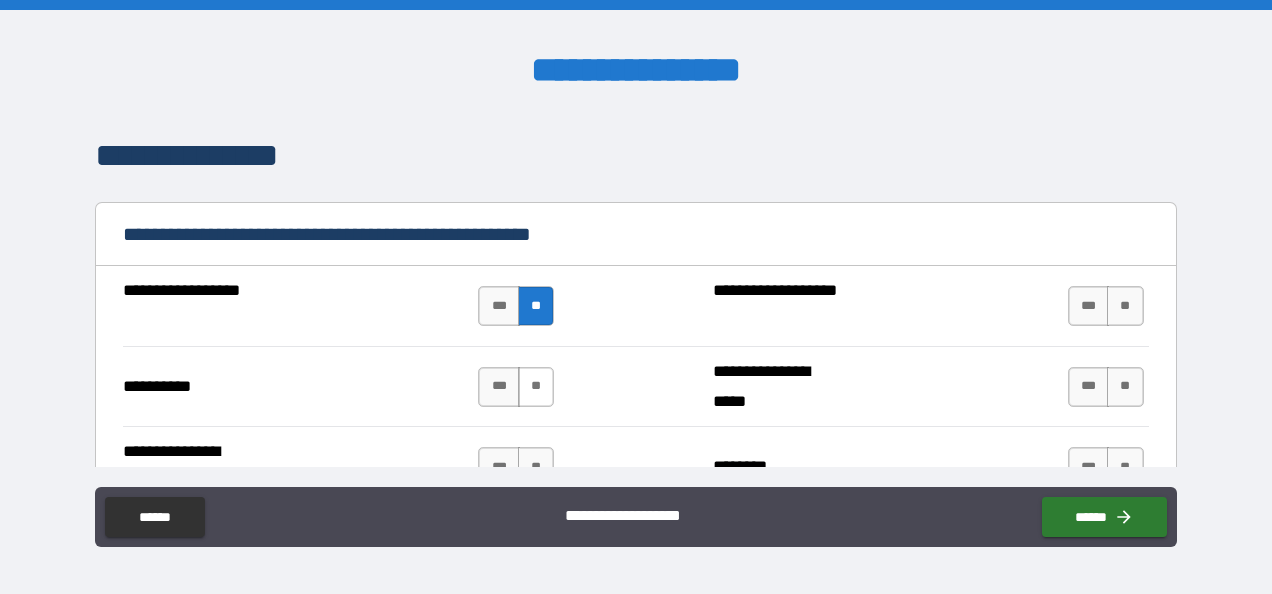 click on "**" at bounding box center (536, 387) 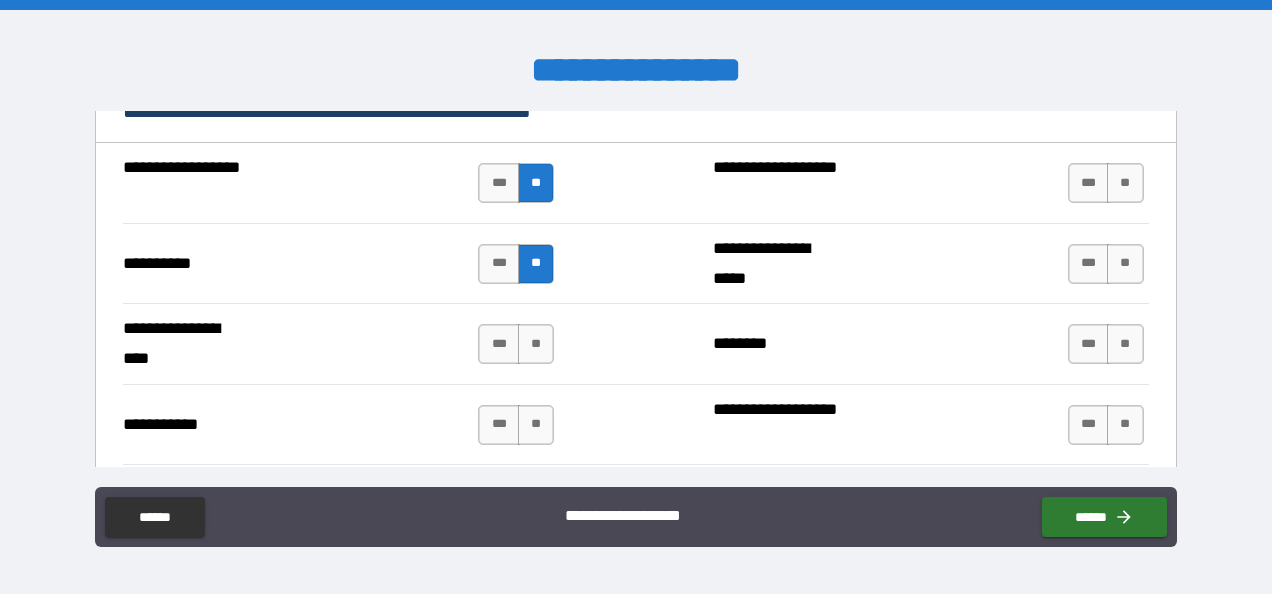scroll, scrollTop: 2208, scrollLeft: 0, axis: vertical 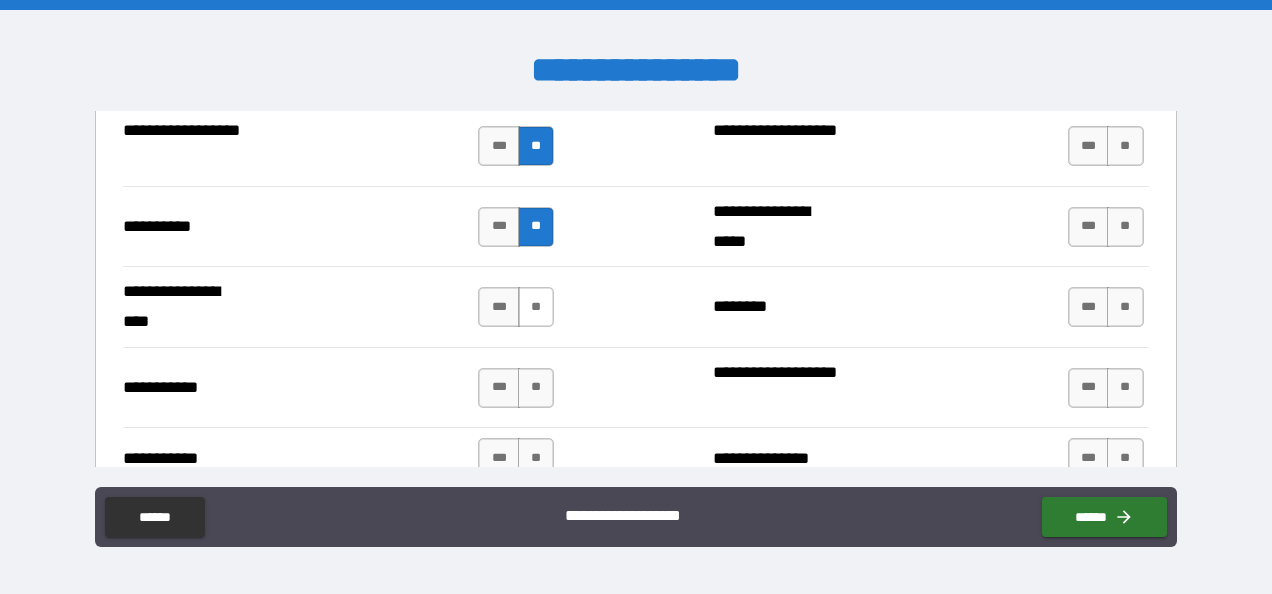 click on "**" at bounding box center (536, 307) 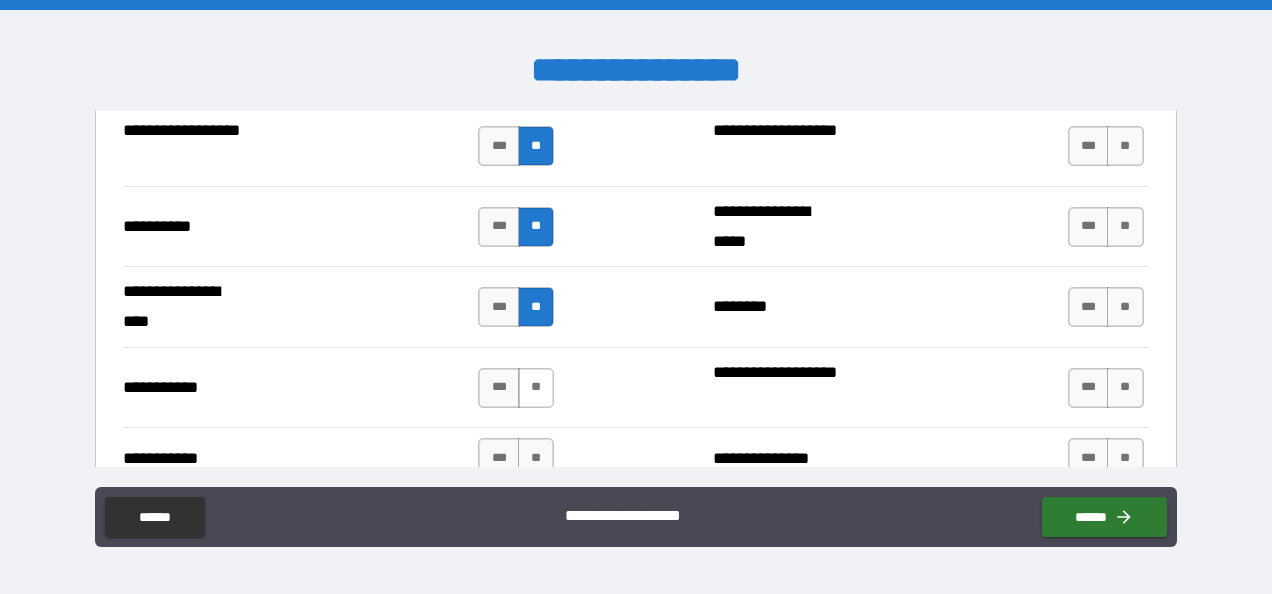 click on "**" at bounding box center (536, 388) 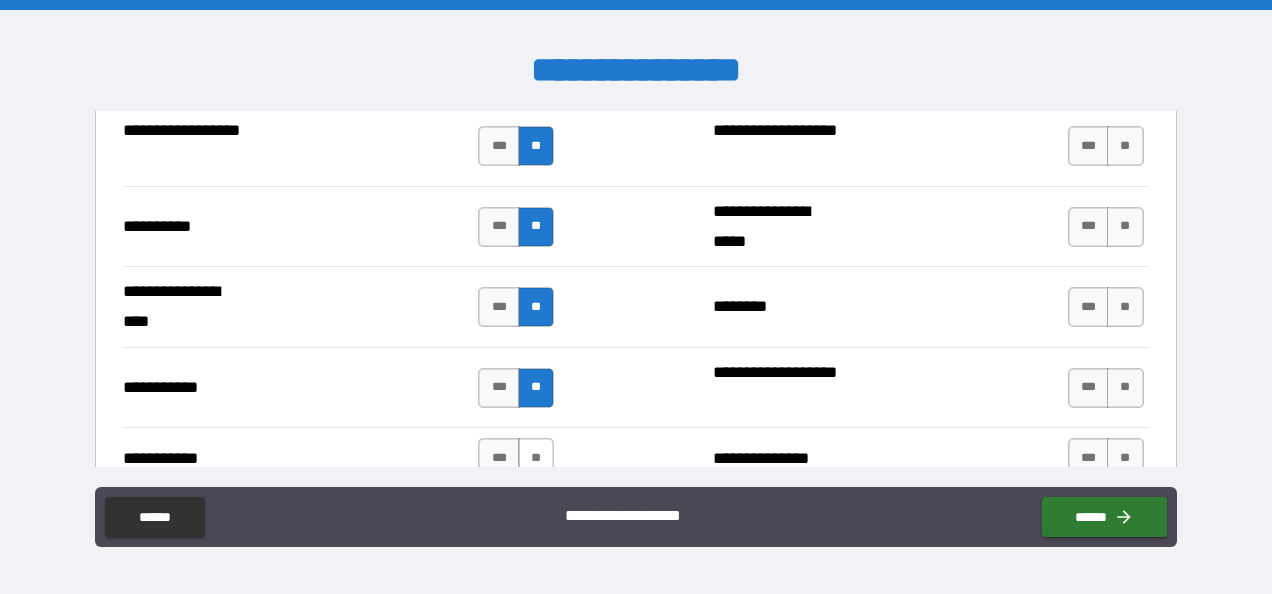 click on "**" at bounding box center [536, 458] 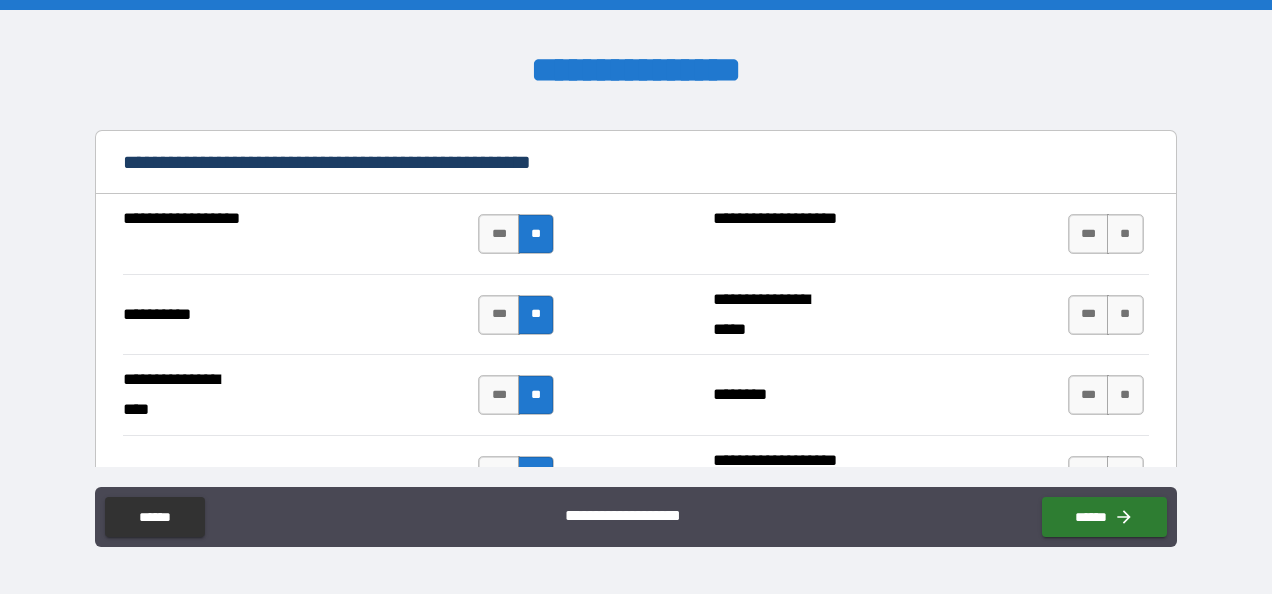 scroll, scrollTop: 2118, scrollLeft: 0, axis: vertical 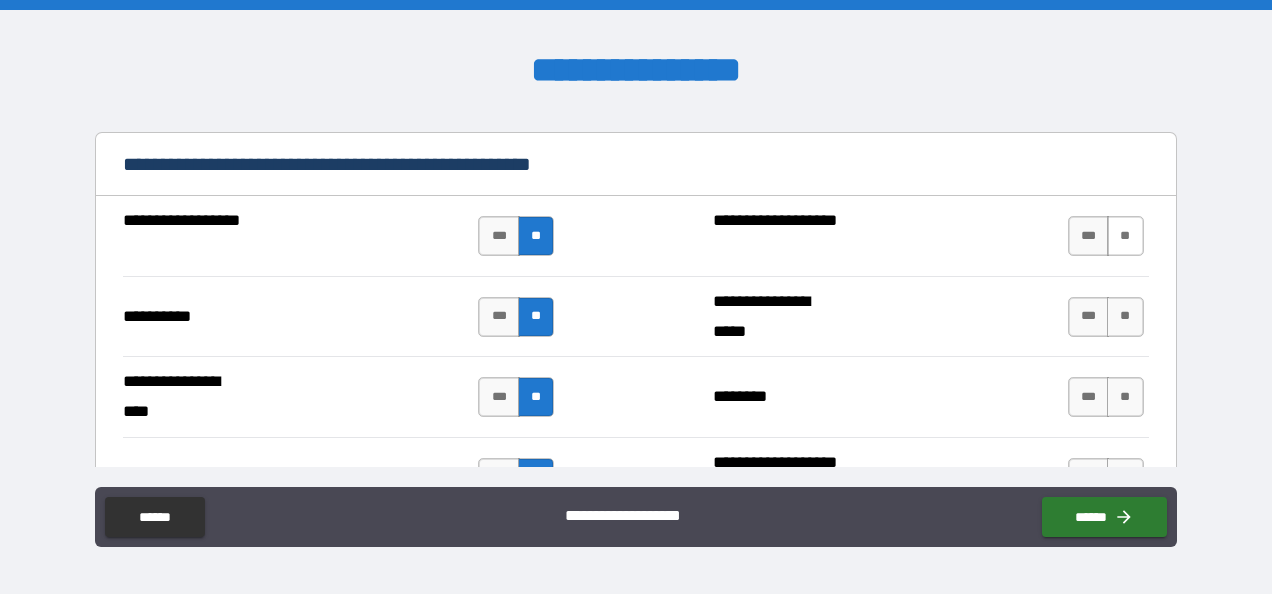 click on "**" at bounding box center [1125, 236] 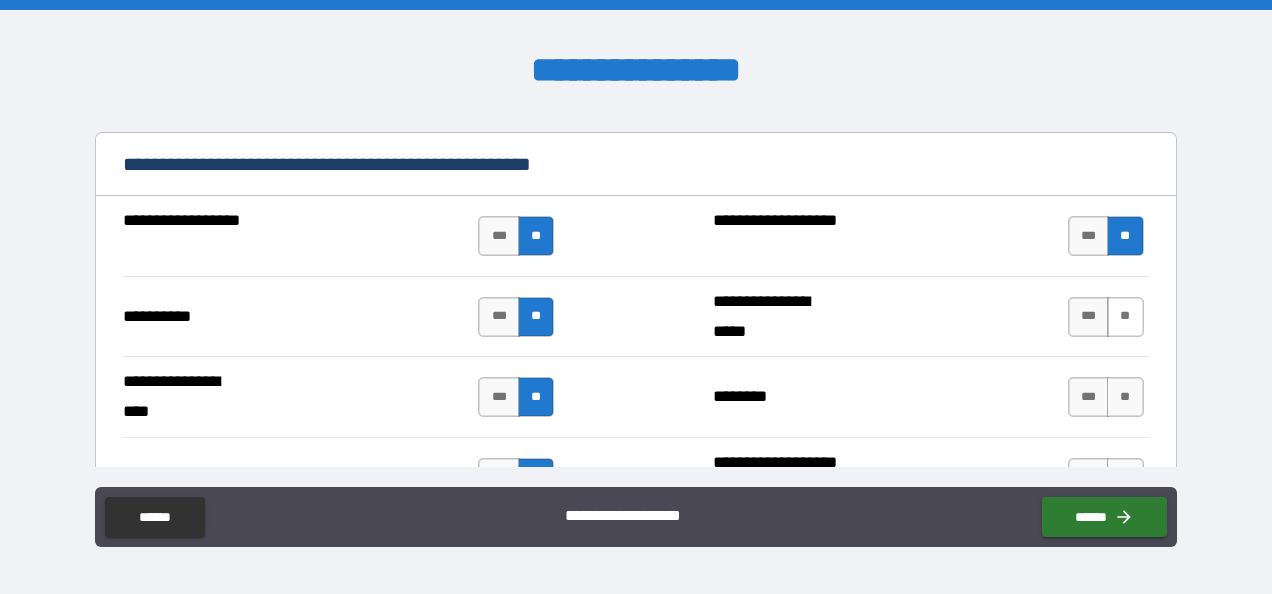 click on "**" at bounding box center (1125, 317) 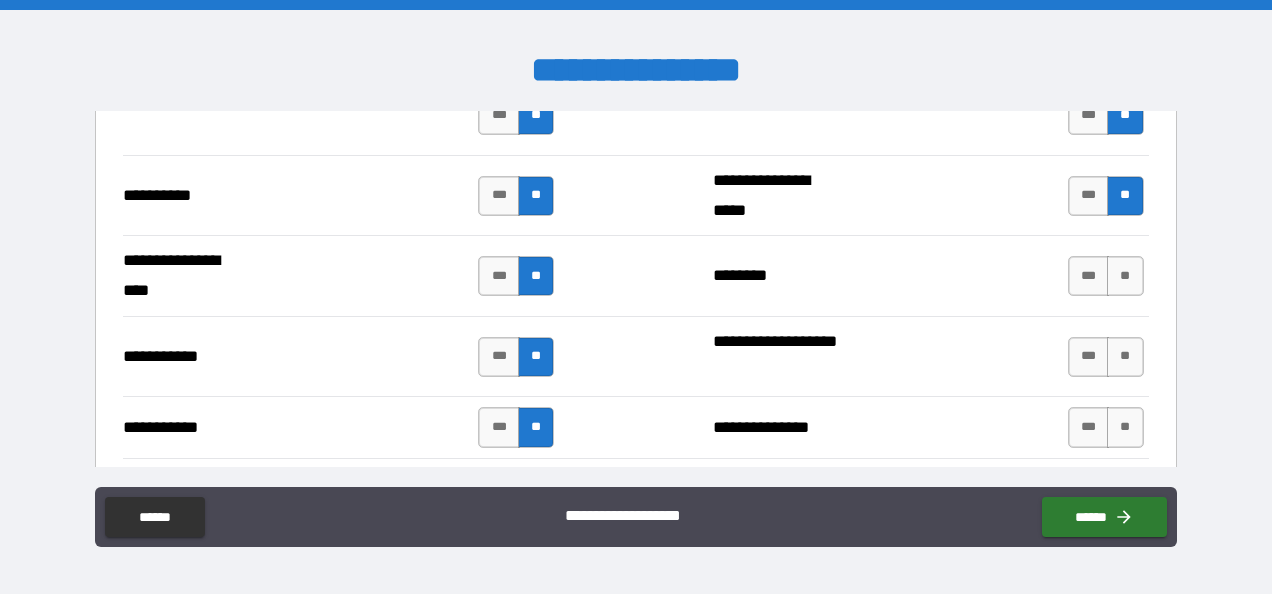 scroll, scrollTop: 2247, scrollLeft: 0, axis: vertical 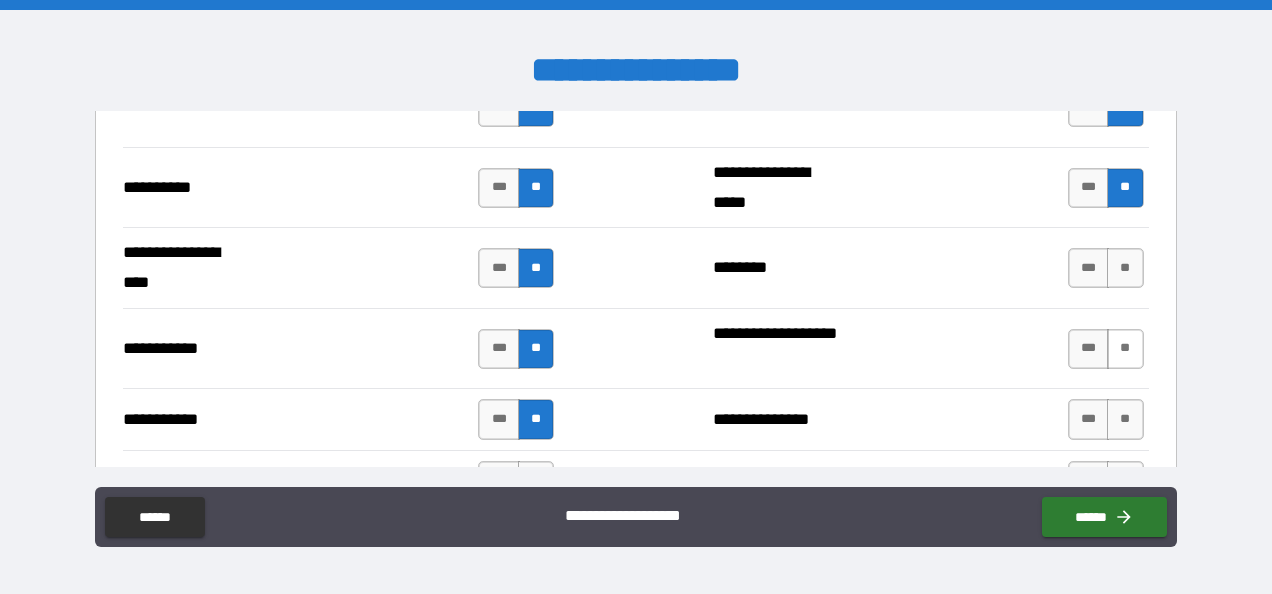 click on "**" at bounding box center [1125, 349] 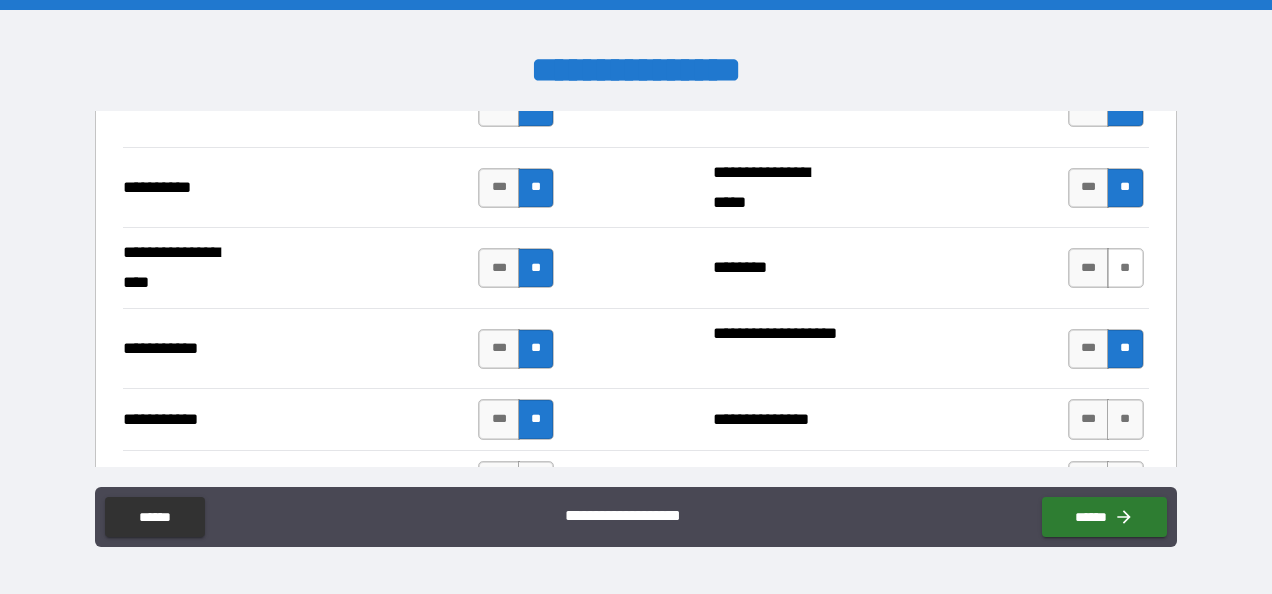 click on "**" at bounding box center [1125, 268] 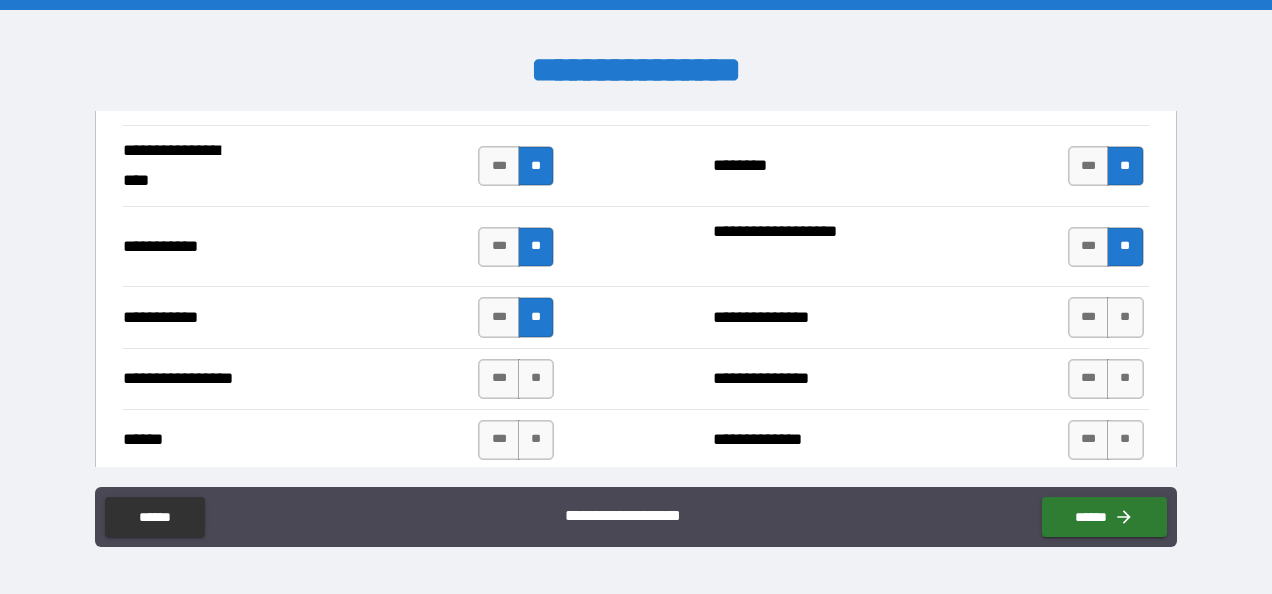 scroll, scrollTop: 2350, scrollLeft: 0, axis: vertical 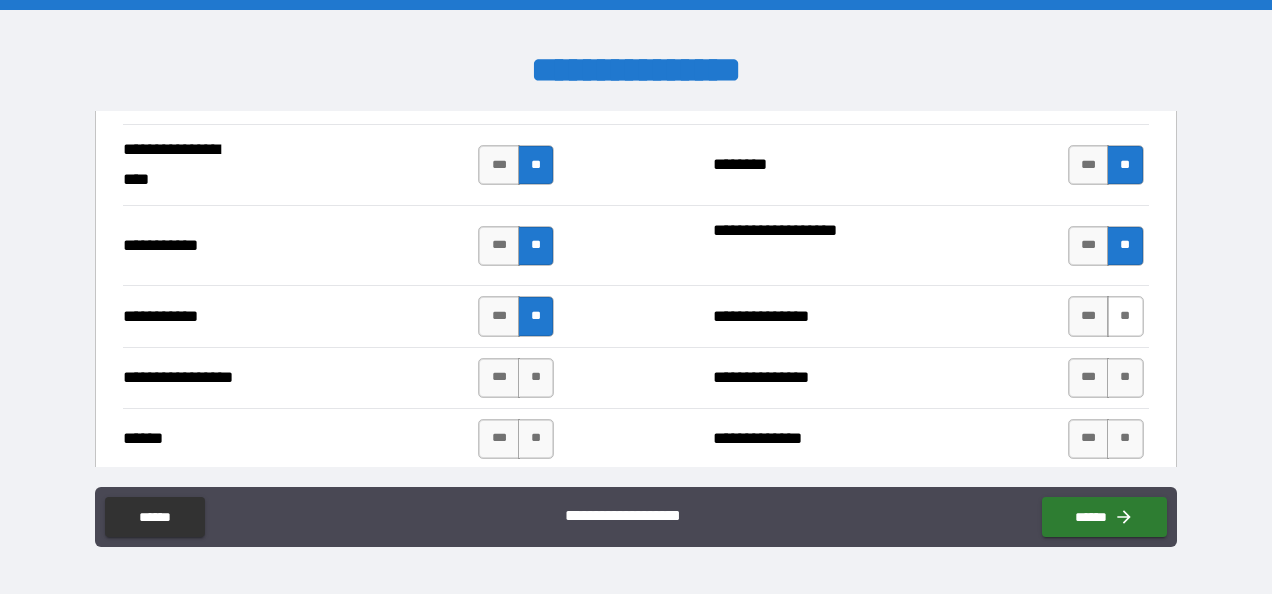 click on "**" at bounding box center (1125, 316) 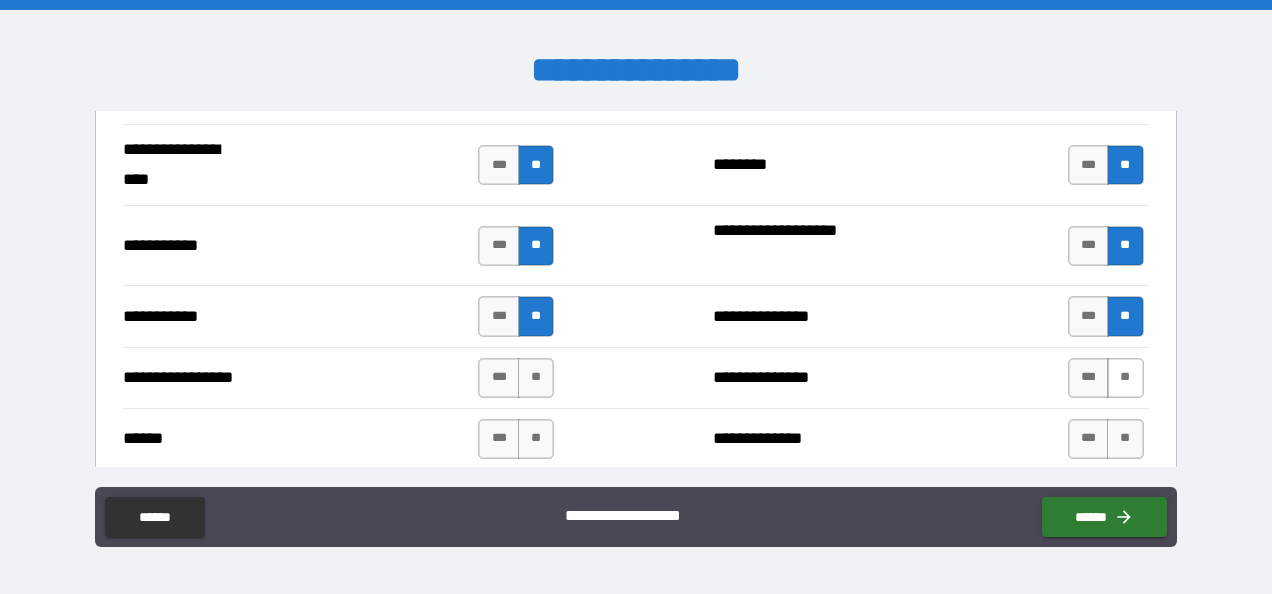 click on "**" at bounding box center [1125, 378] 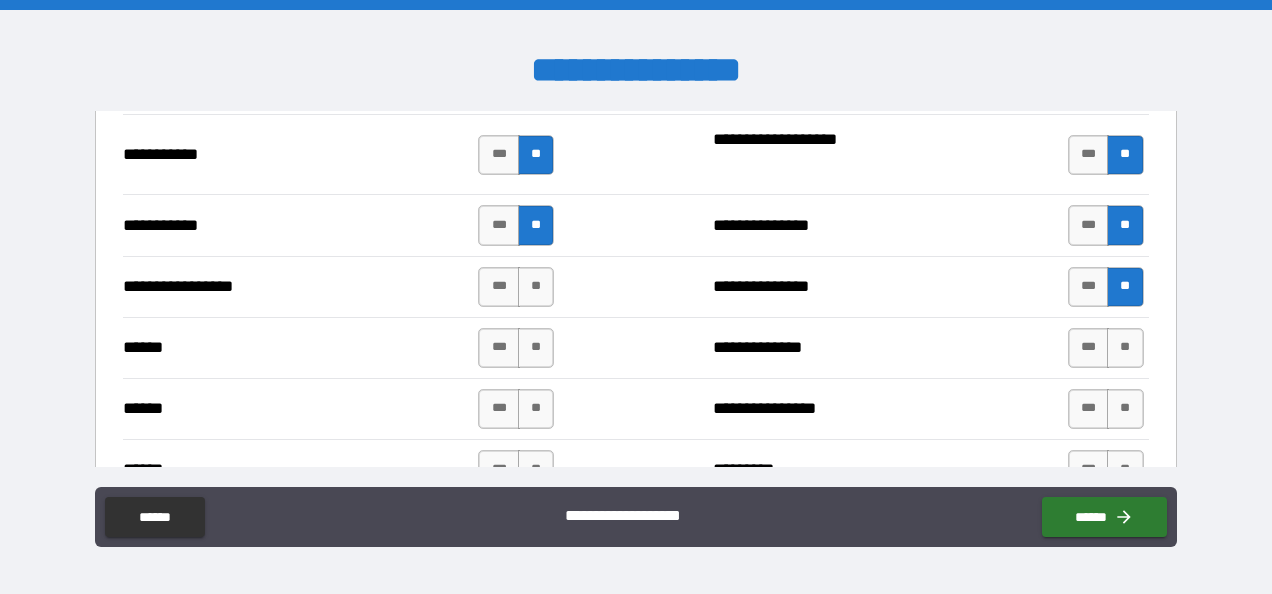 scroll, scrollTop: 2457, scrollLeft: 0, axis: vertical 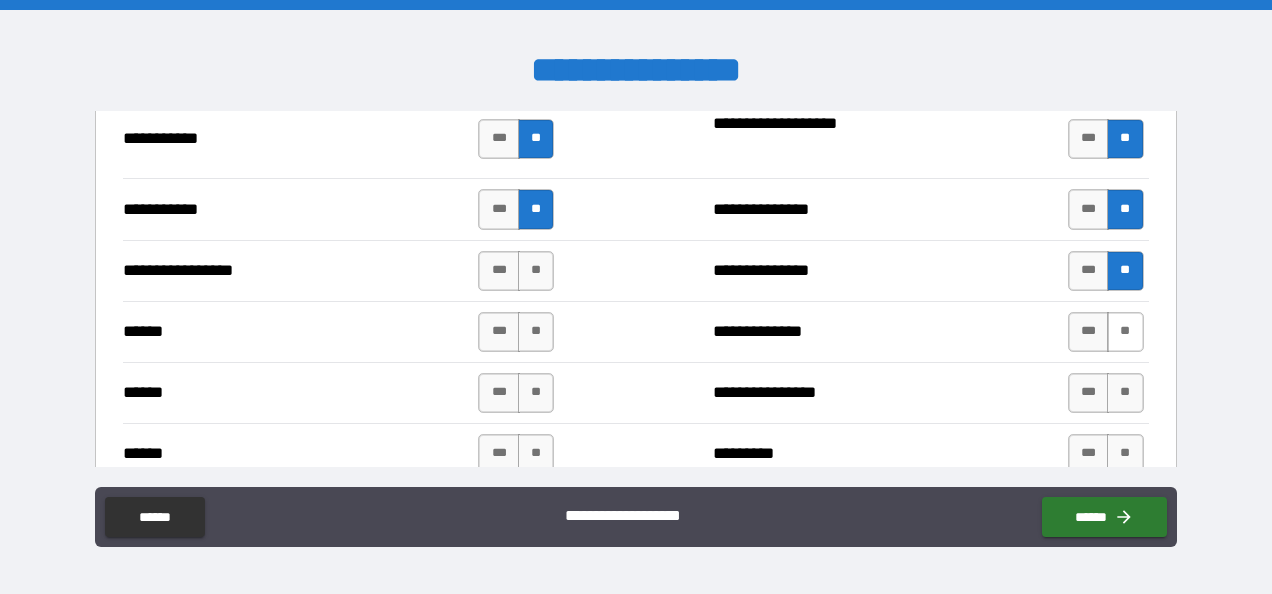 click on "**" at bounding box center [1125, 332] 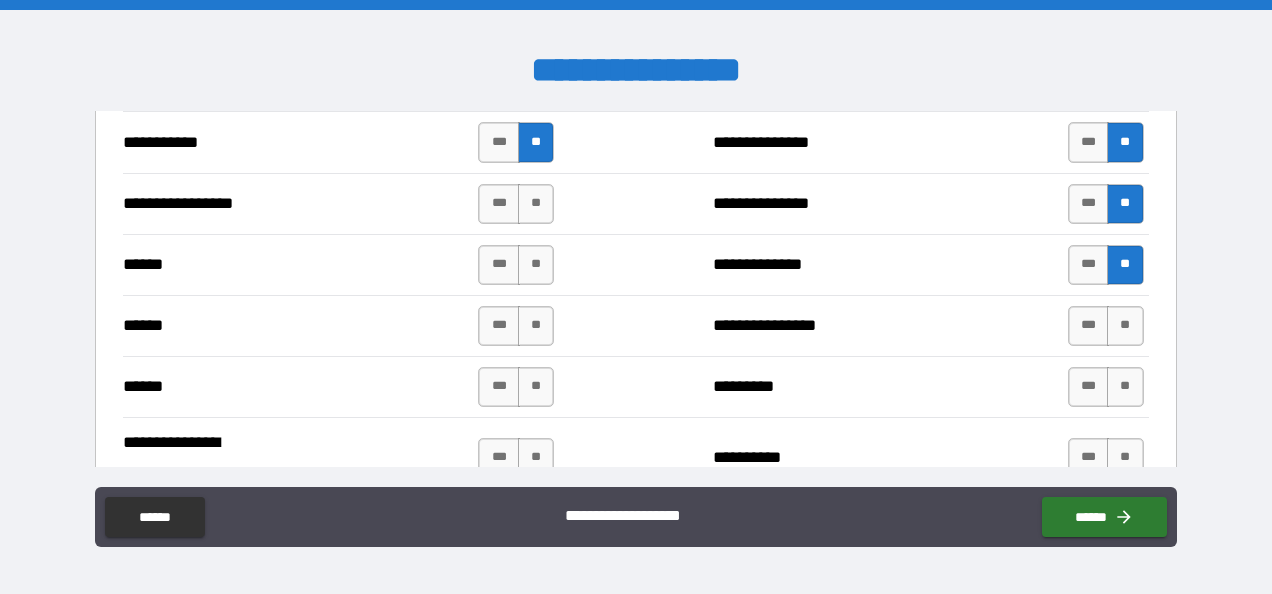 scroll, scrollTop: 2524, scrollLeft: 0, axis: vertical 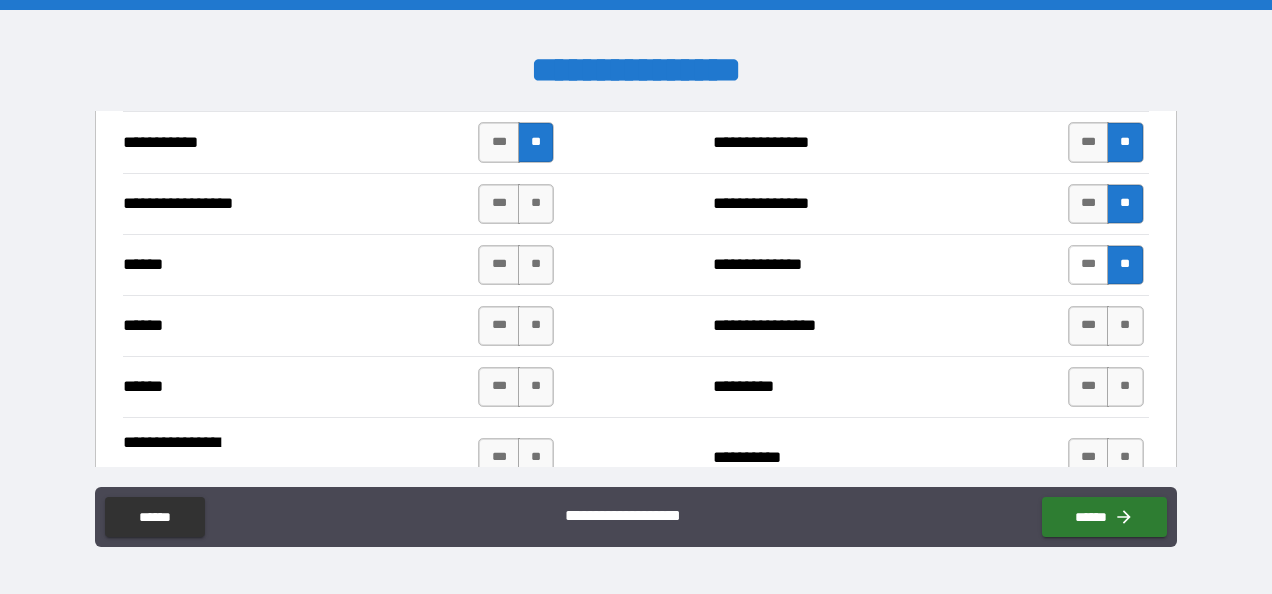 click on "***" at bounding box center (1089, 265) 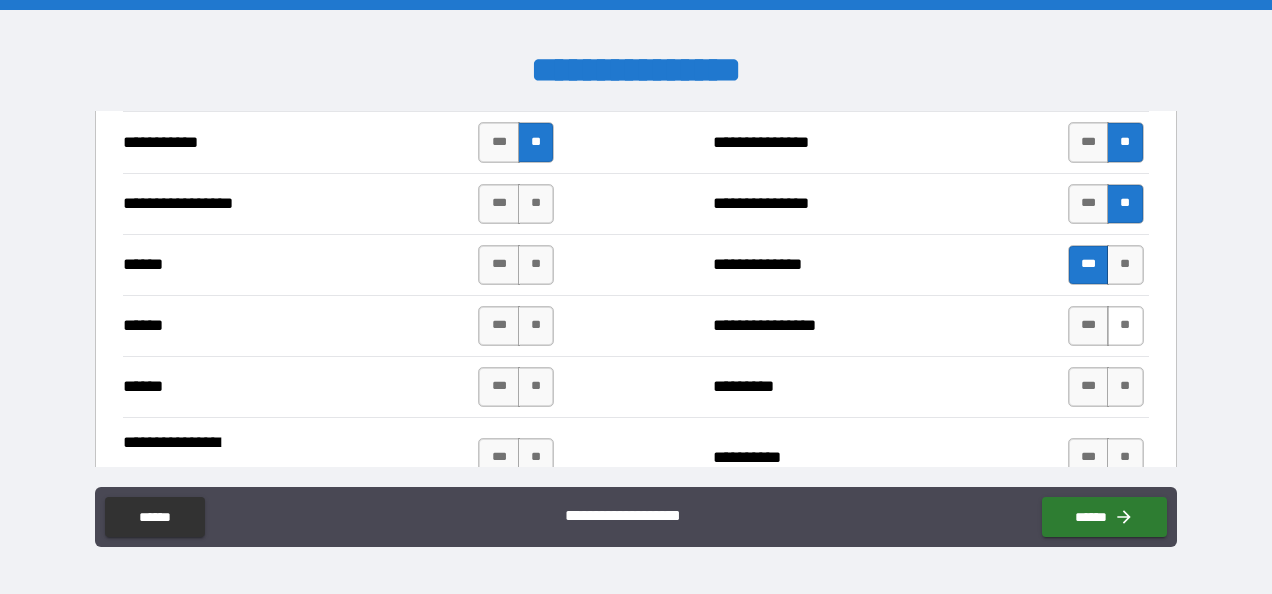 click on "**" at bounding box center [1125, 326] 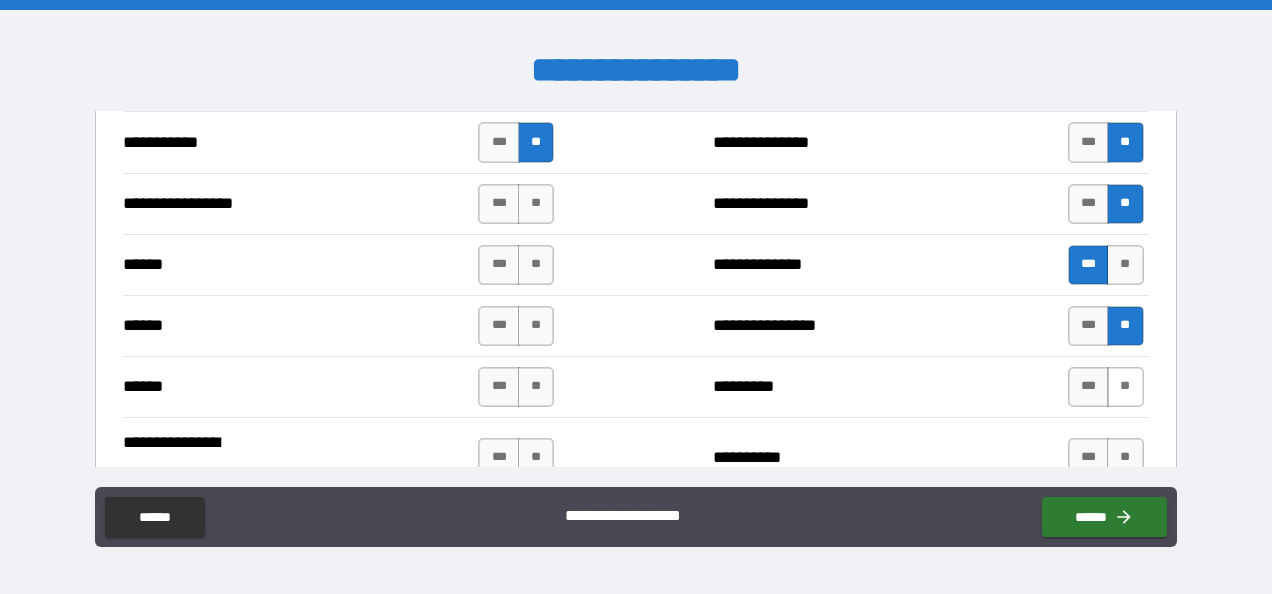 click on "**" at bounding box center (1125, 387) 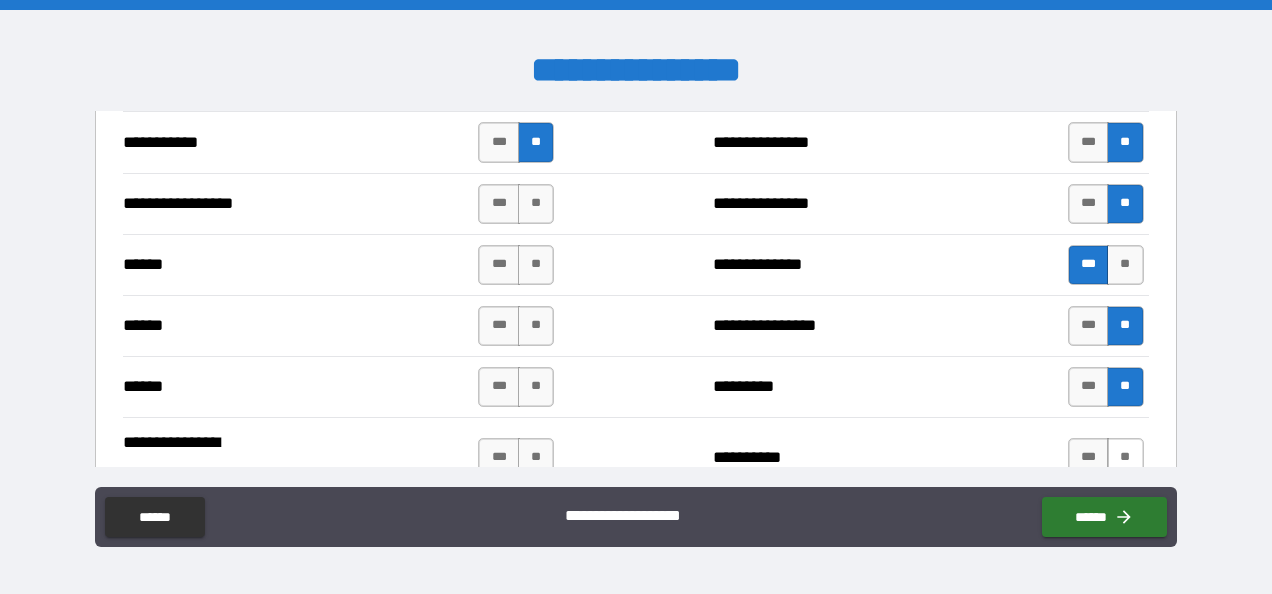 click on "**" at bounding box center (1125, 458) 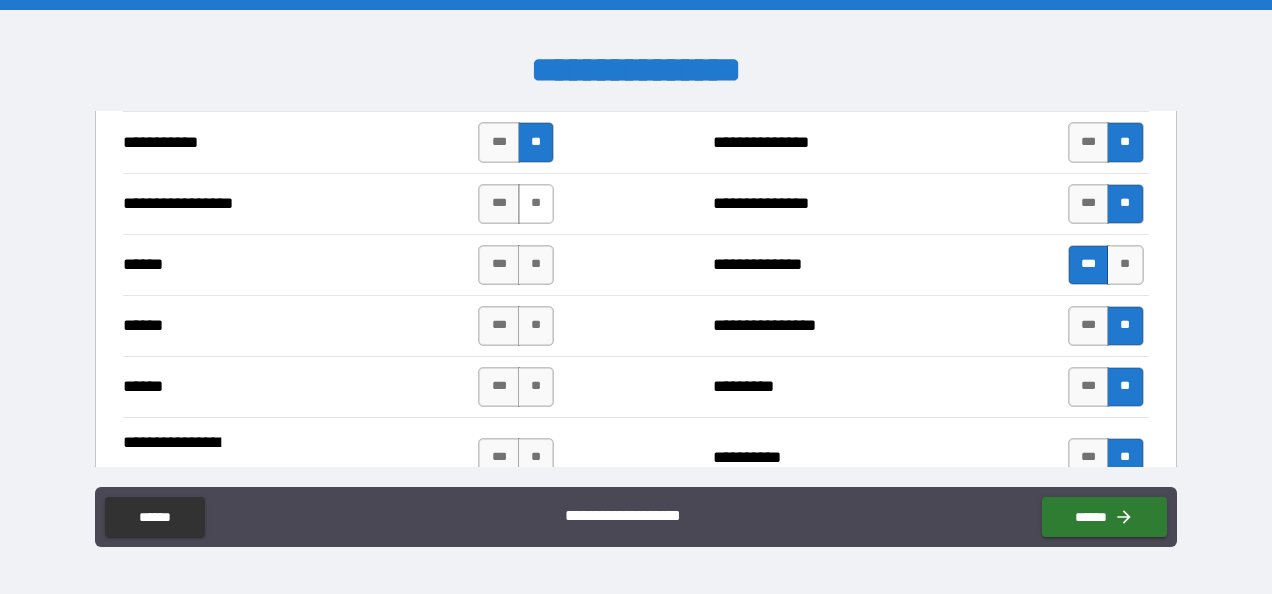 click on "**" at bounding box center [536, 204] 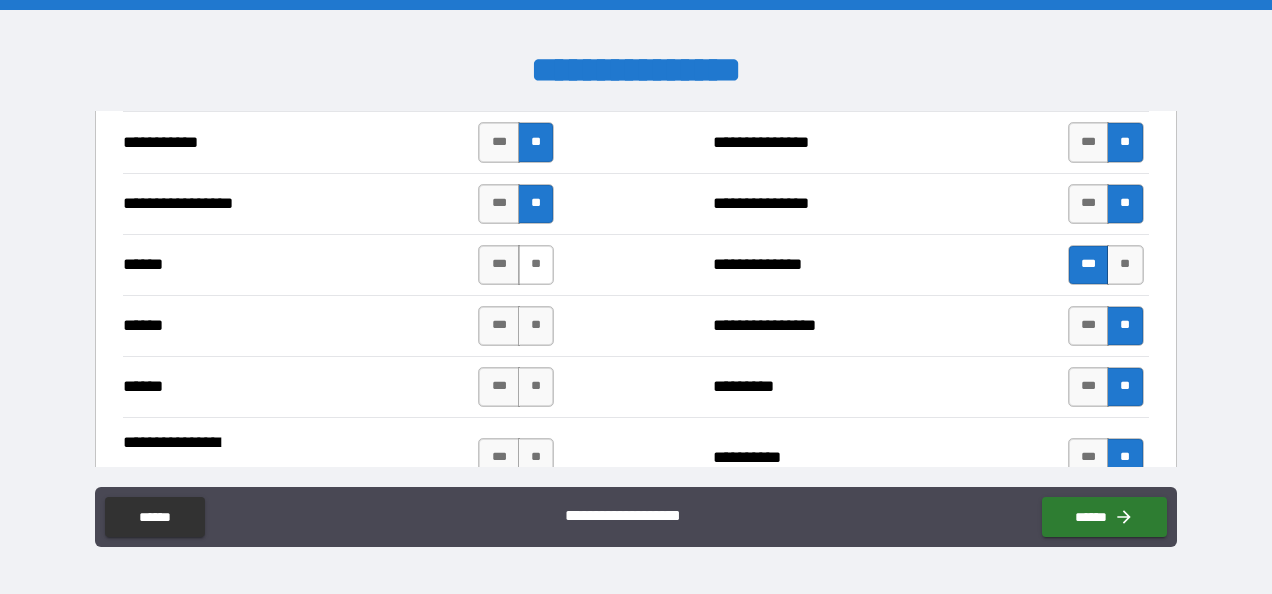 click on "**" at bounding box center [536, 265] 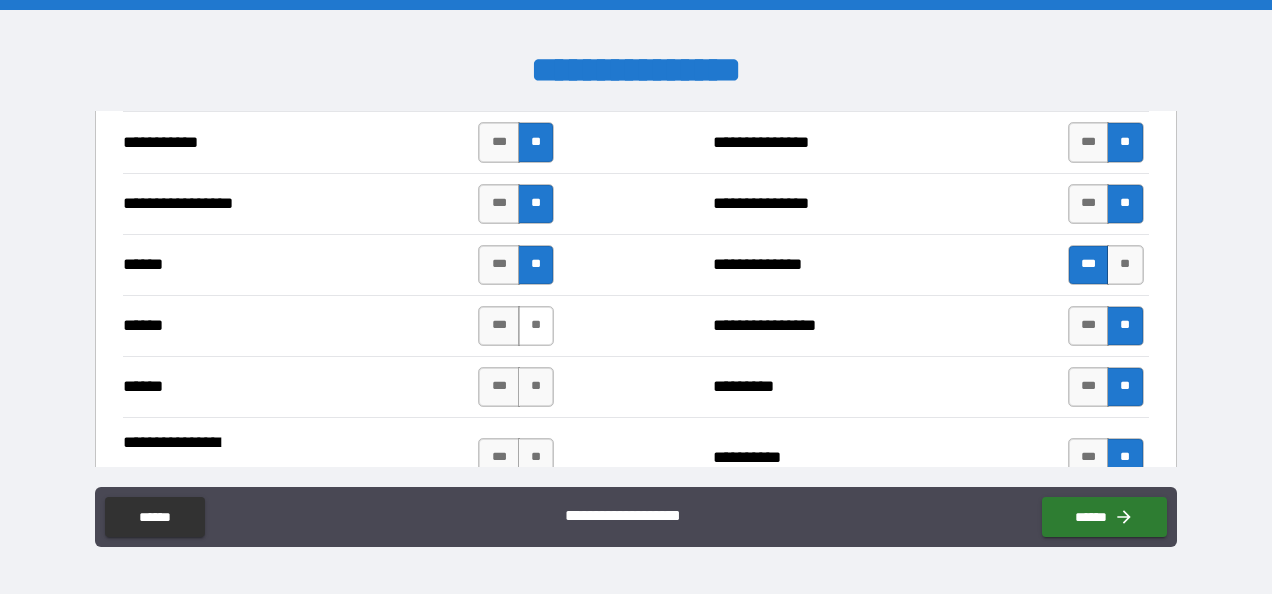 click on "**" at bounding box center [536, 326] 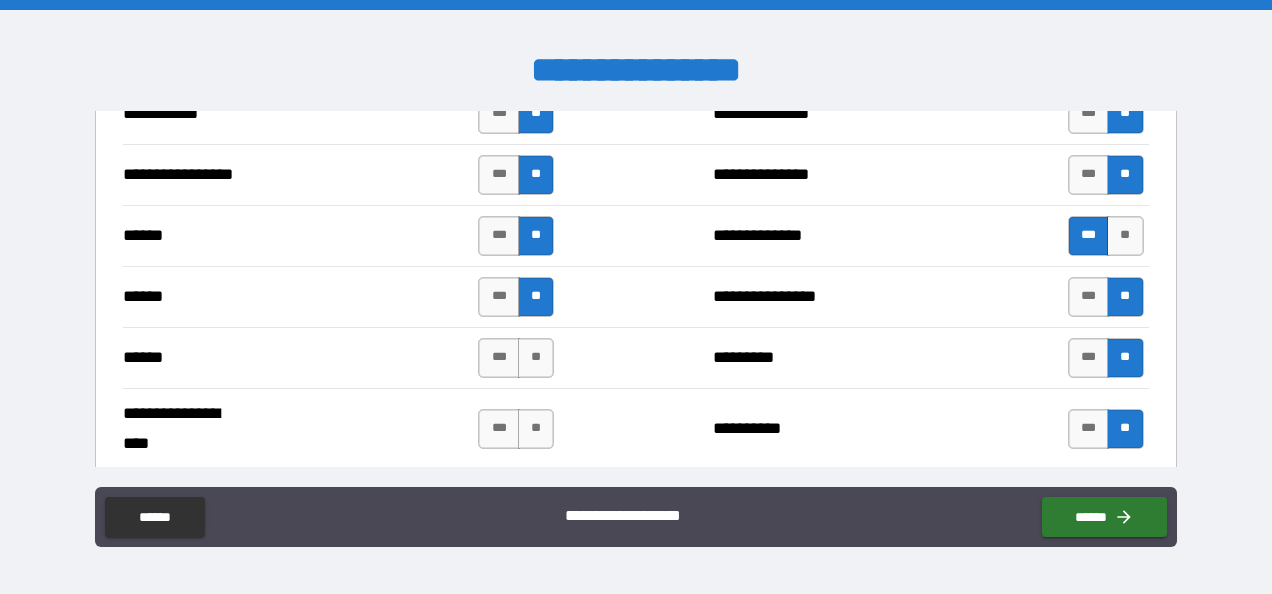 scroll, scrollTop: 2562, scrollLeft: 0, axis: vertical 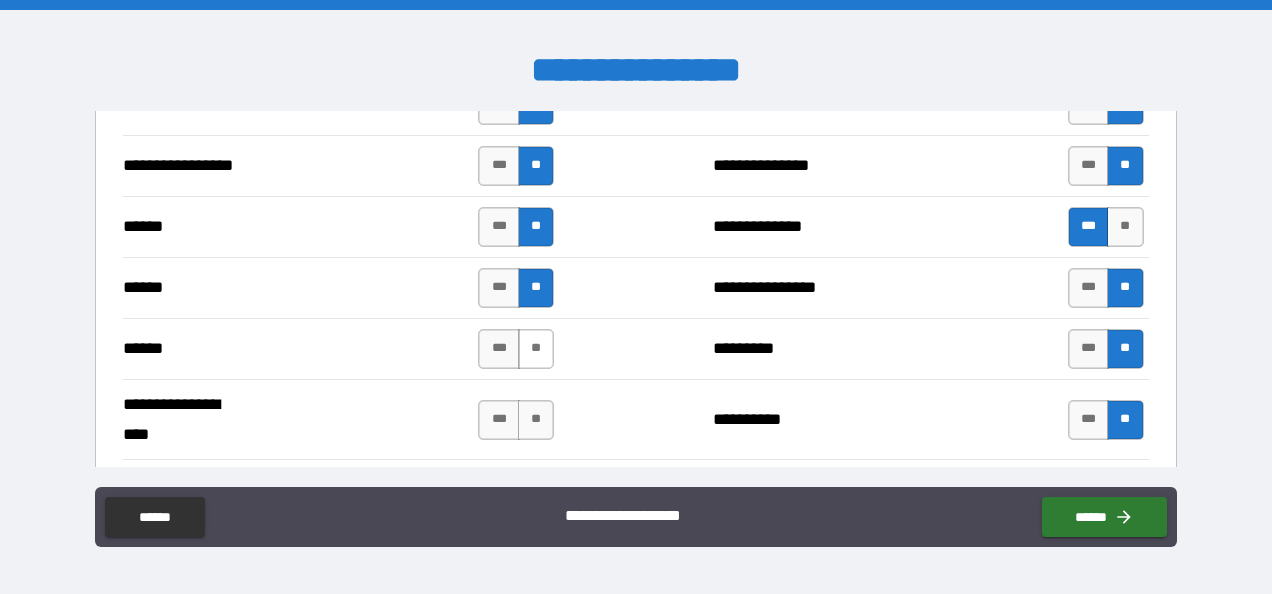 click on "**" at bounding box center (536, 349) 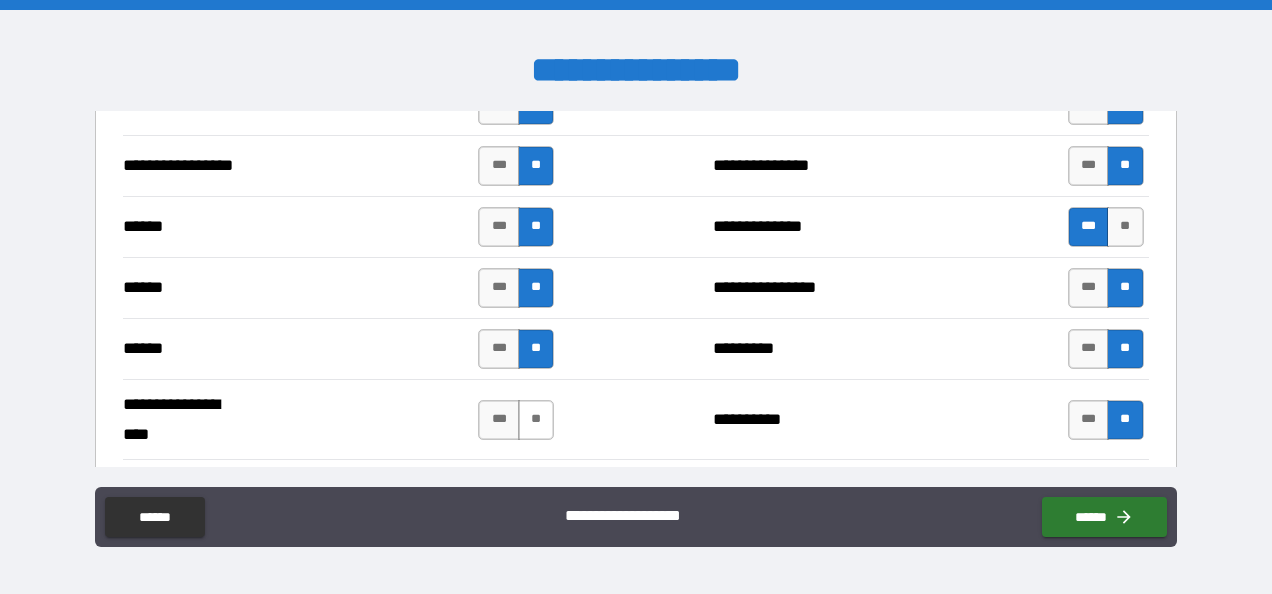 click on "**" at bounding box center (536, 420) 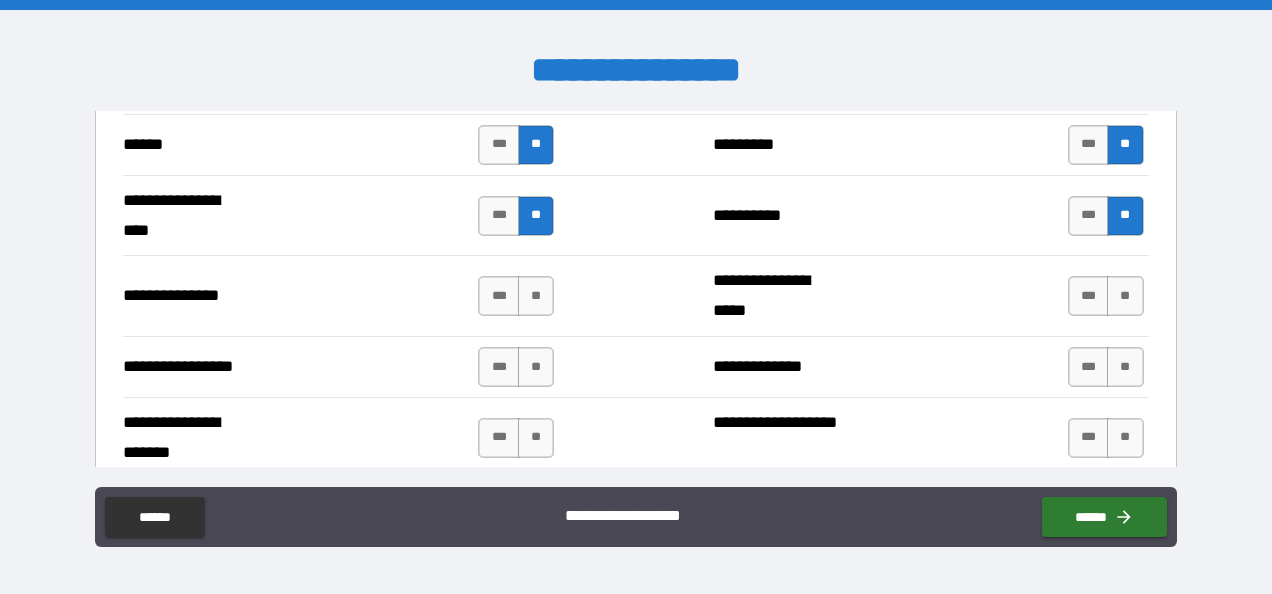 scroll, scrollTop: 2771, scrollLeft: 0, axis: vertical 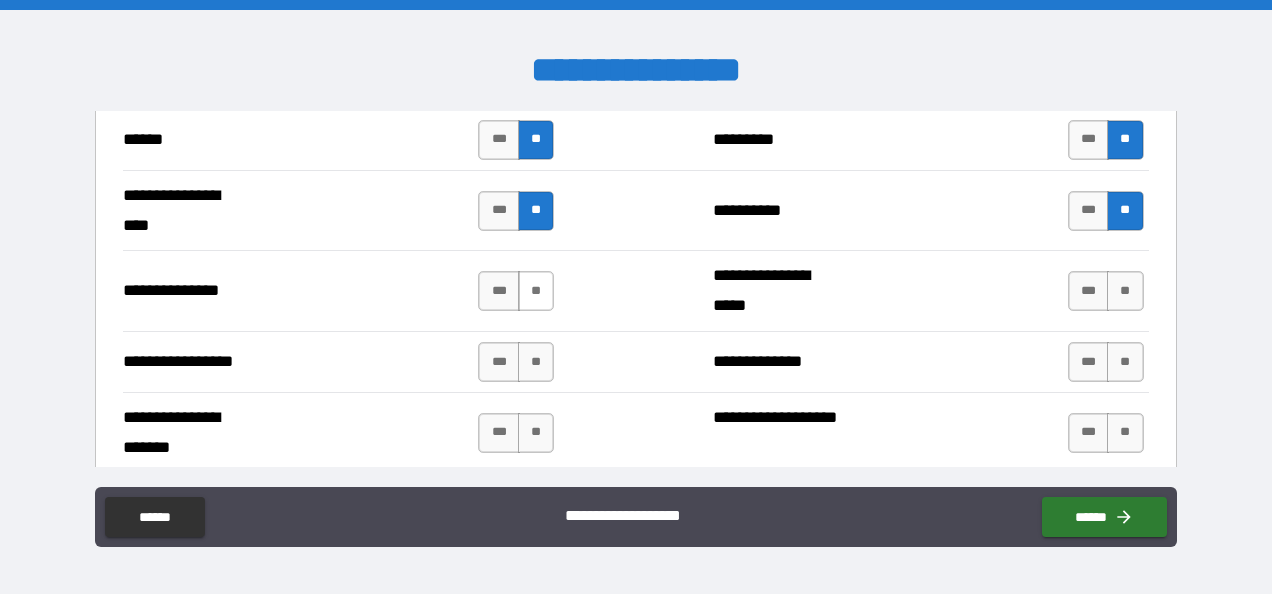 click on "**" at bounding box center (536, 291) 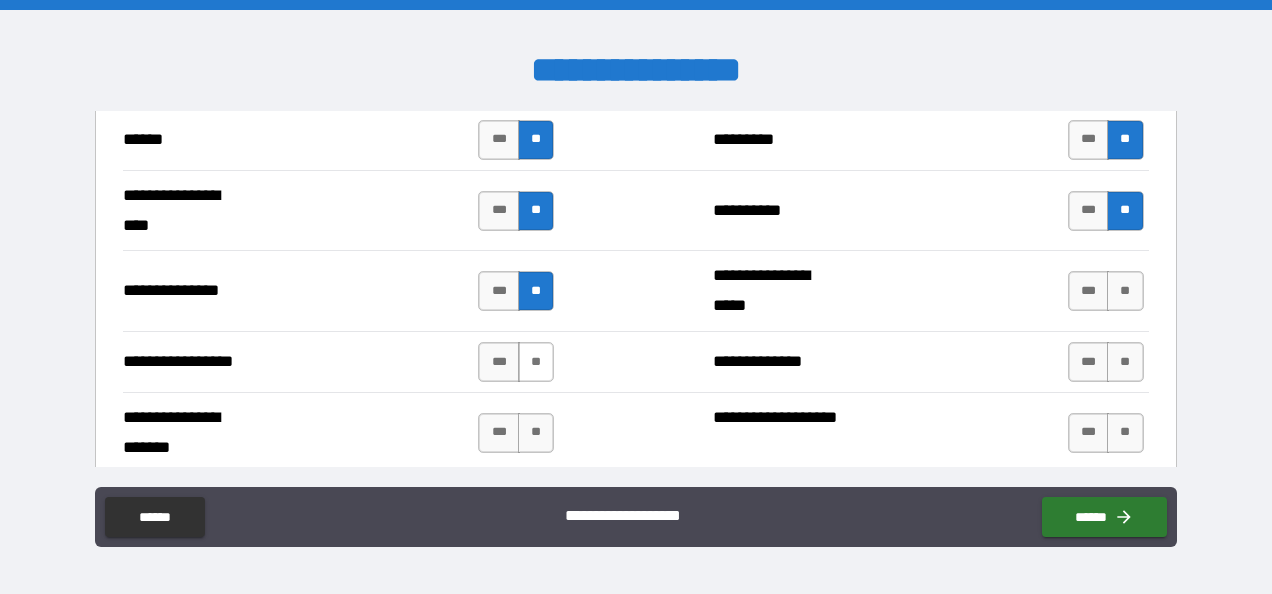 click on "**" at bounding box center (536, 362) 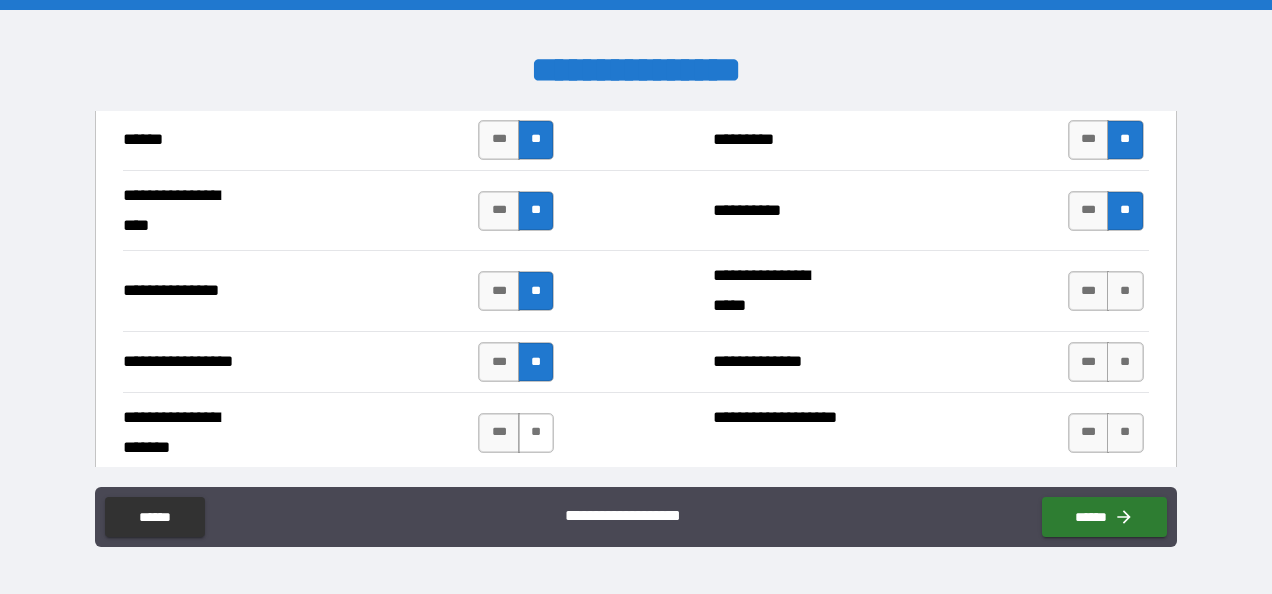 click on "**" at bounding box center (536, 433) 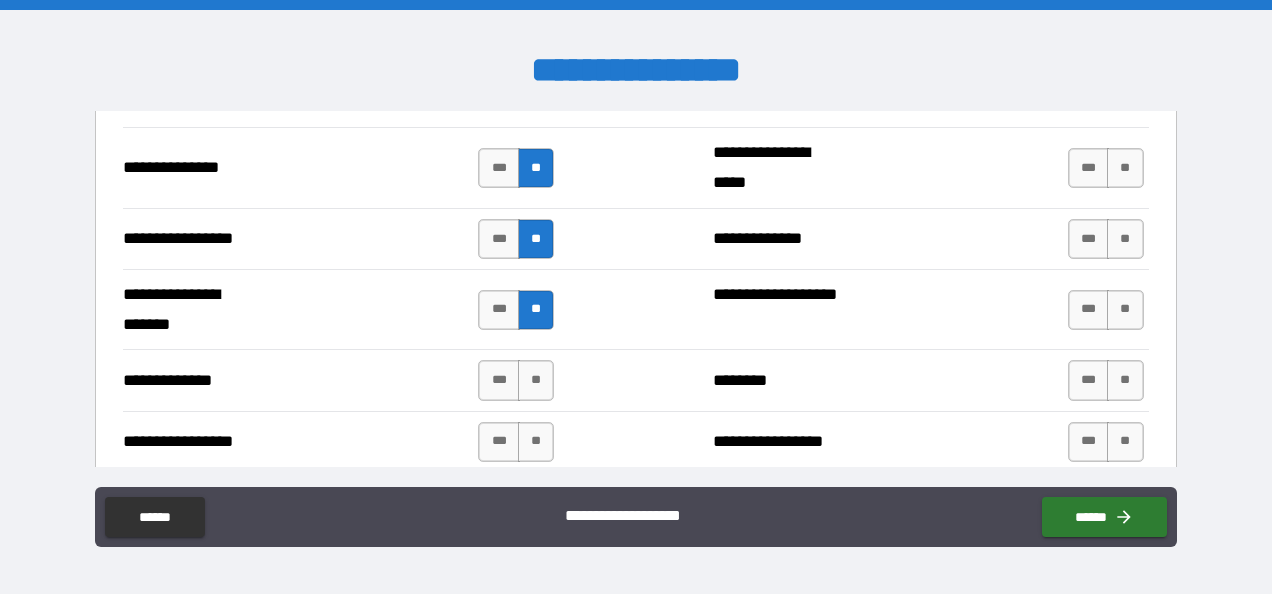 scroll, scrollTop: 2908, scrollLeft: 0, axis: vertical 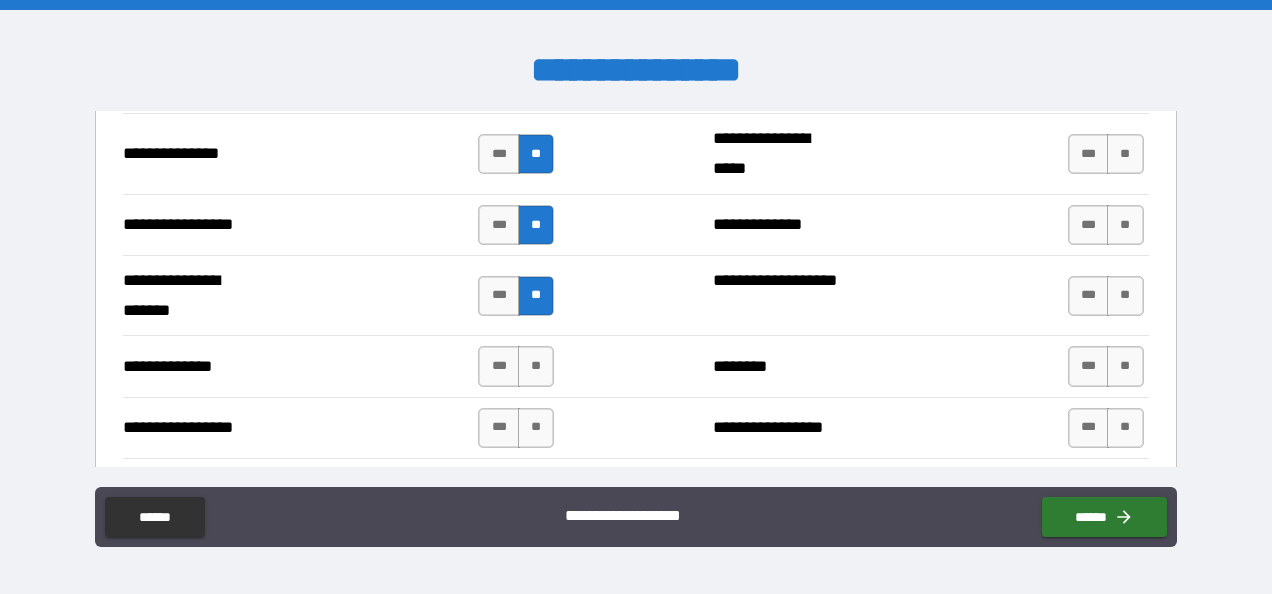 click on "**" at bounding box center [536, 366] 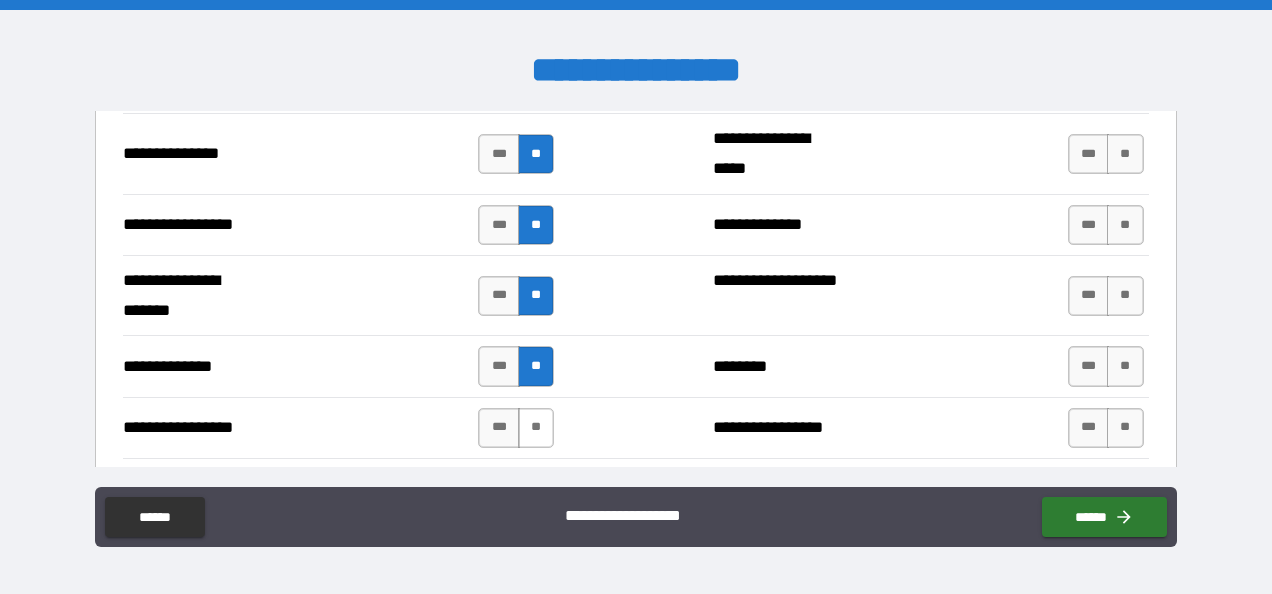 click on "**" at bounding box center (536, 428) 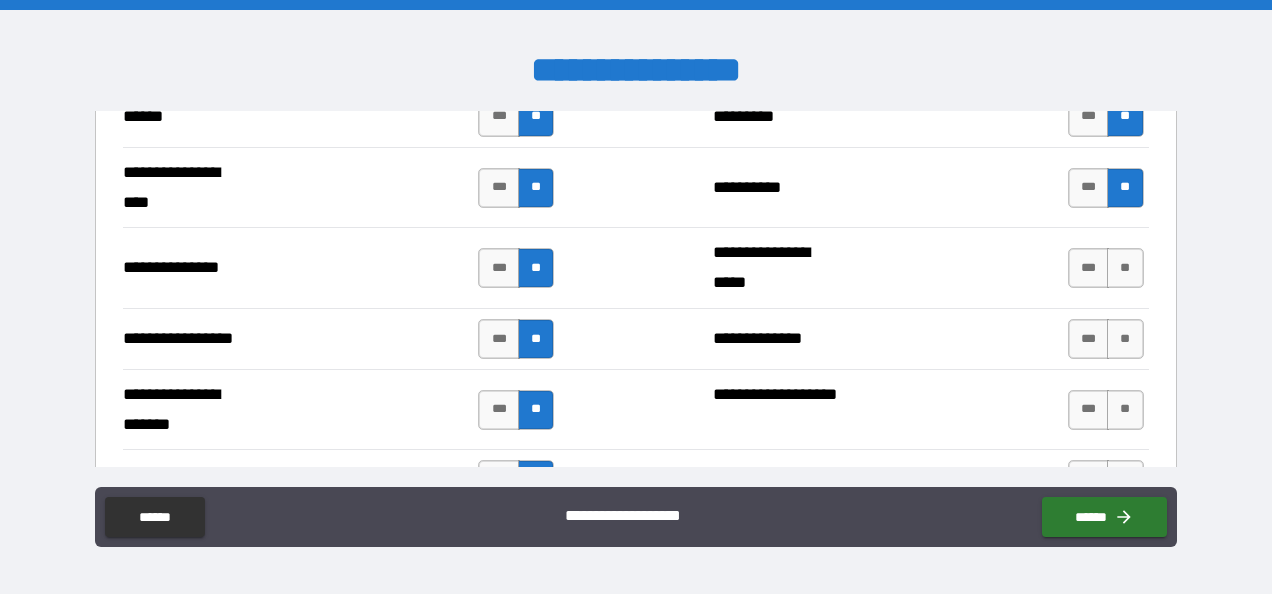 scroll, scrollTop: 2791, scrollLeft: 0, axis: vertical 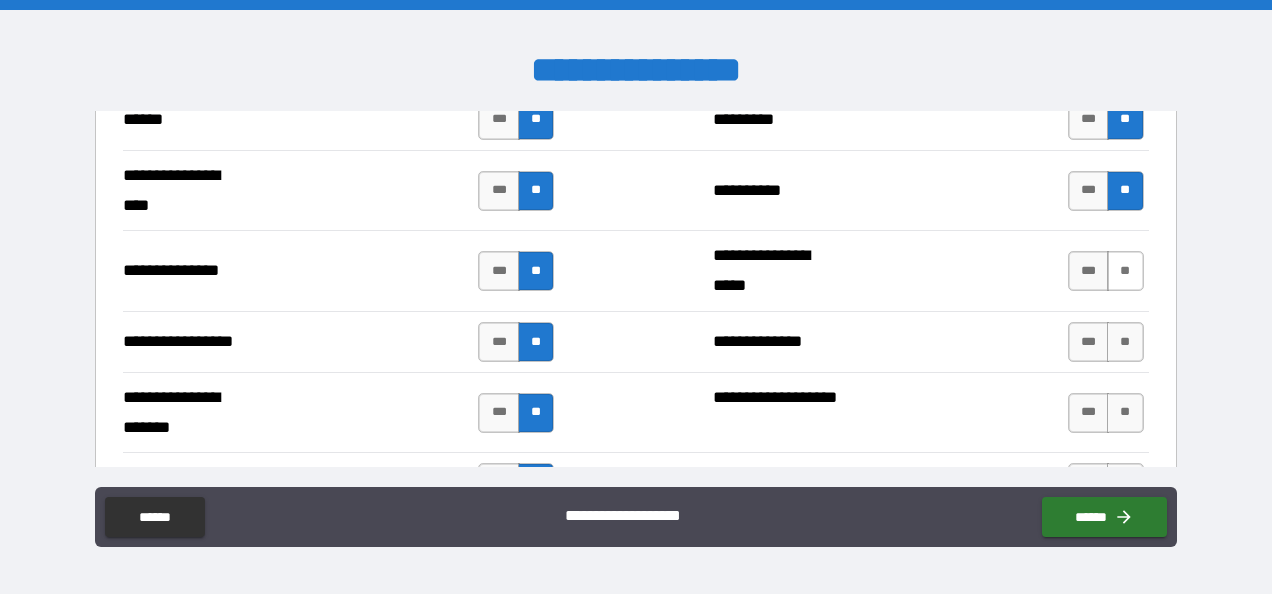 click on "**" at bounding box center [1125, 271] 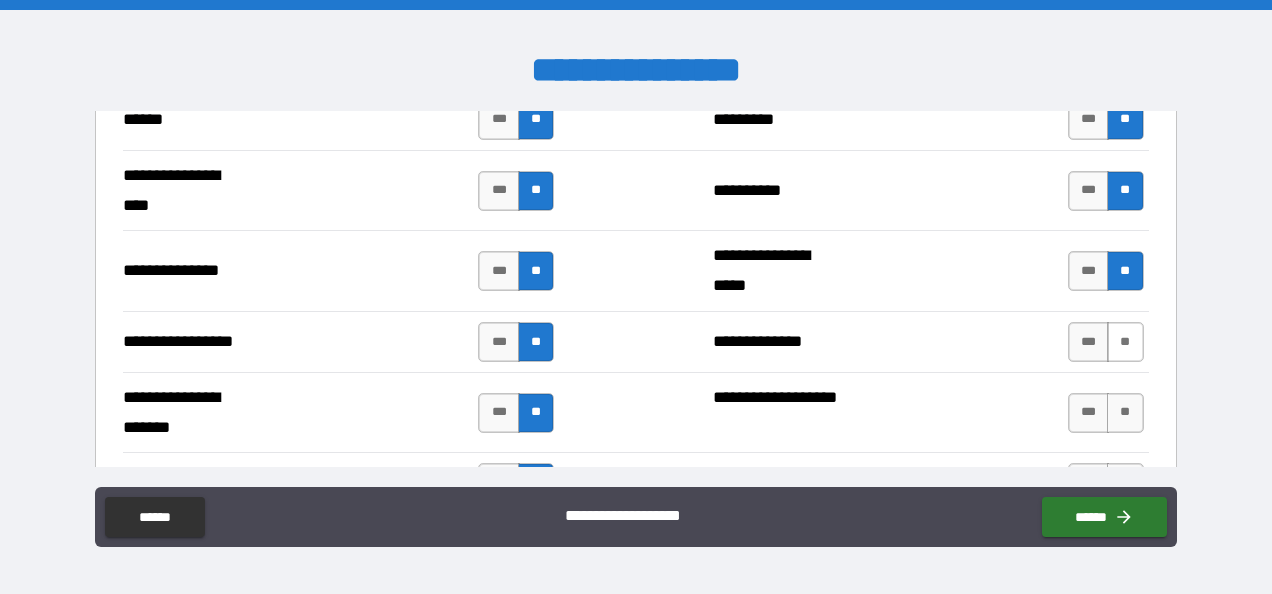 click on "**" at bounding box center [1125, 342] 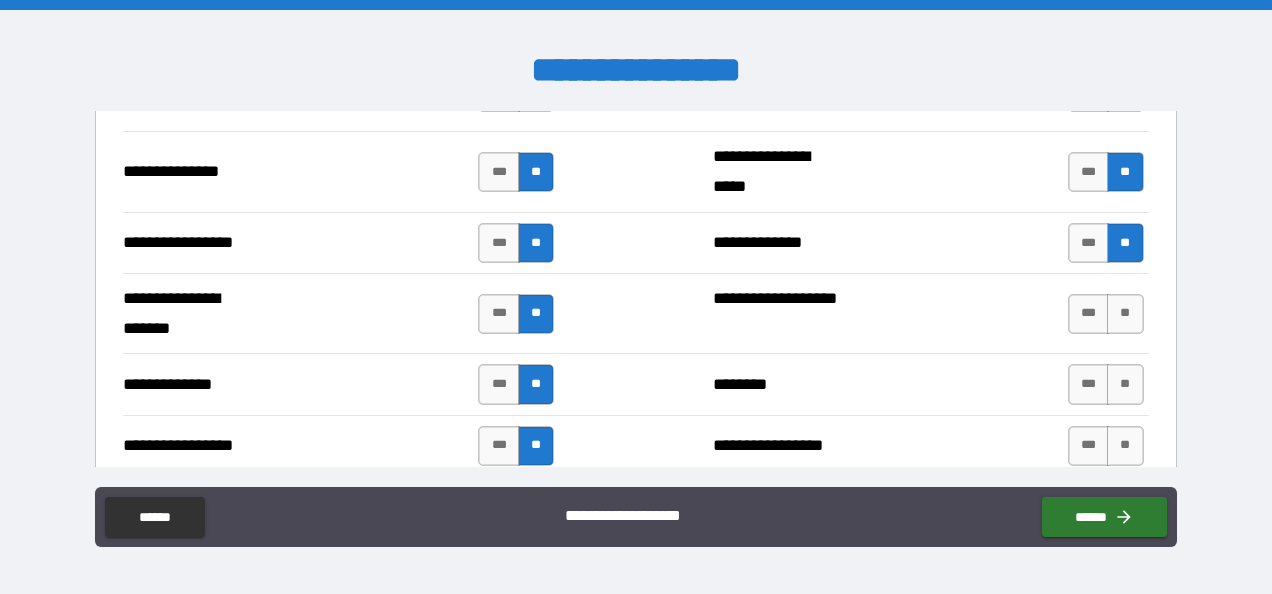scroll, scrollTop: 2893, scrollLeft: 0, axis: vertical 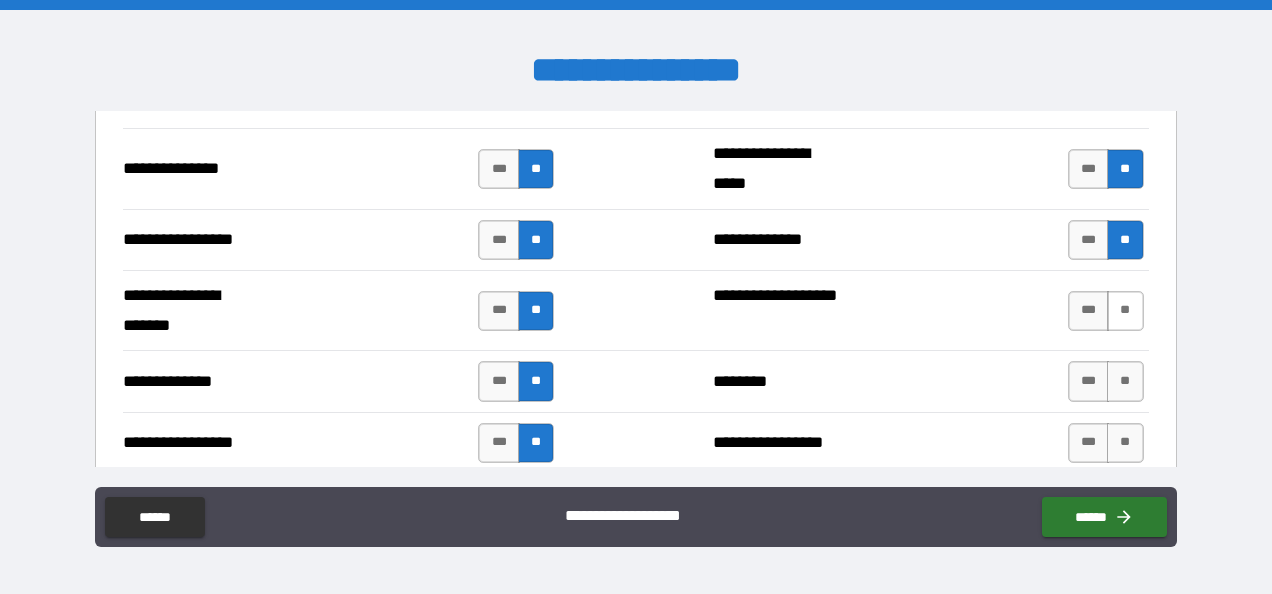 click on "**" at bounding box center [1125, 311] 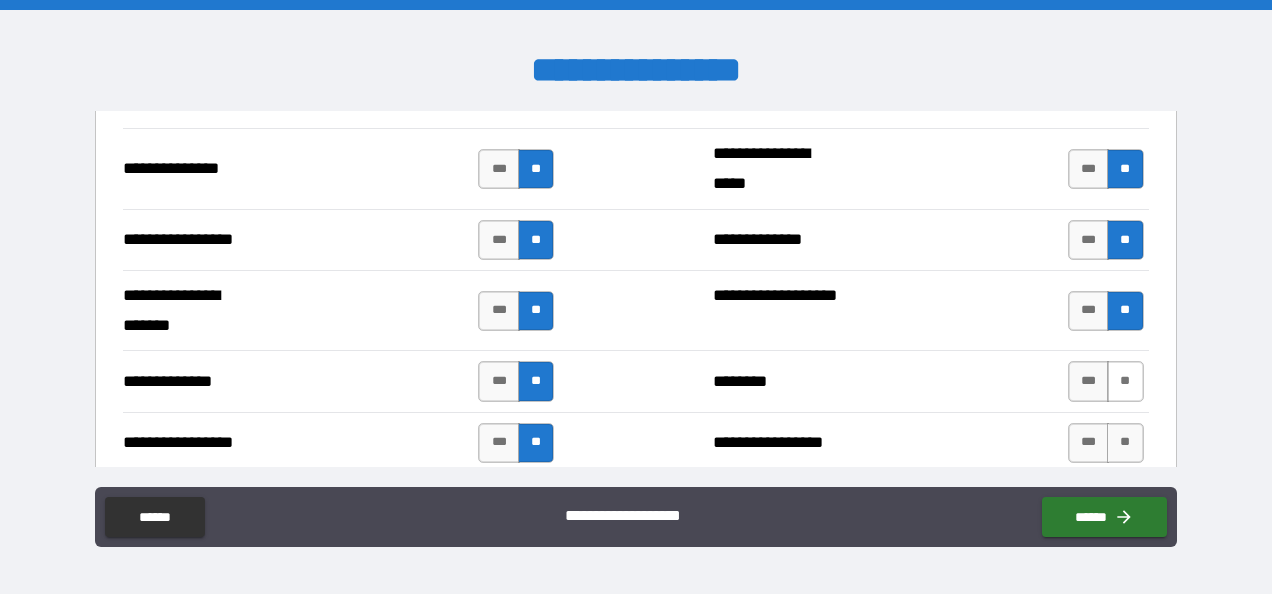 click on "**" at bounding box center (1125, 381) 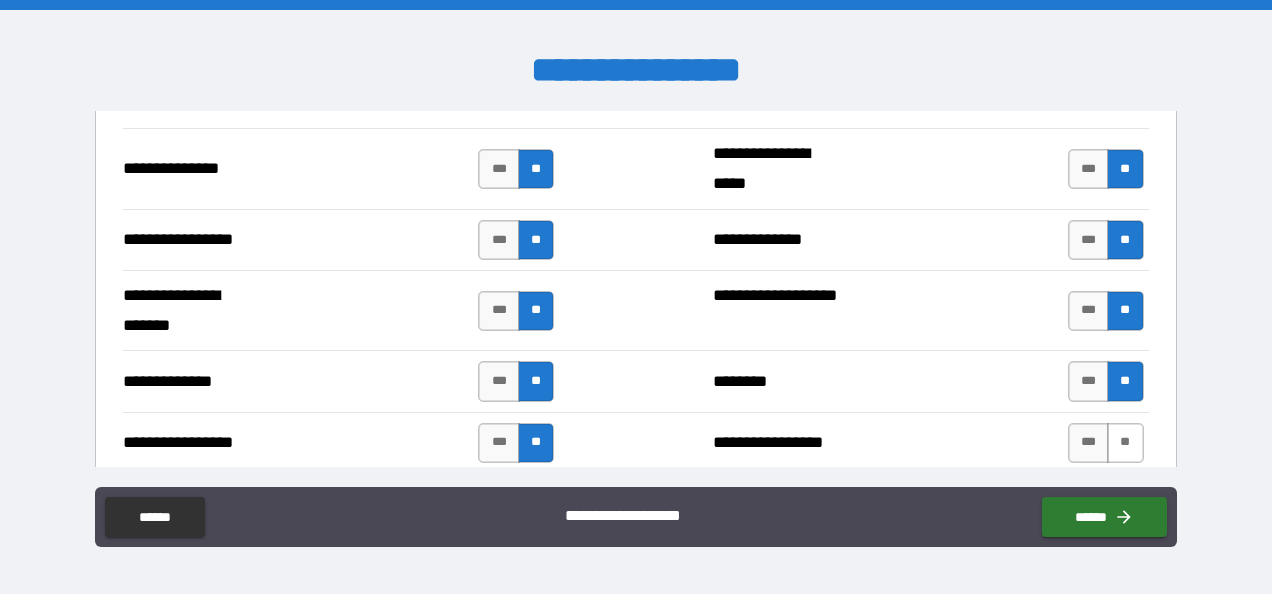 click on "**" at bounding box center (1125, 443) 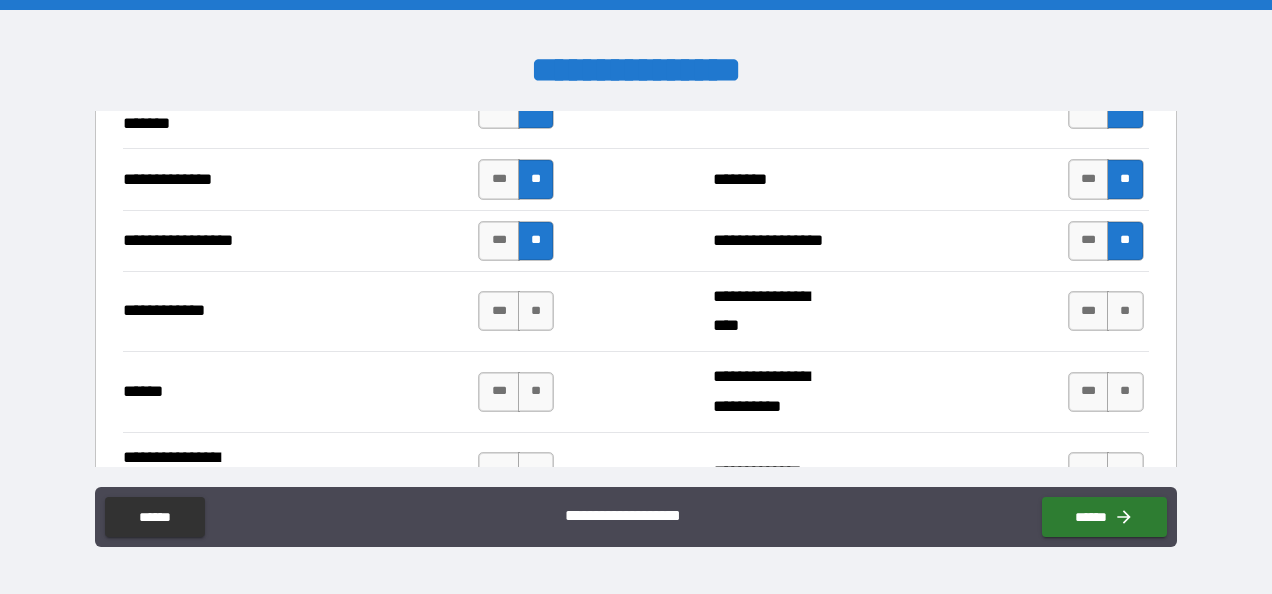 scroll, scrollTop: 3104, scrollLeft: 0, axis: vertical 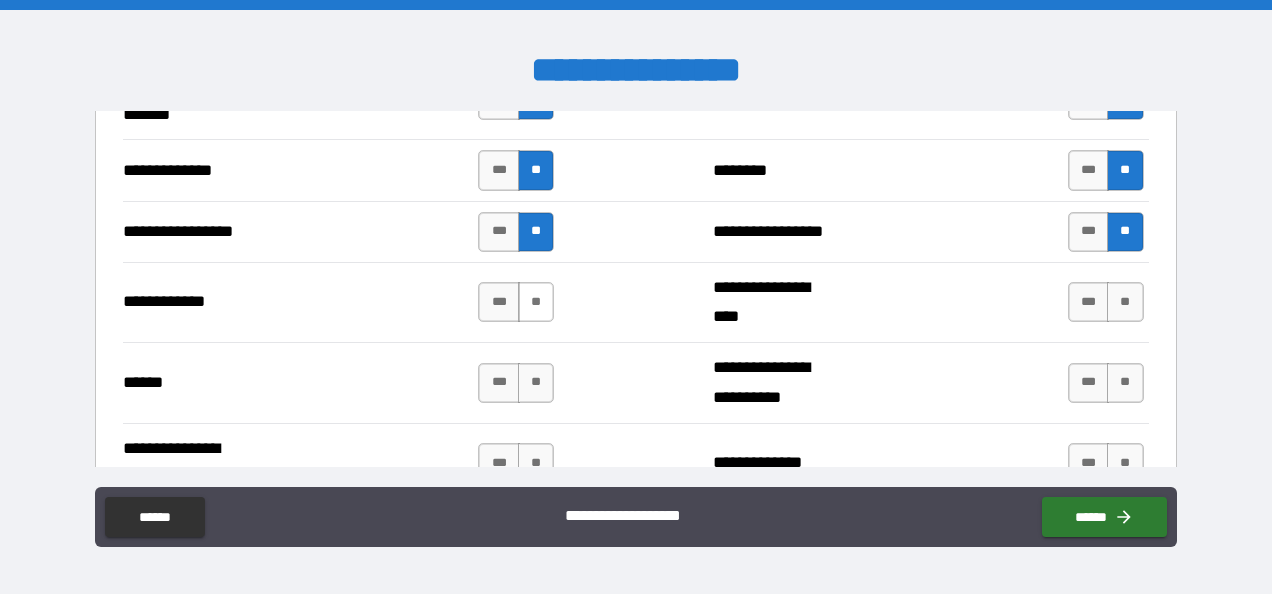 click on "**" at bounding box center [536, 302] 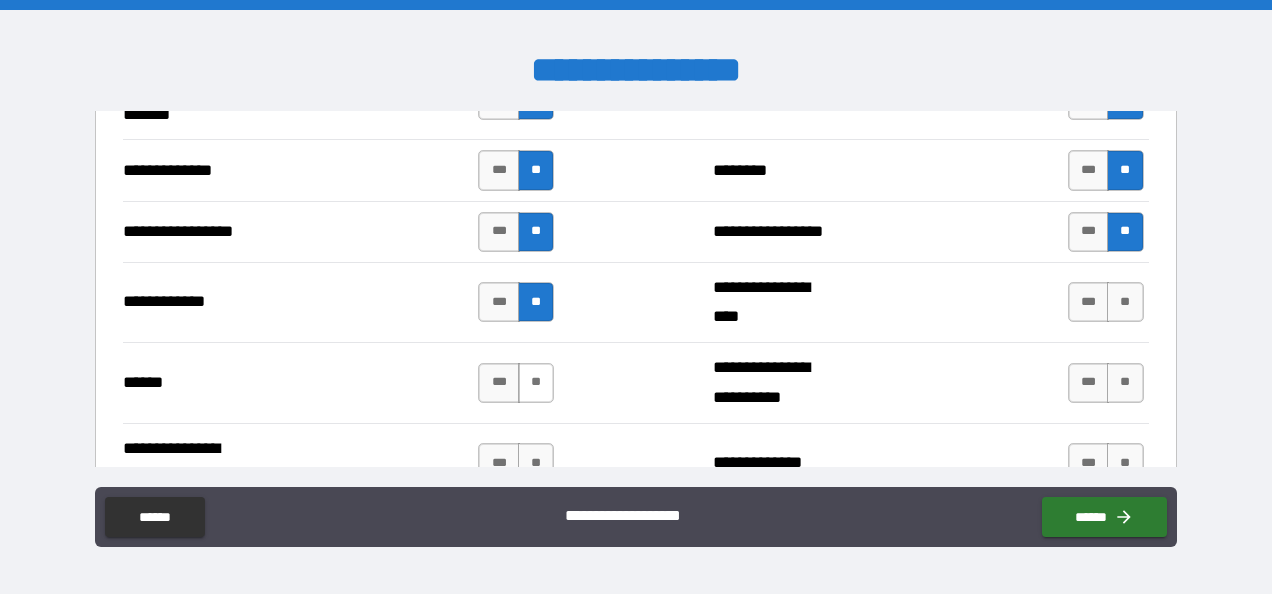 click on "**" at bounding box center [536, 383] 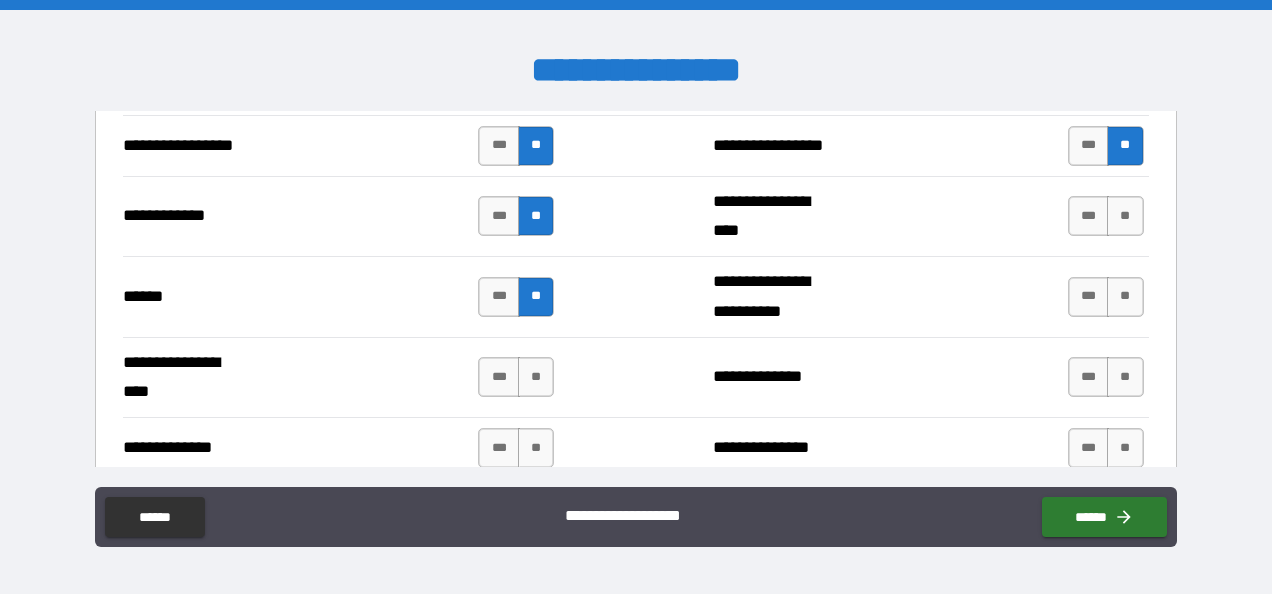 scroll, scrollTop: 3204, scrollLeft: 0, axis: vertical 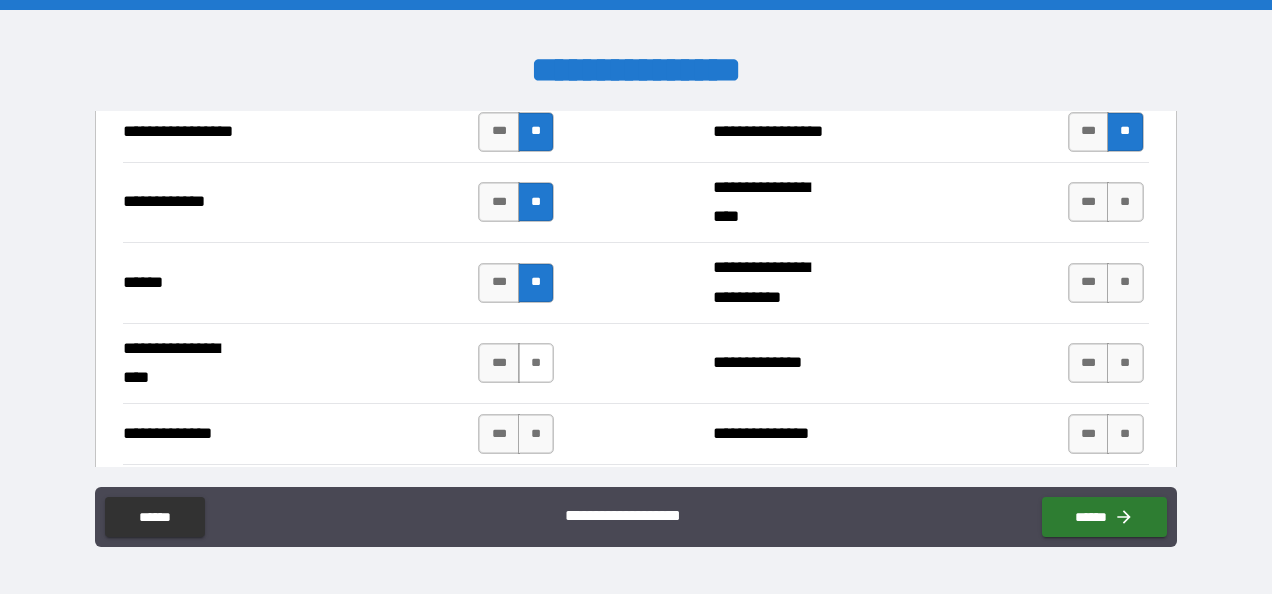 click on "**" at bounding box center (536, 363) 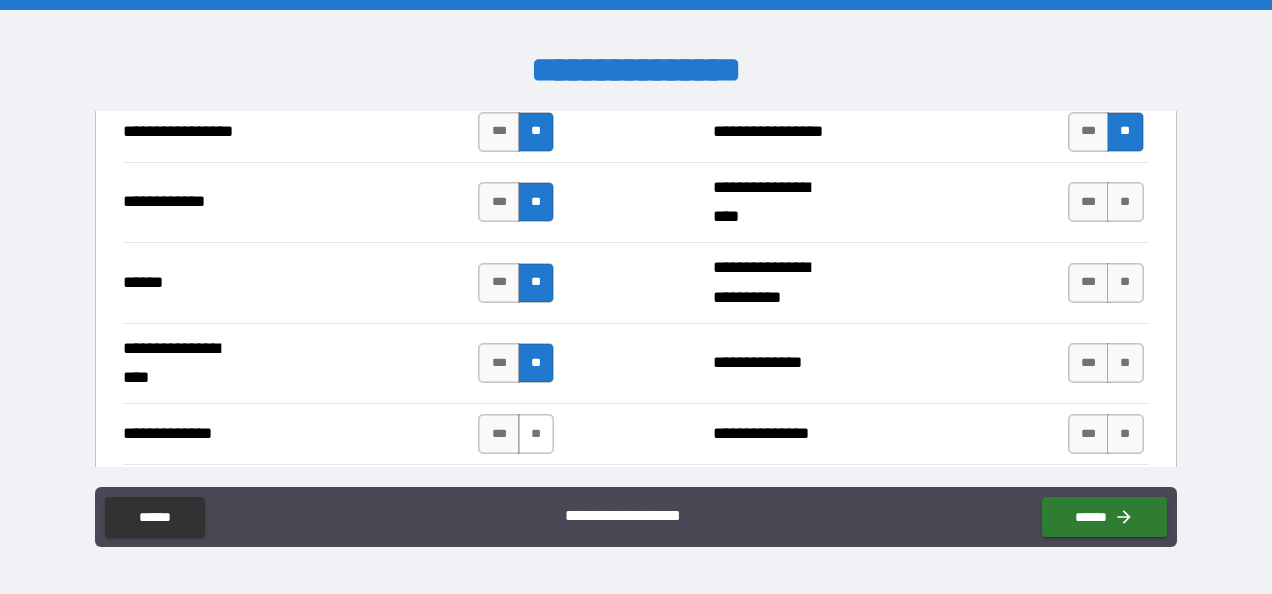 click on "**" at bounding box center (536, 434) 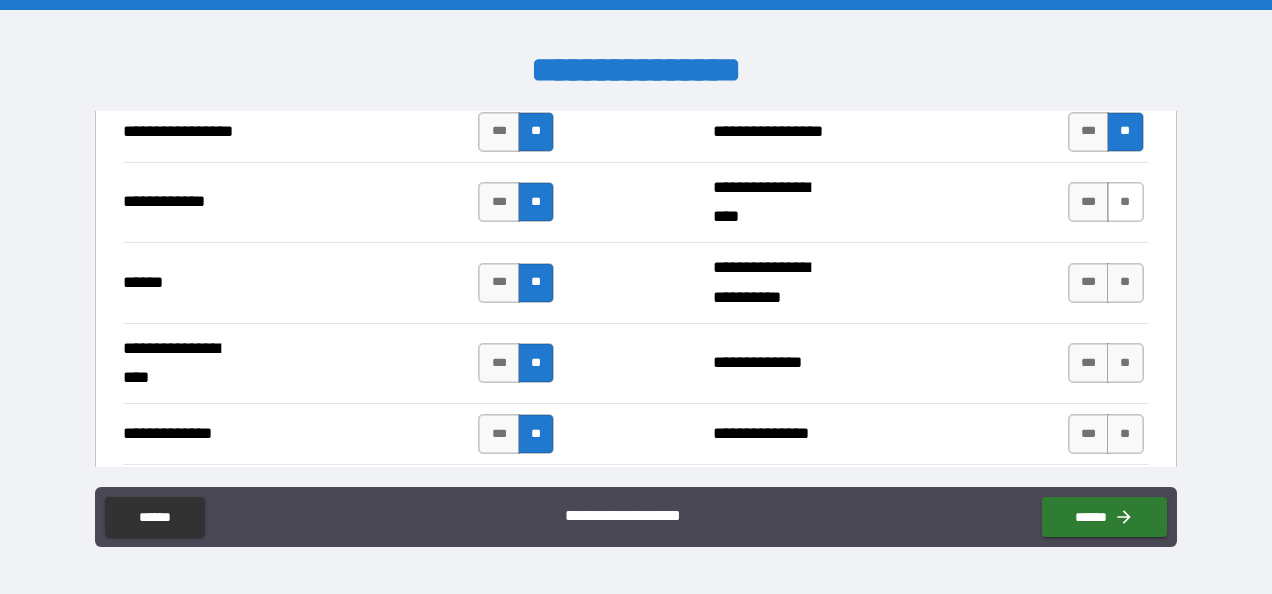click on "**" at bounding box center (1125, 202) 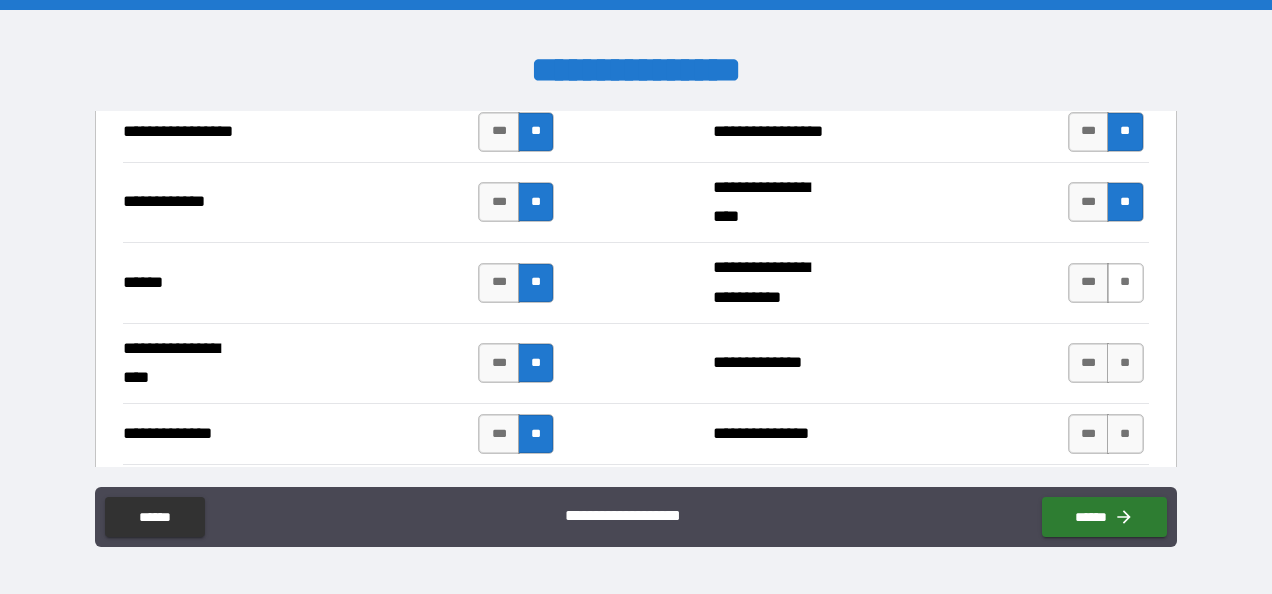 click on "**" at bounding box center (1125, 283) 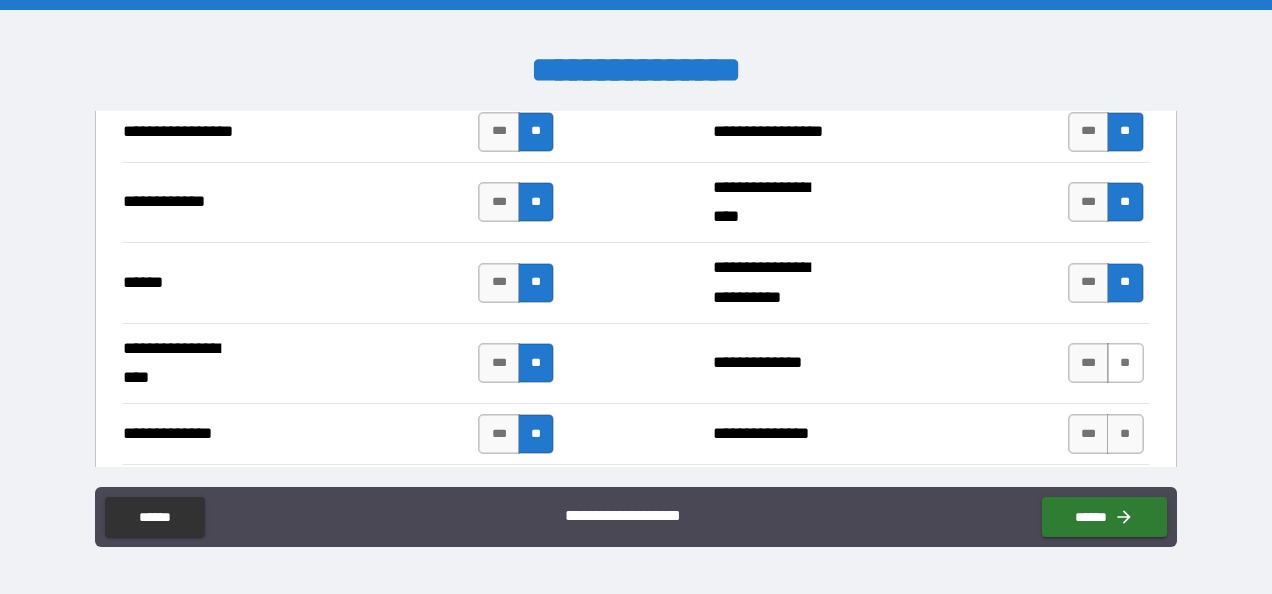 click on "**" at bounding box center (1125, 363) 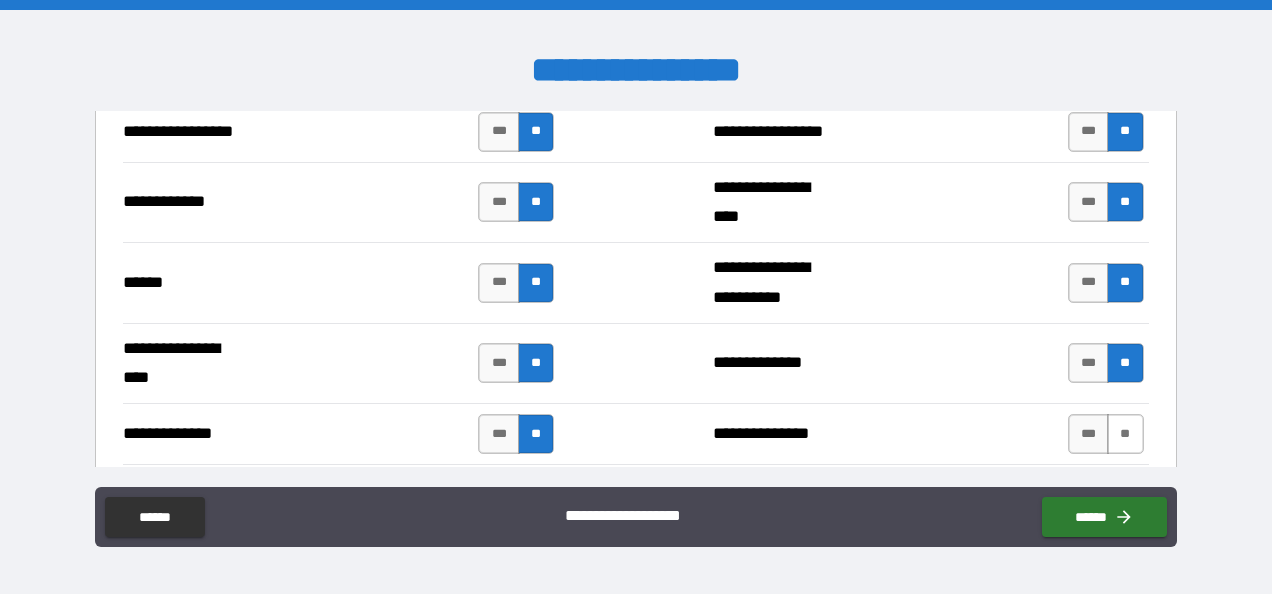 click on "**" at bounding box center (1125, 434) 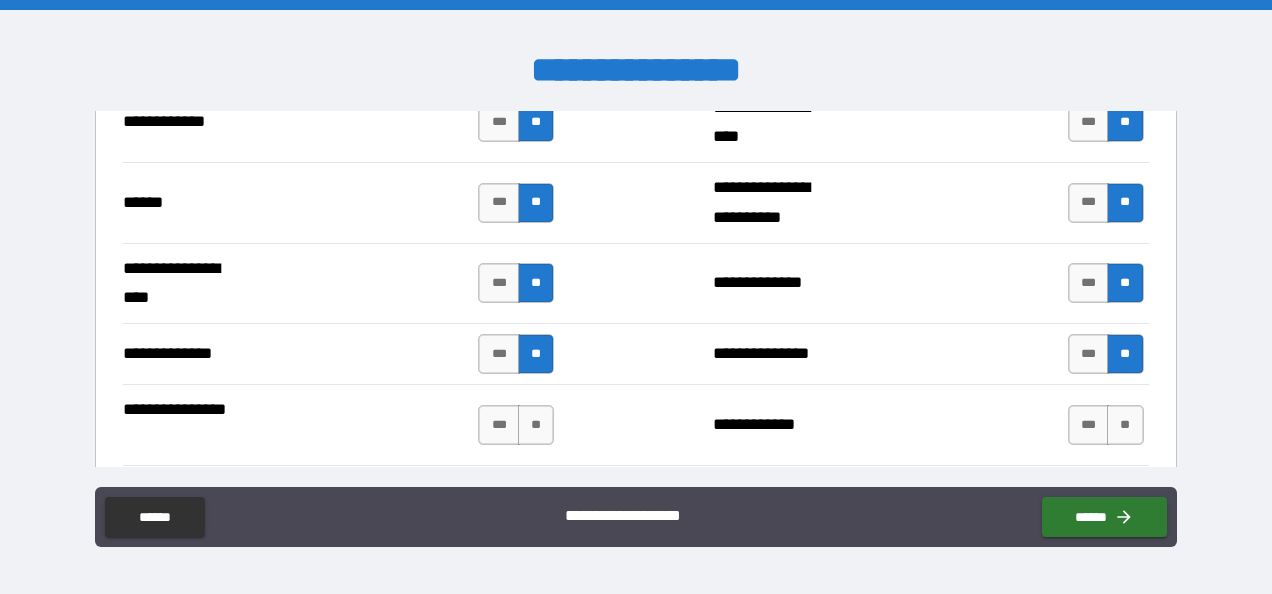 scroll, scrollTop: 3317, scrollLeft: 0, axis: vertical 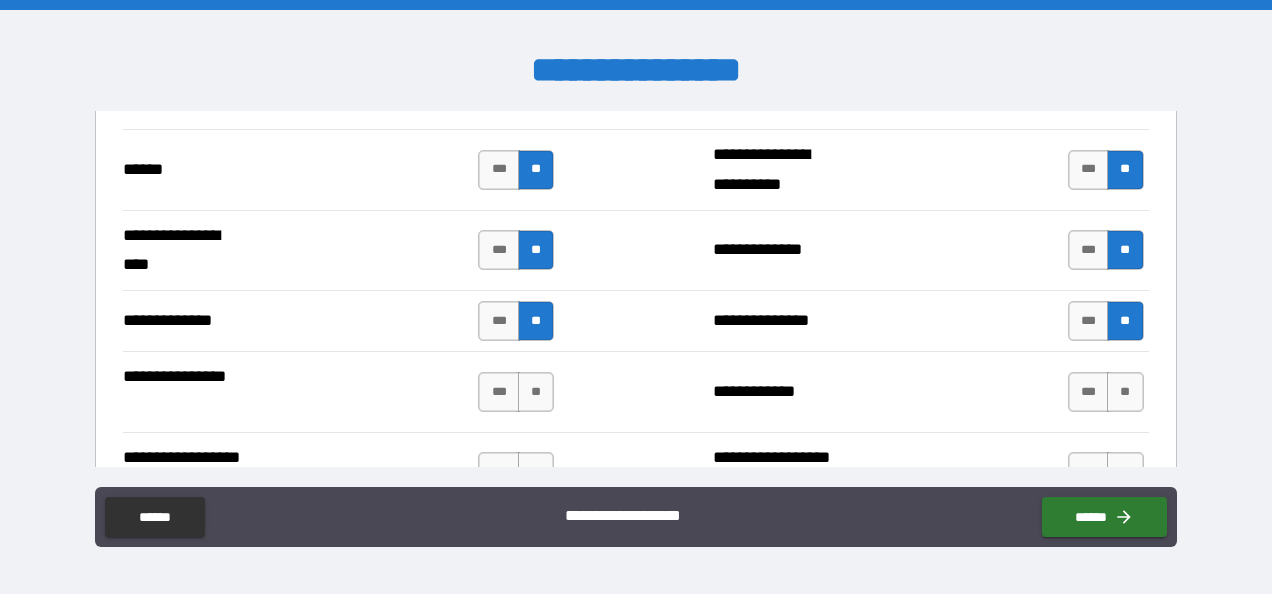 click on "**" at bounding box center (1125, 392) 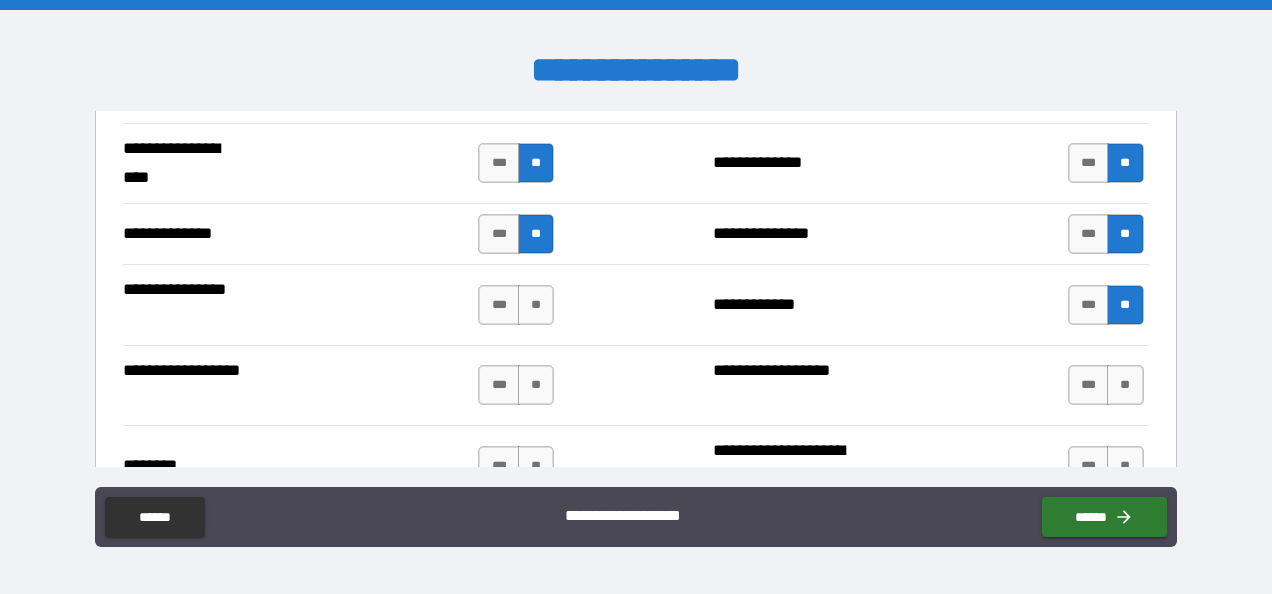 scroll, scrollTop: 3424, scrollLeft: 0, axis: vertical 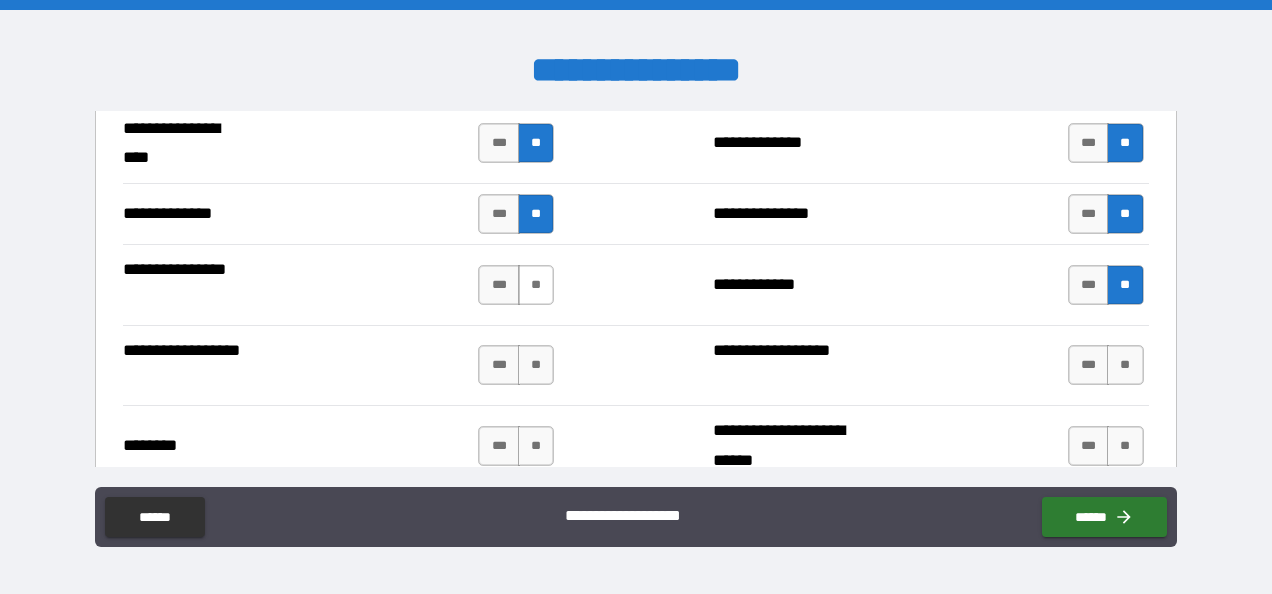 click on "**" at bounding box center [536, 285] 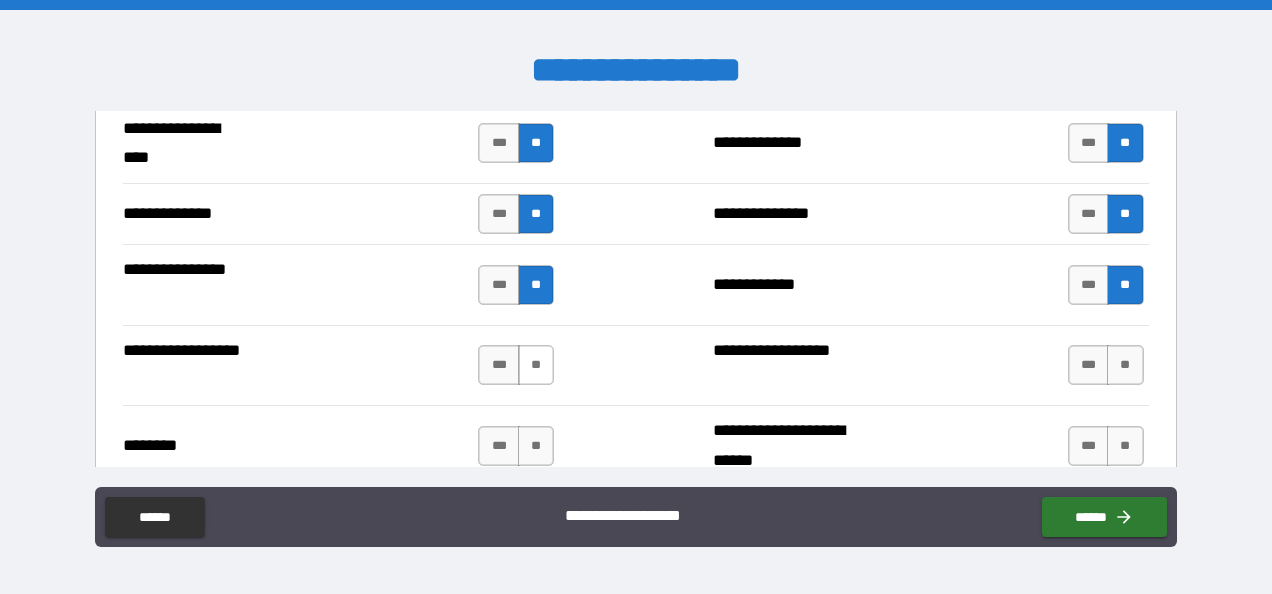 click on "**" at bounding box center (536, 365) 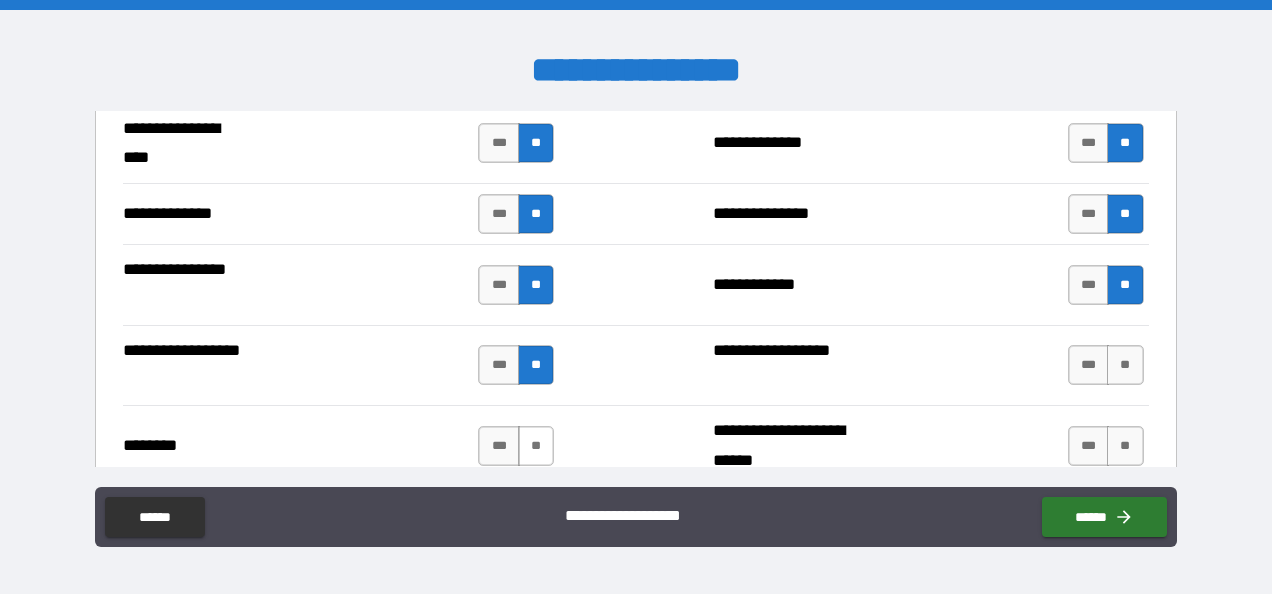 click on "**" at bounding box center (536, 446) 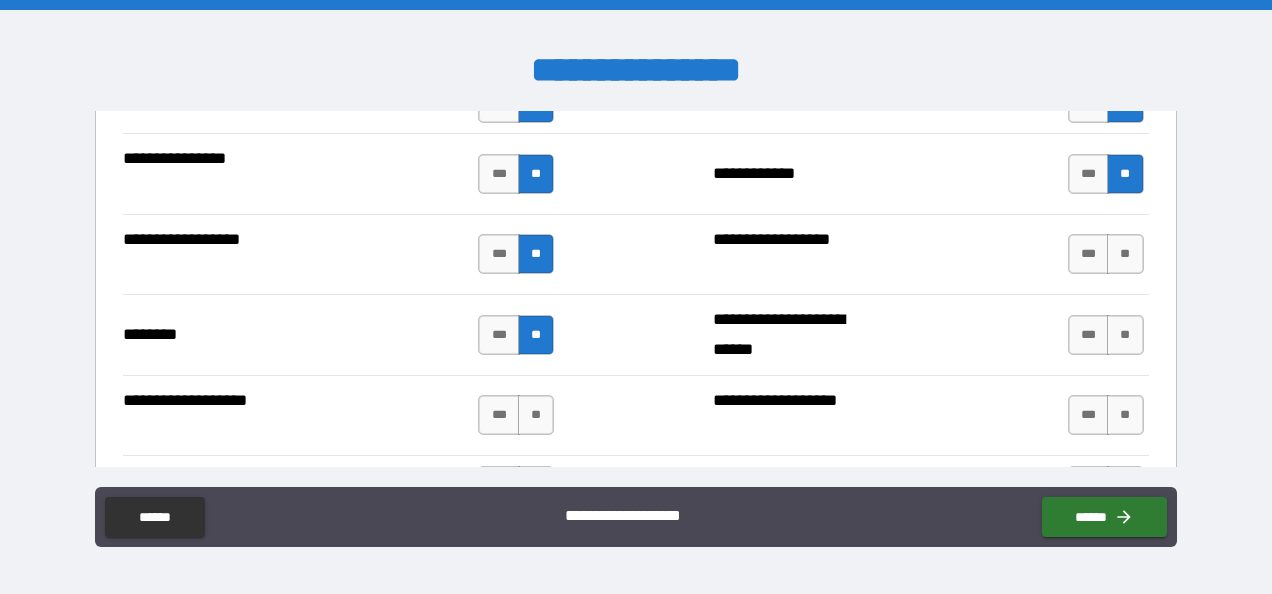scroll, scrollTop: 3534, scrollLeft: 0, axis: vertical 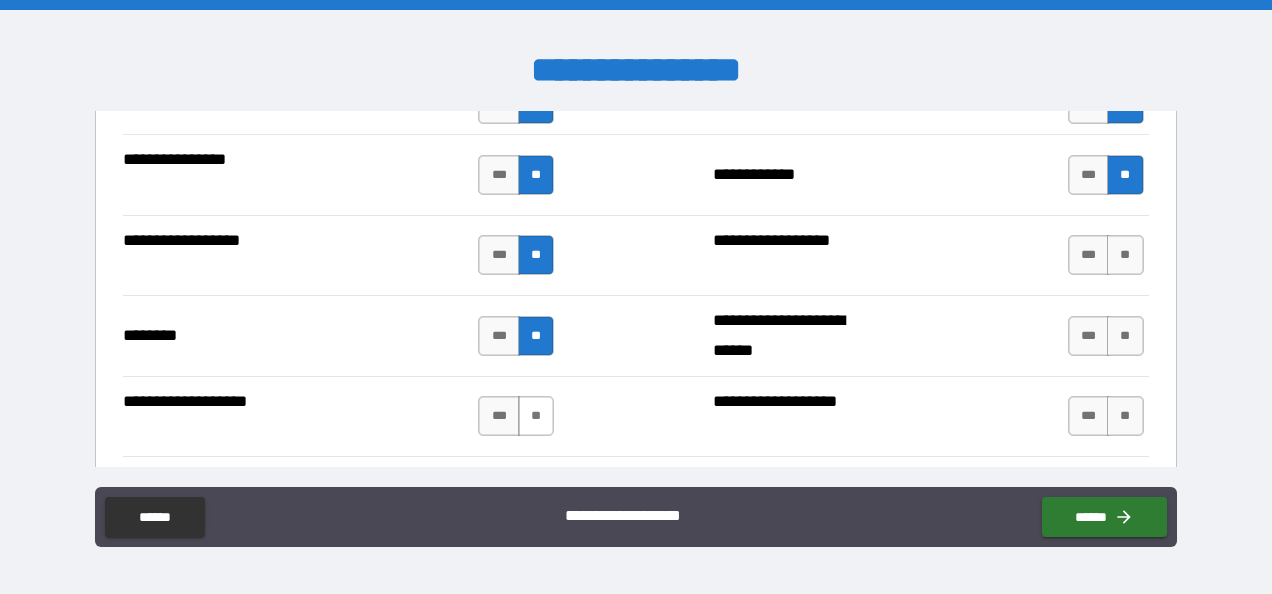 click on "**" at bounding box center (536, 416) 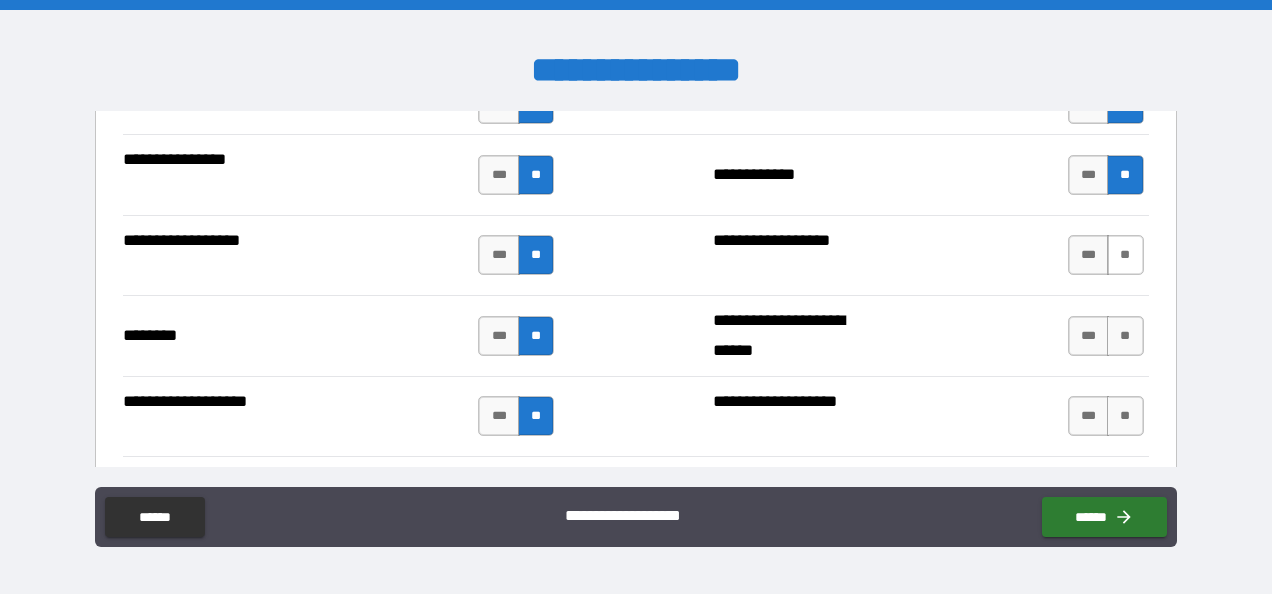 click on "**" at bounding box center (1125, 255) 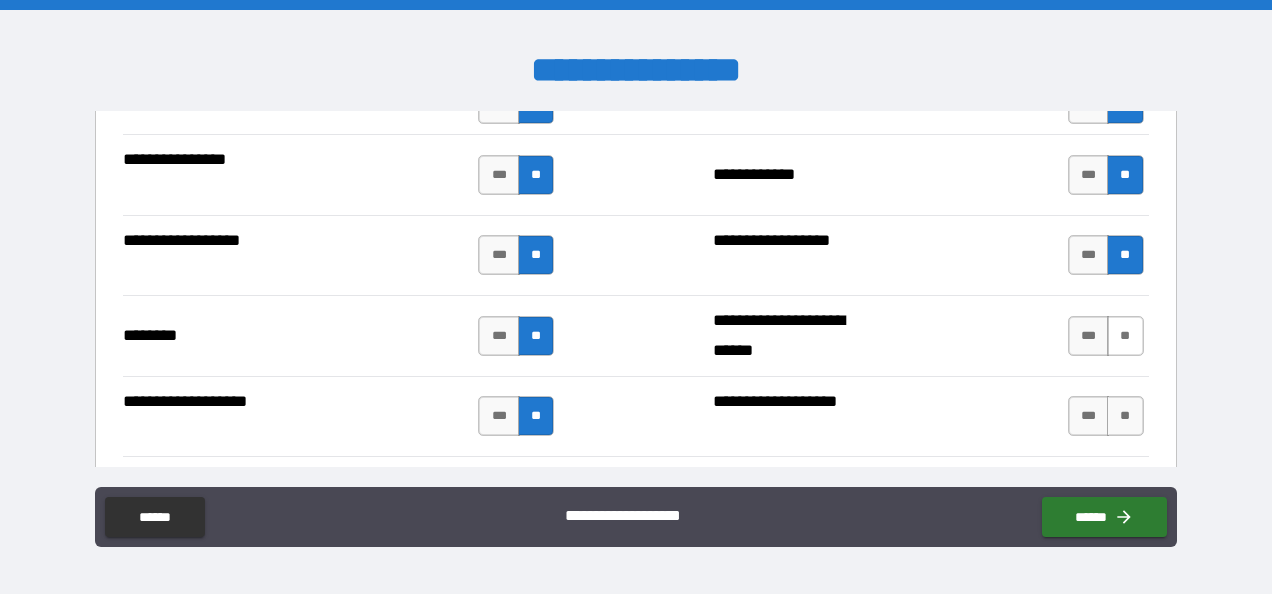 click on "**" at bounding box center (1125, 336) 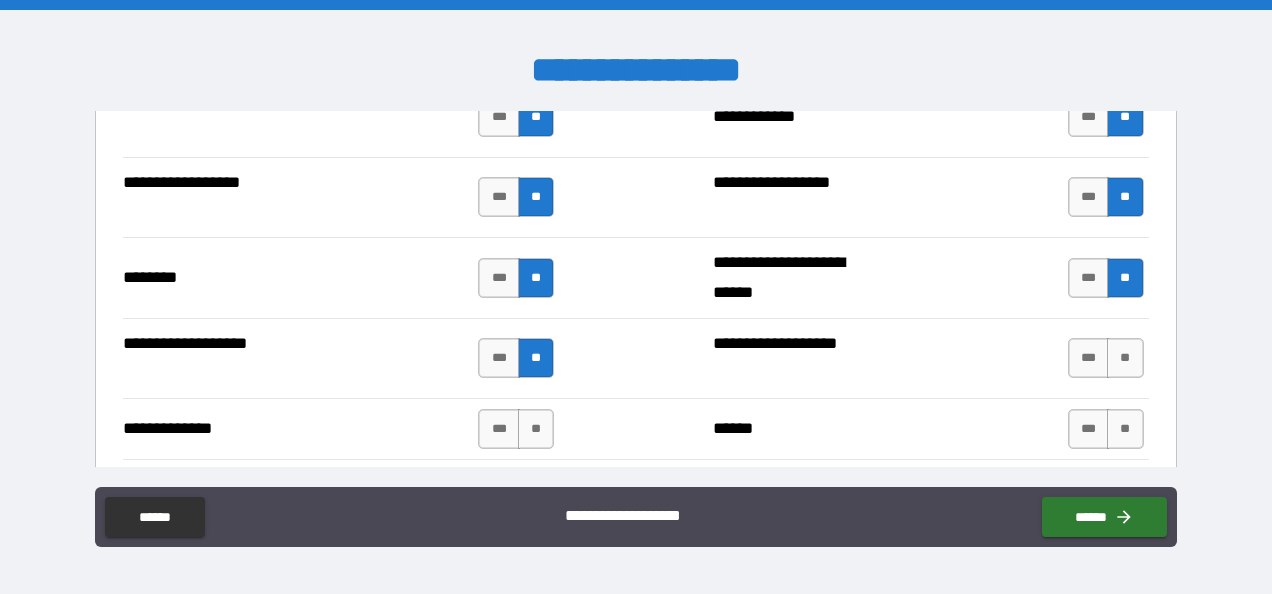 scroll, scrollTop: 3608, scrollLeft: 0, axis: vertical 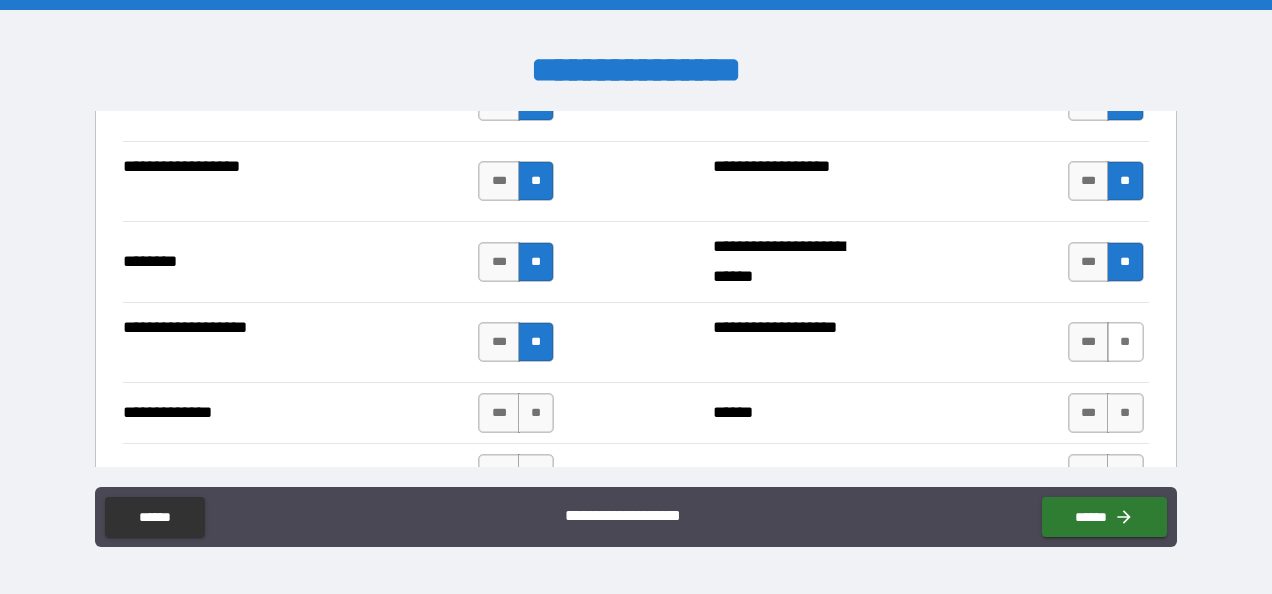 click on "**" at bounding box center [1125, 342] 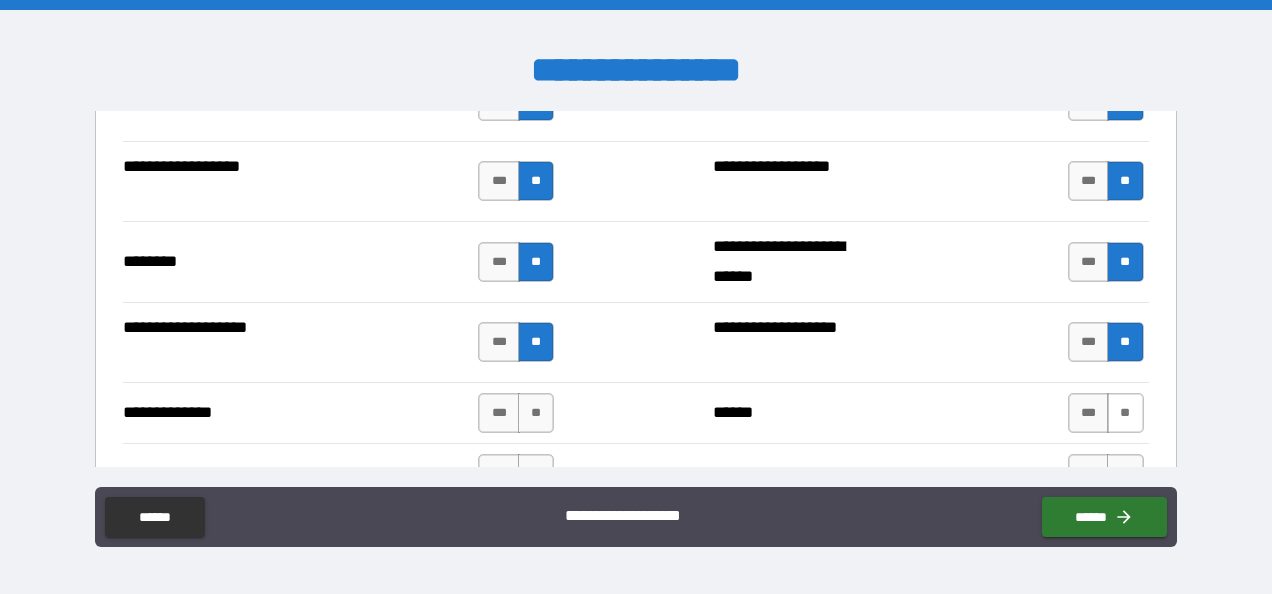click on "**" at bounding box center (1125, 413) 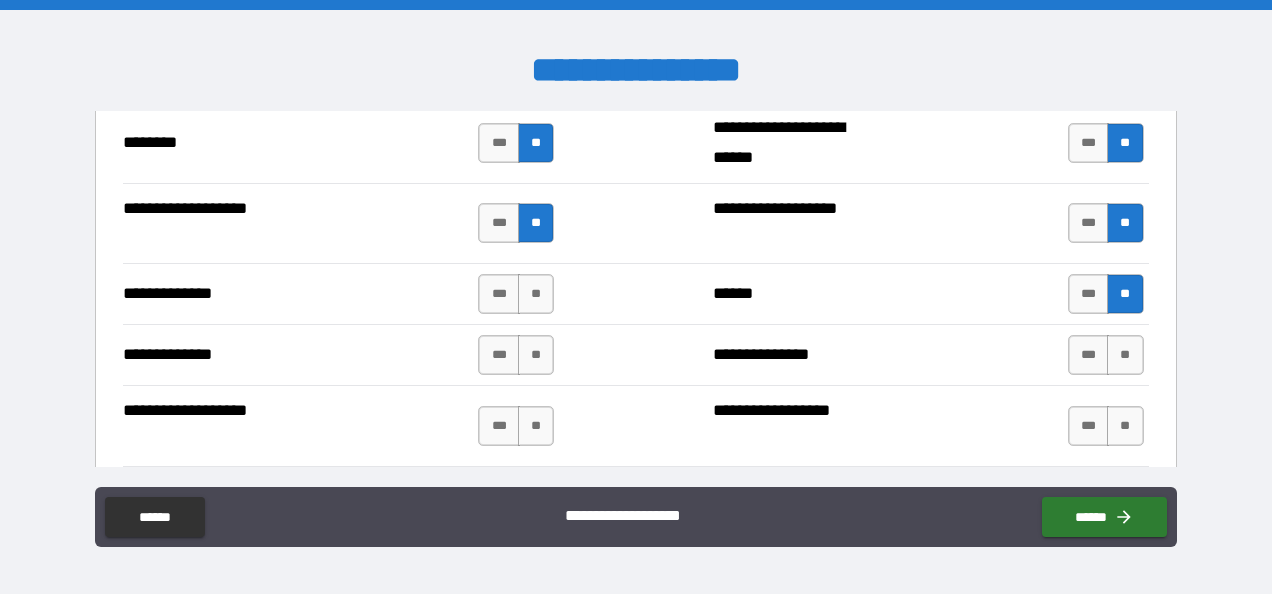 scroll, scrollTop: 3729, scrollLeft: 0, axis: vertical 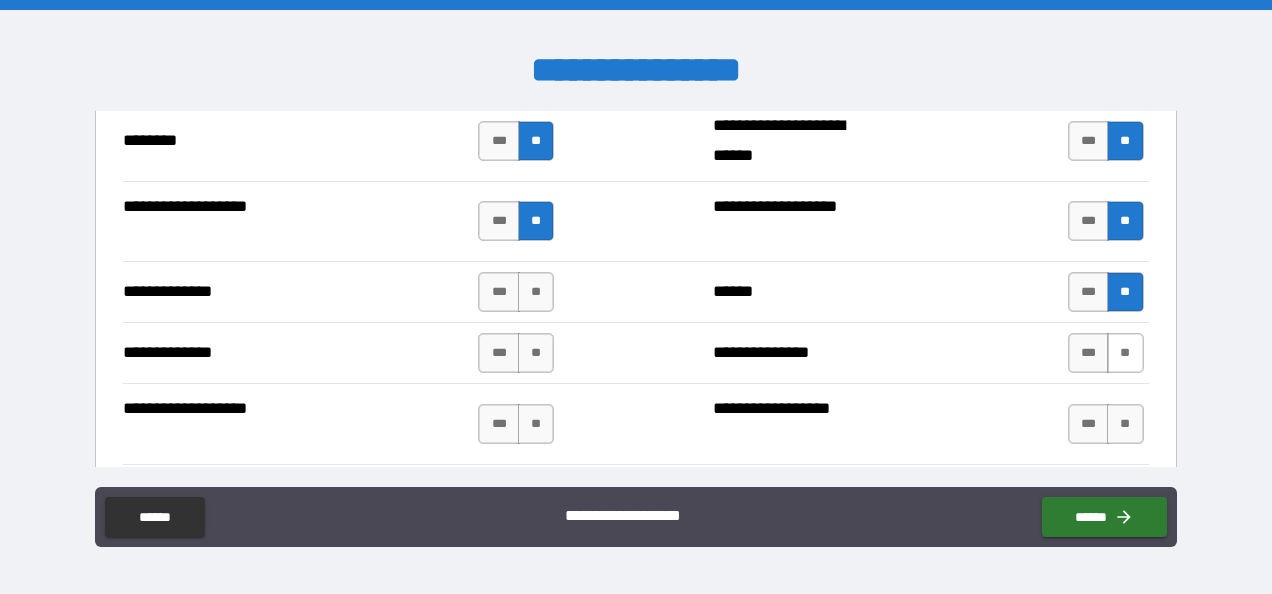 click on "**" at bounding box center [1125, 353] 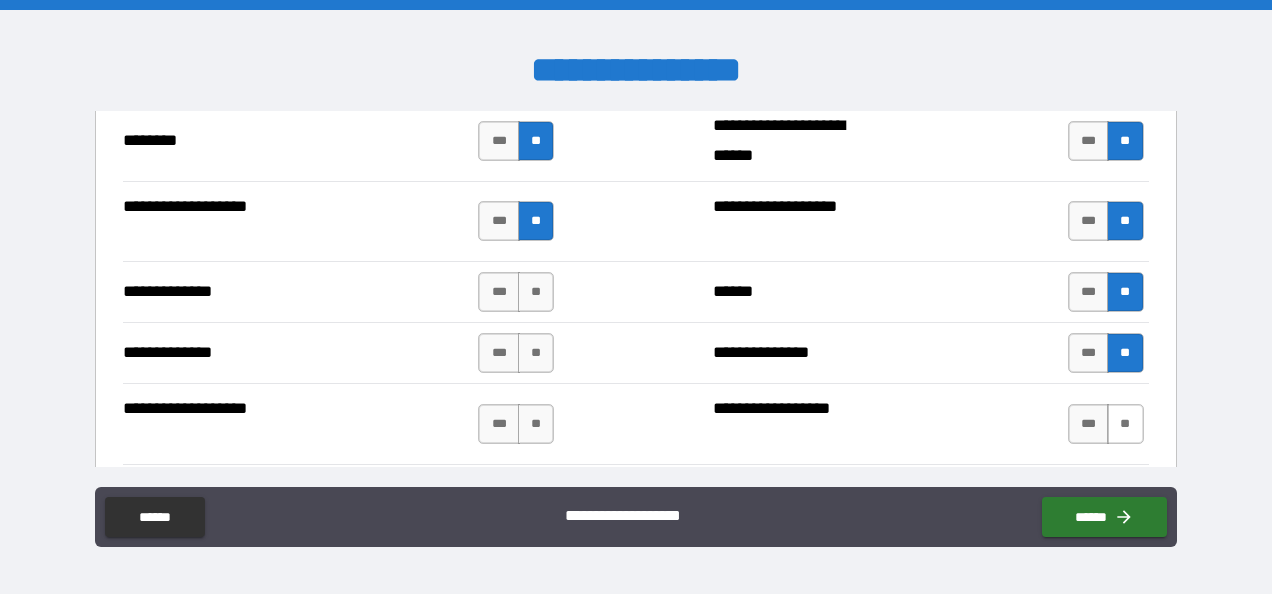 click on "**" at bounding box center (1125, 424) 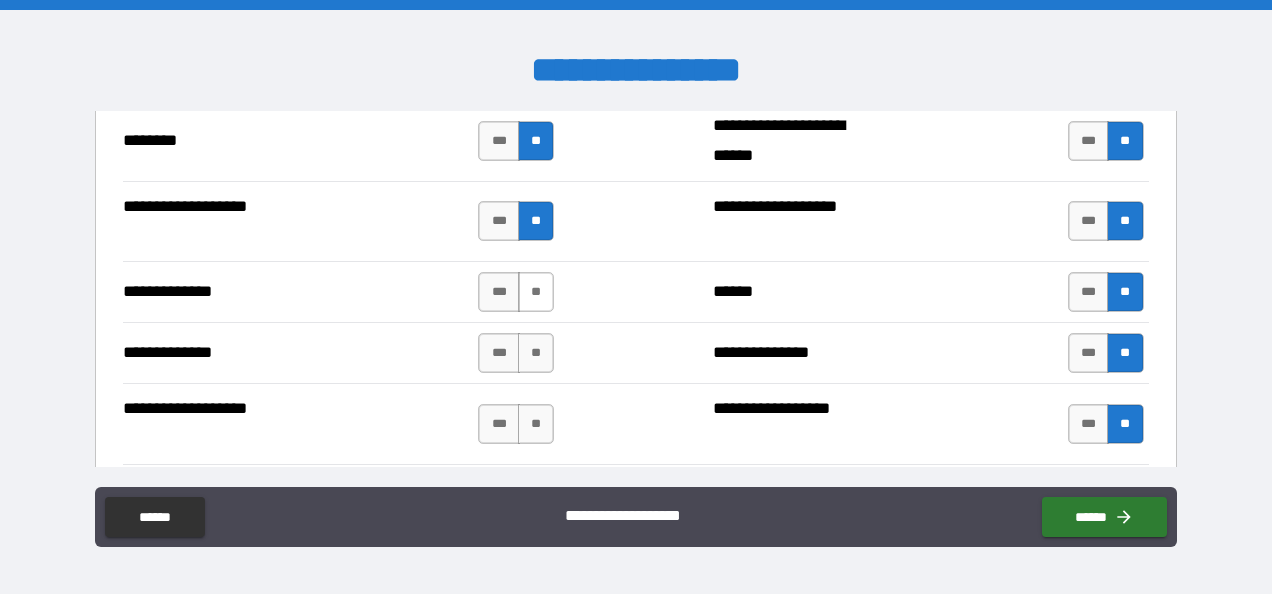 click on "**" at bounding box center (536, 292) 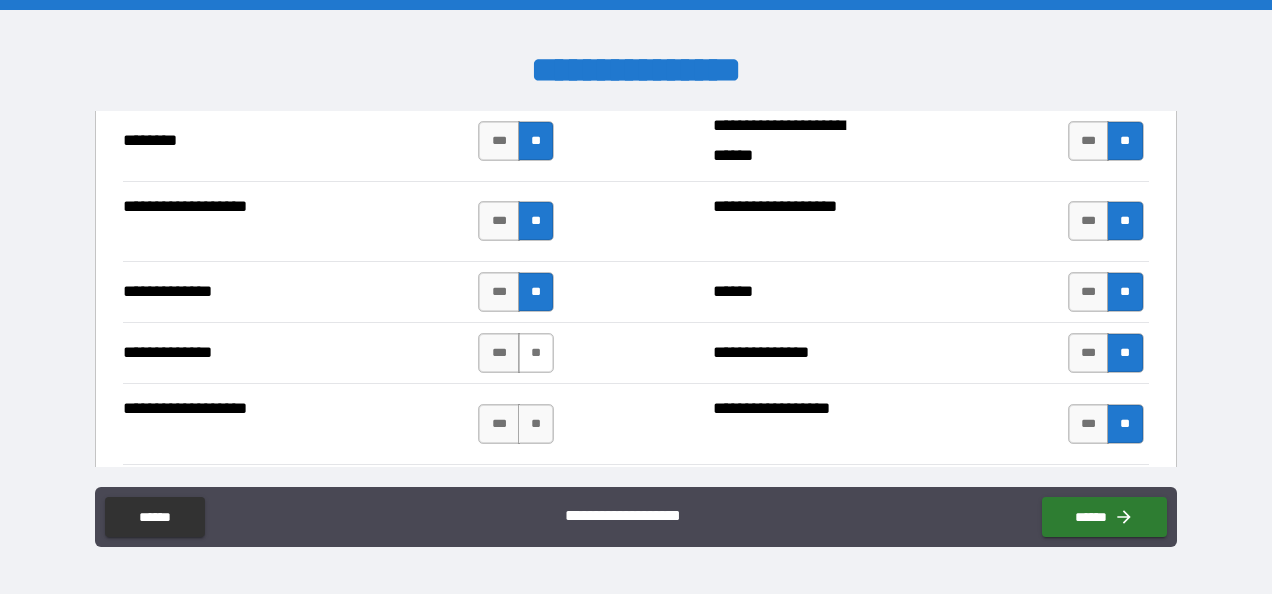 click on "**" at bounding box center [536, 353] 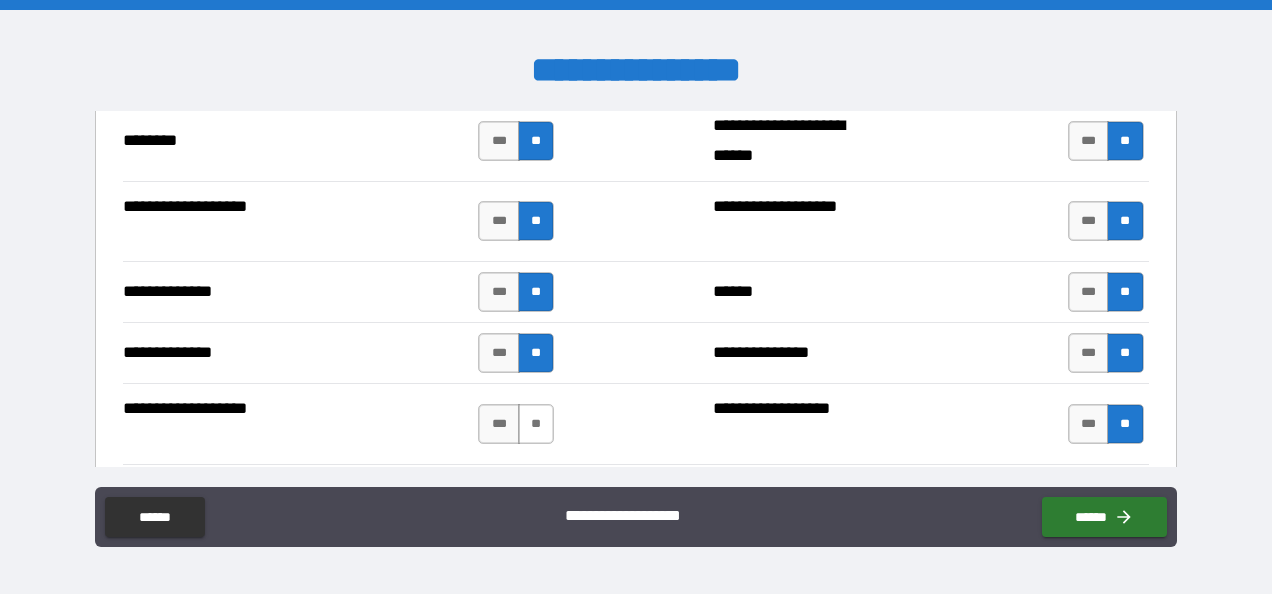 click on "**" at bounding box center (536, 424) 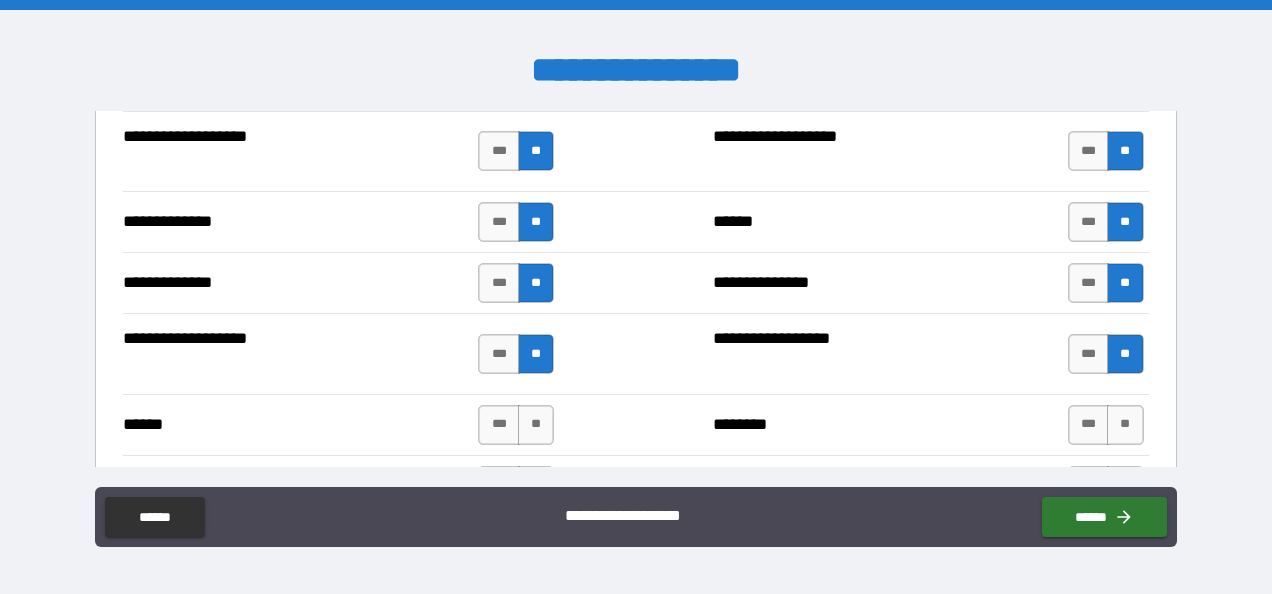 scroll, scrollTop: 3856, scrollLeft: 0, axis: vertical 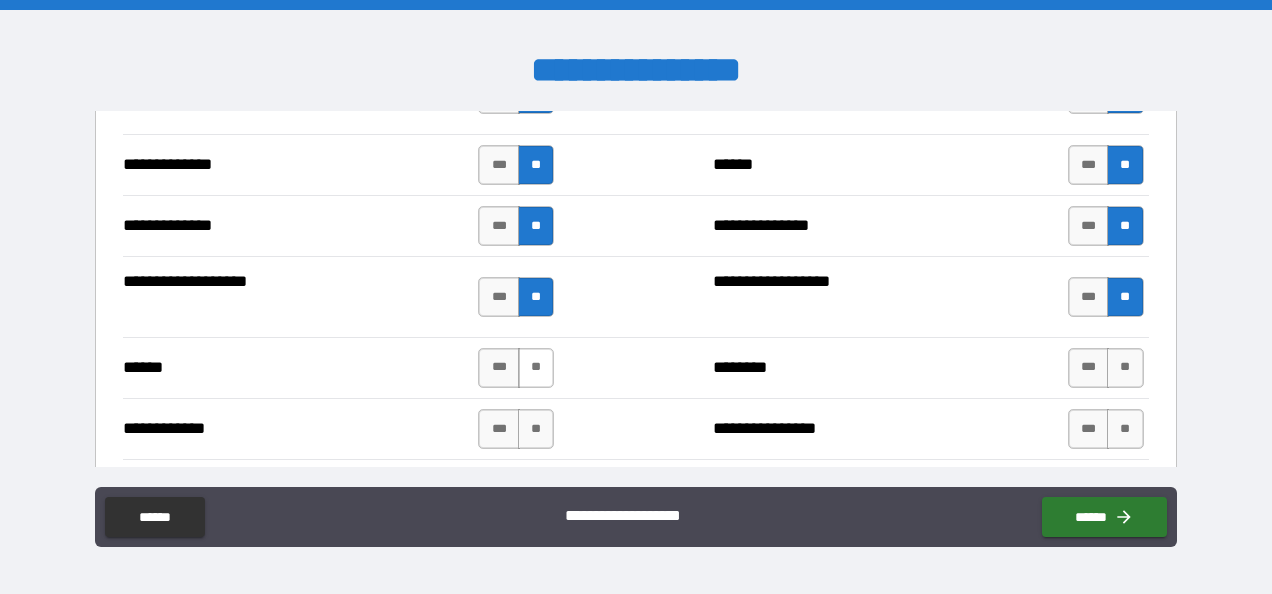 click on "**" at bounding box center (536, 368) 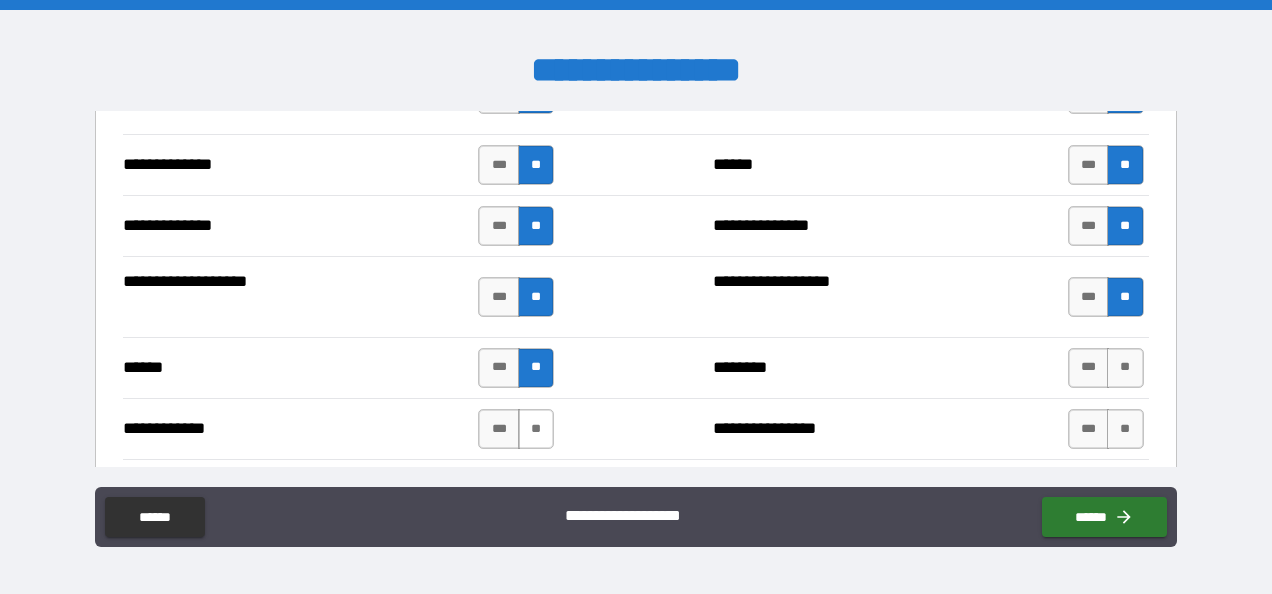 click on "**" at bounding box center [536, 429] 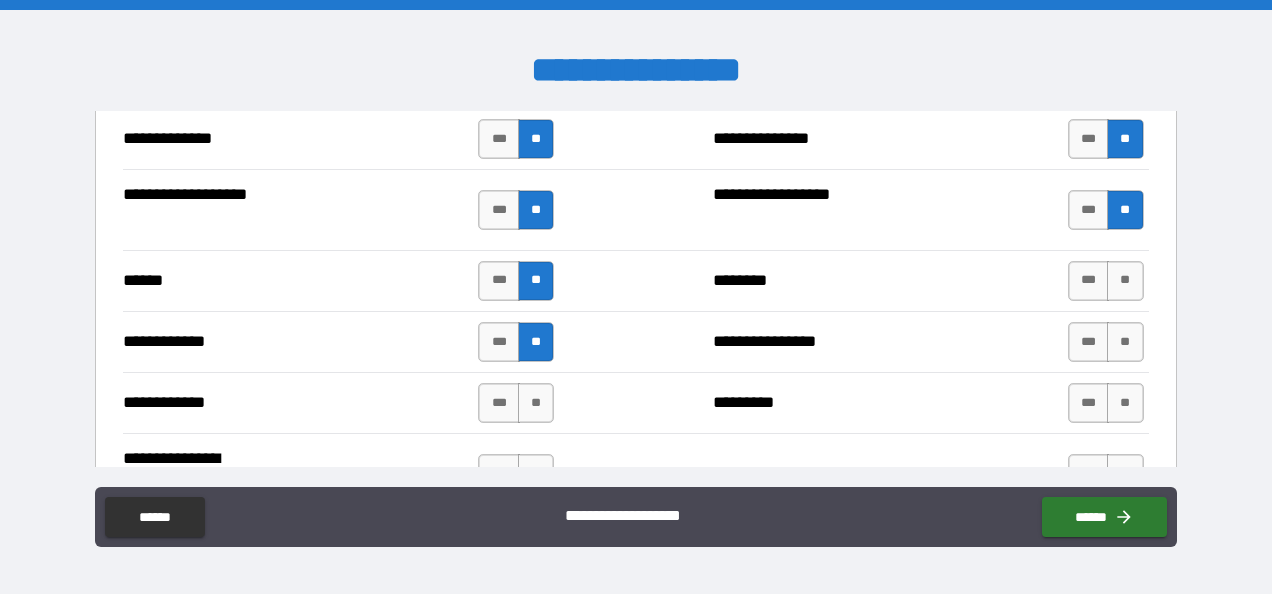 scroll, scrollTop: 3960, scrollLeft: 0, axis: vertical 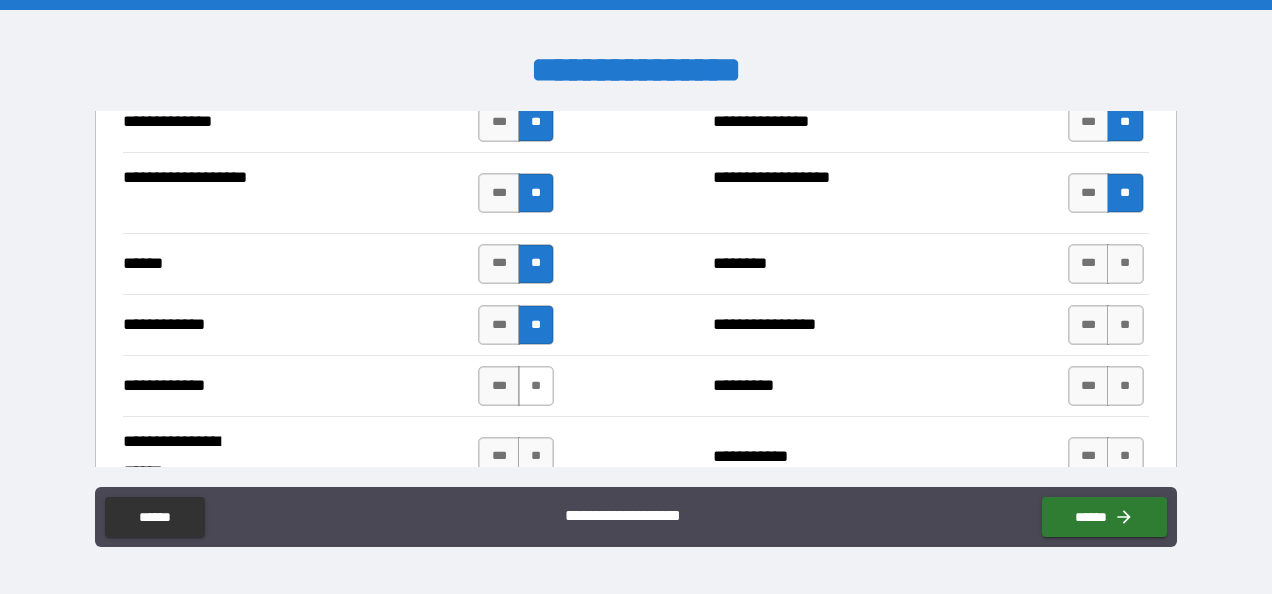 click on "**" at bounding box center (536, 386) 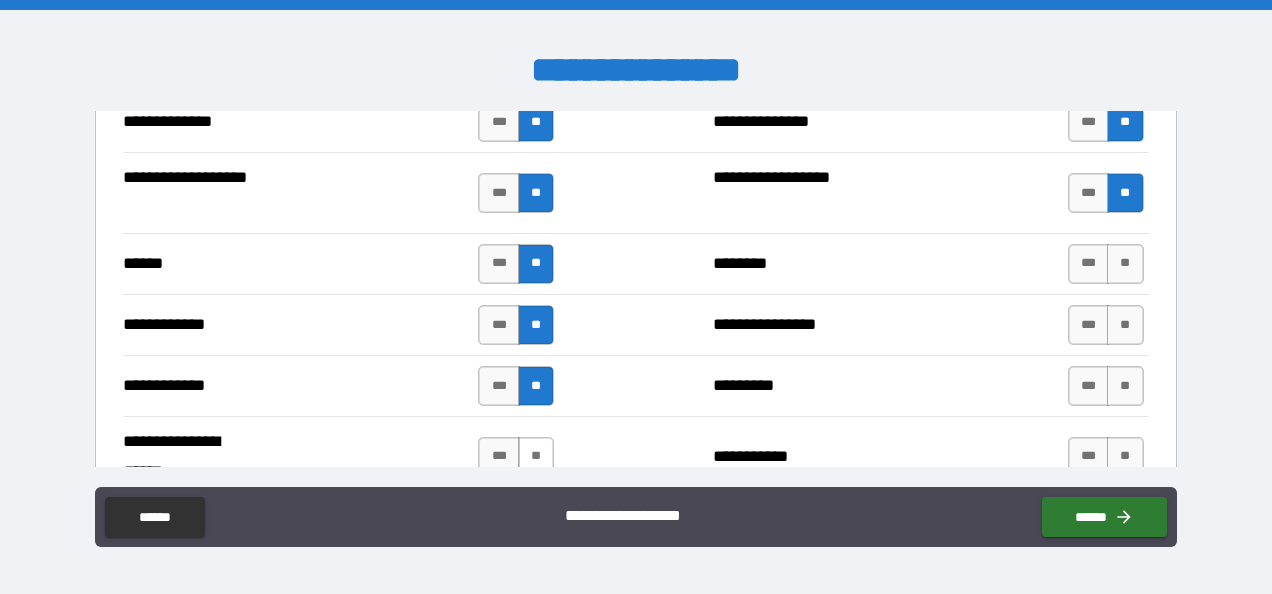 click on "**" at bounding box center (536, 457) 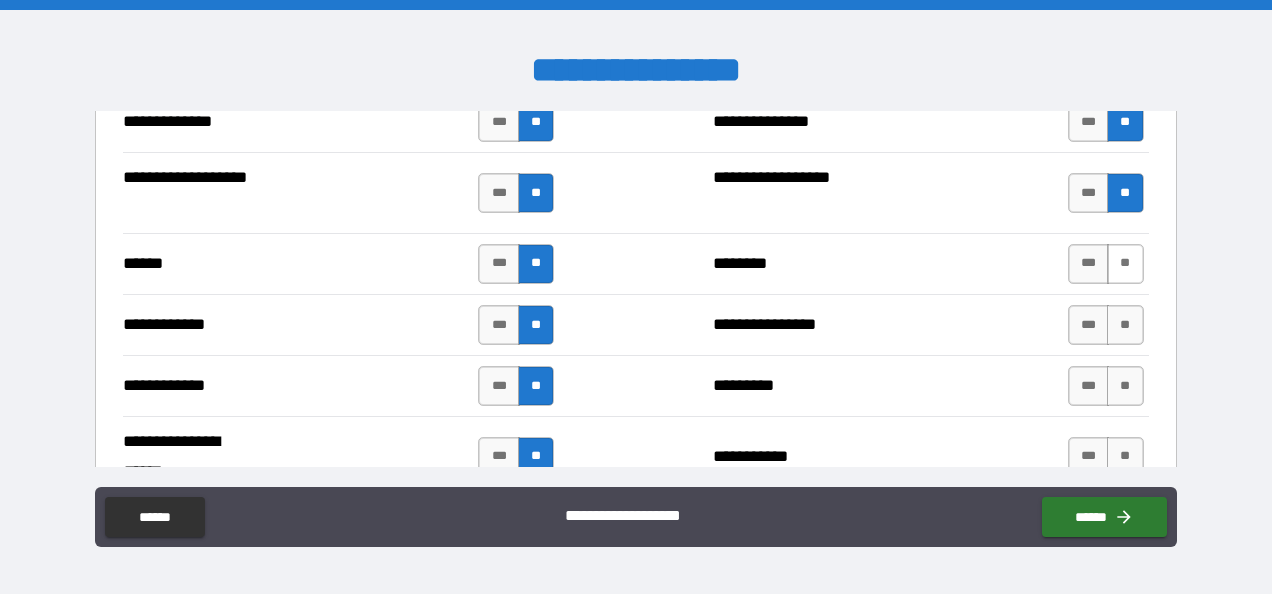 click on "**" at bounding box center (1125, 264) 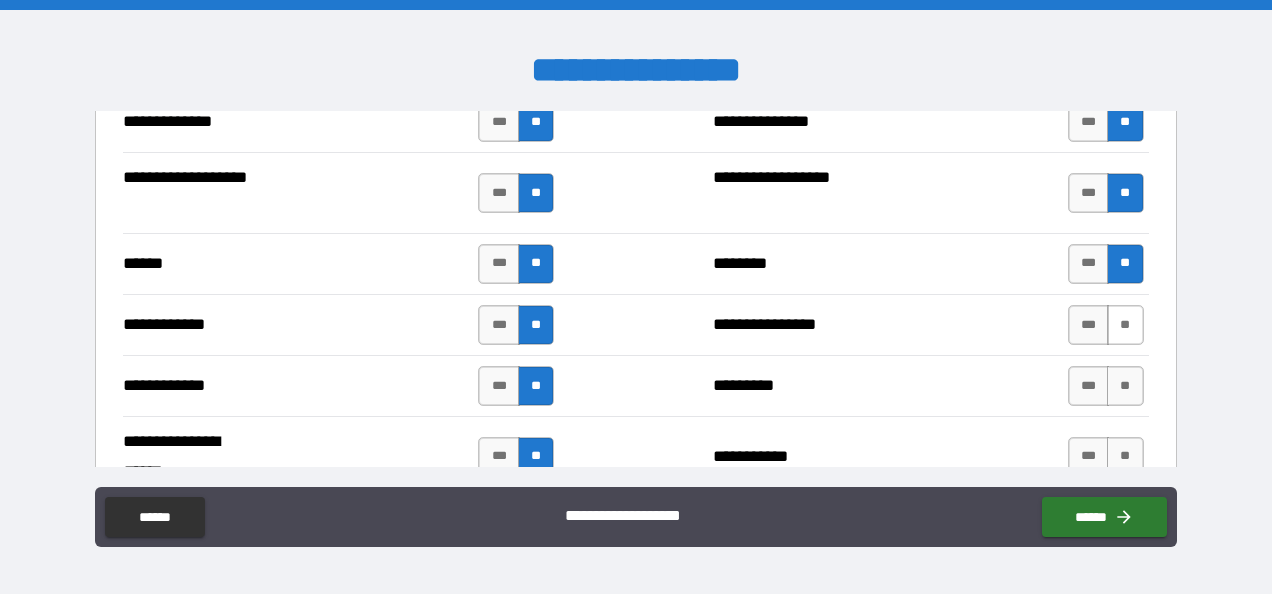 click on "**" at bounding box center (1125, 325) 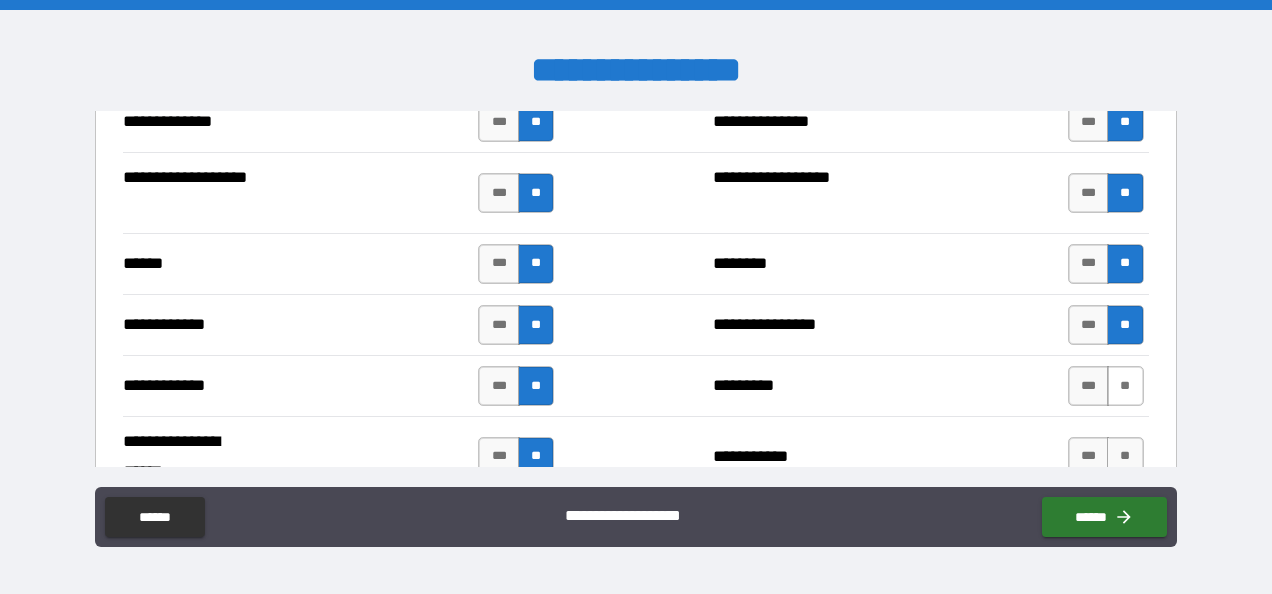 click on "**" at bounding box center (1125, 386) 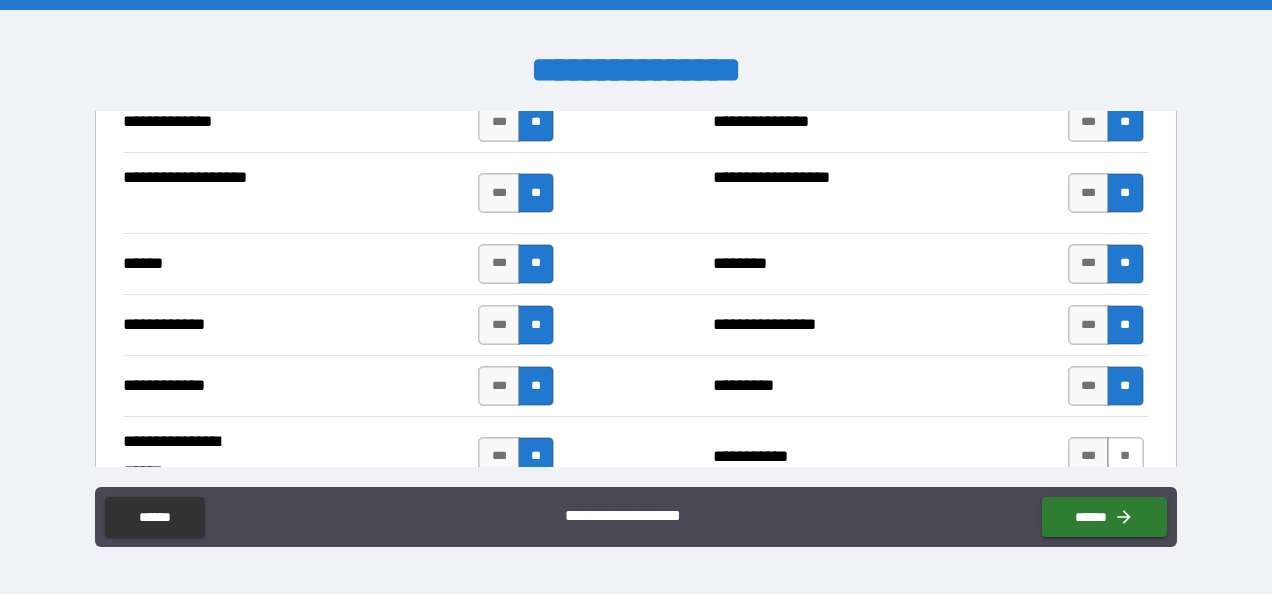 click on "**" at bounding box center [1125, 457] 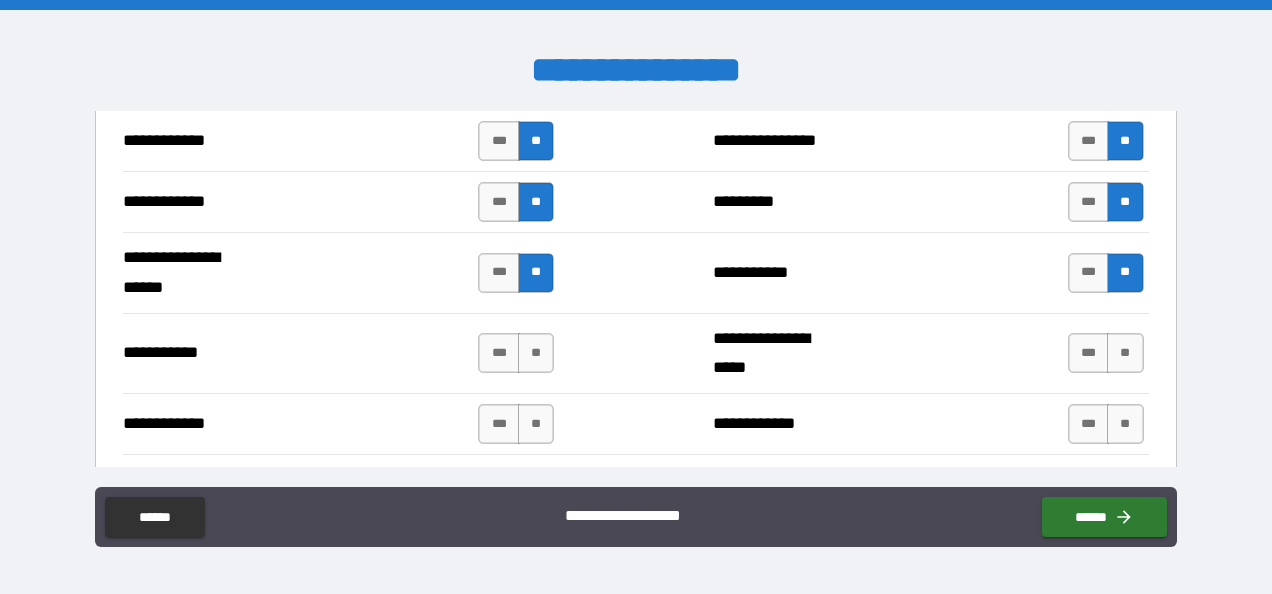 scroll, scrollTop: 4172, scrollLeft: 0, axis: vertical 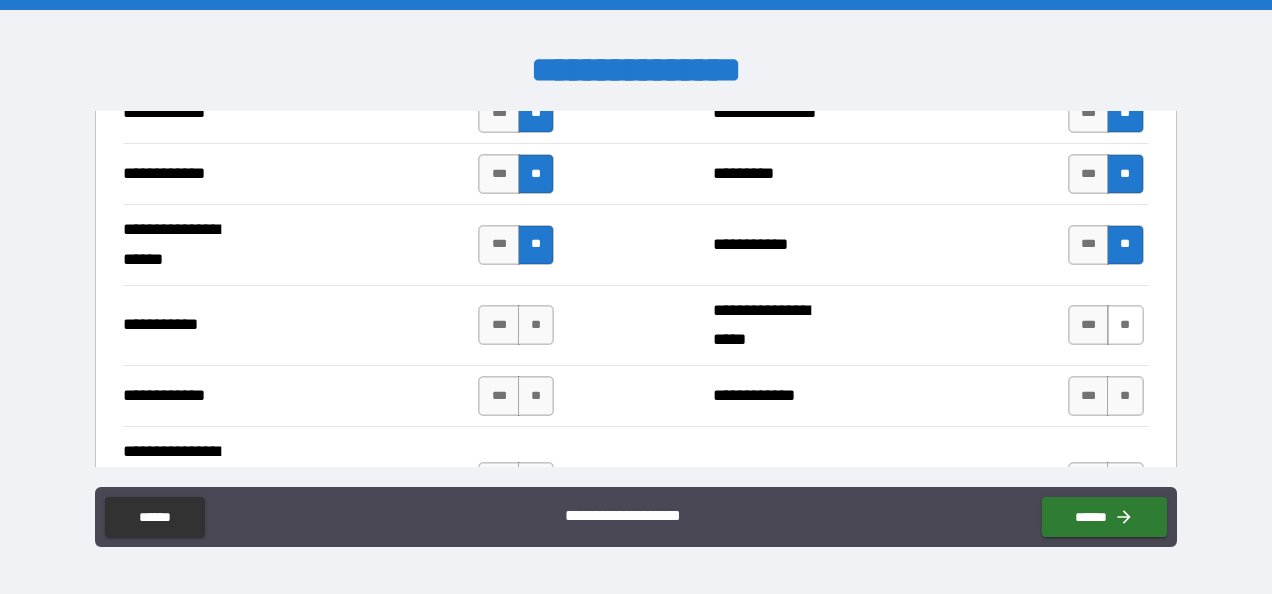 click on "**" at bounding box center [1125, 325] 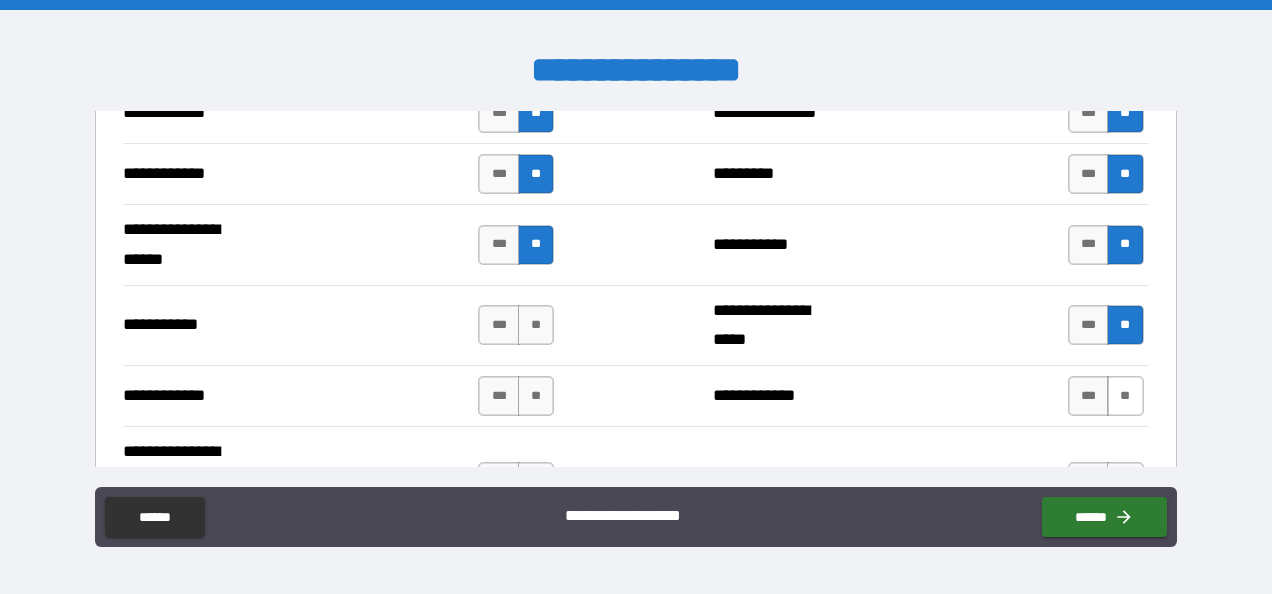 click on "**" at bounding box center [1125, 396] 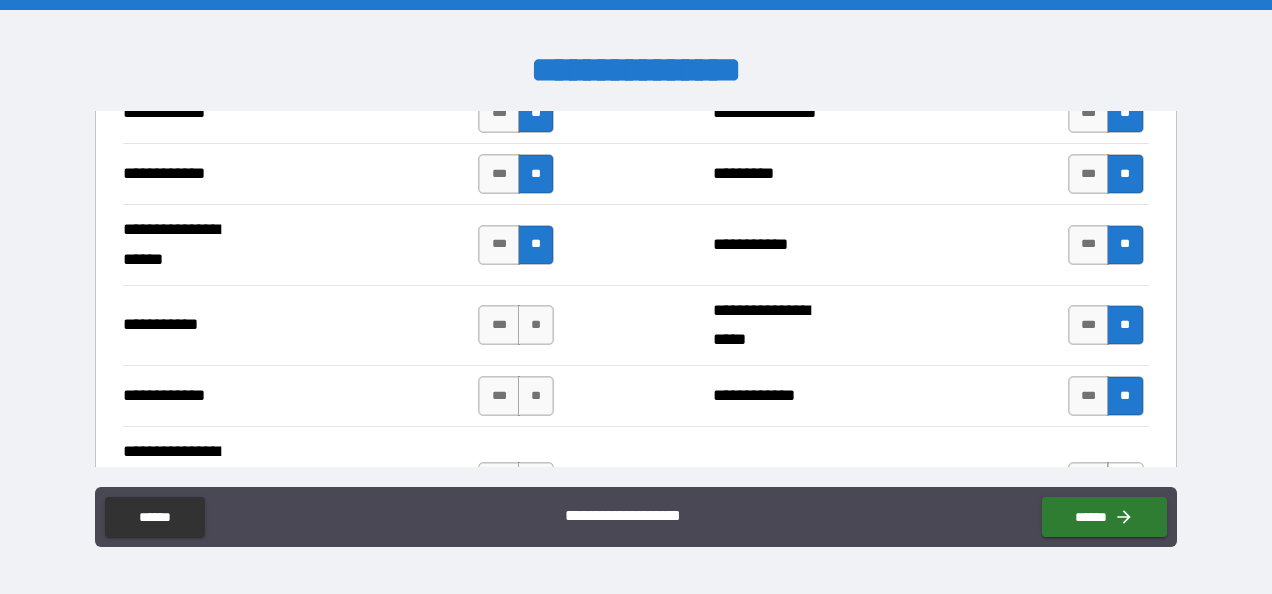 click on "**" at bounding box center [1125, 482] 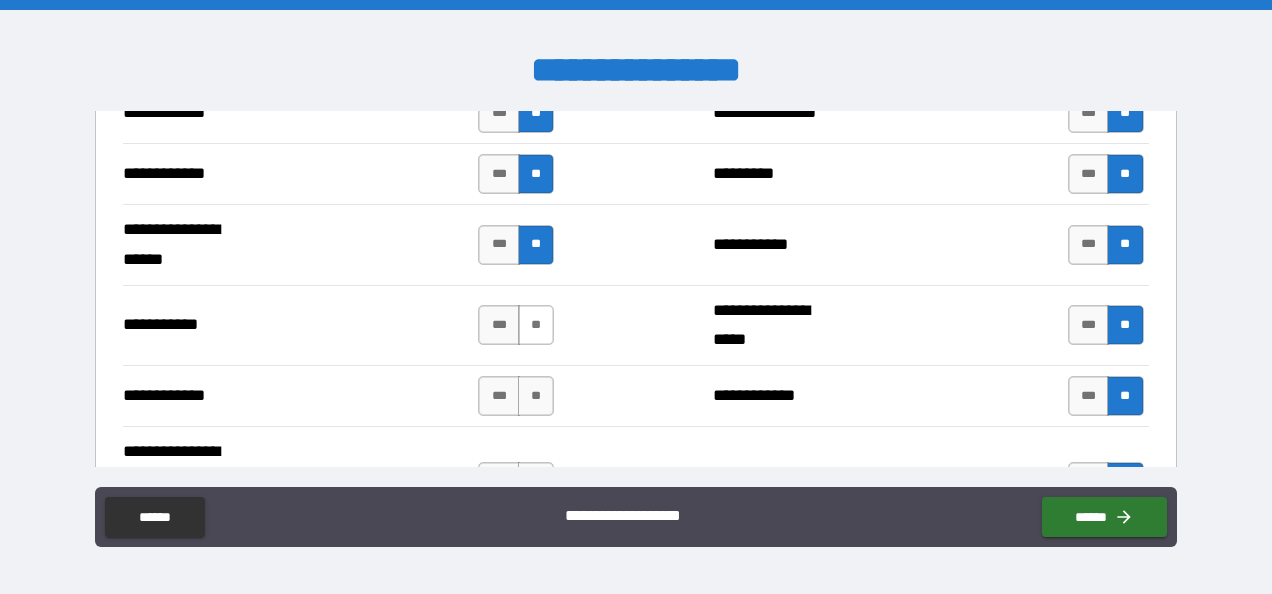 click on "**" at bounding box center (536, 325) 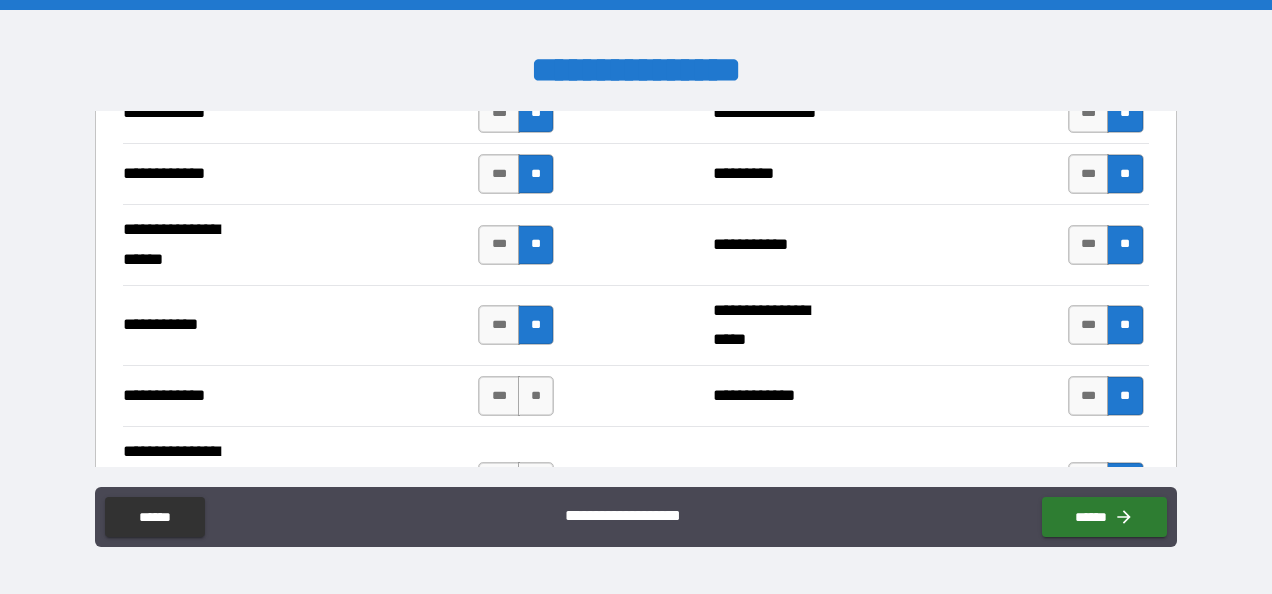 click on "**" at bounding box center (536, 325) 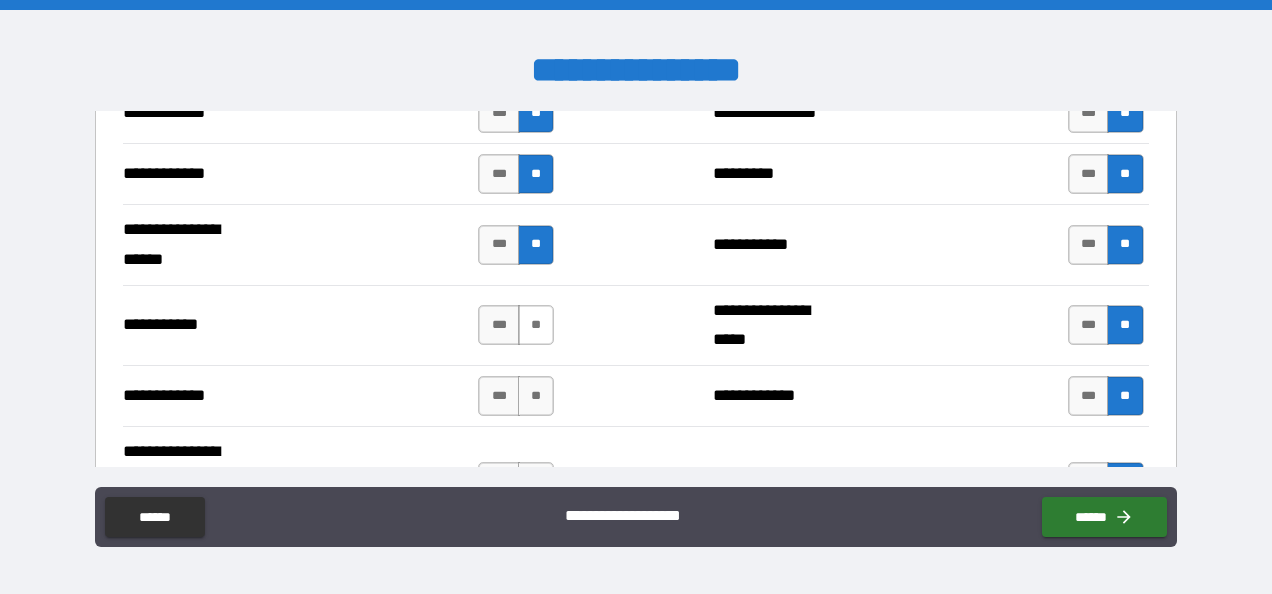 click on "**" at bounding box center (536, 325) 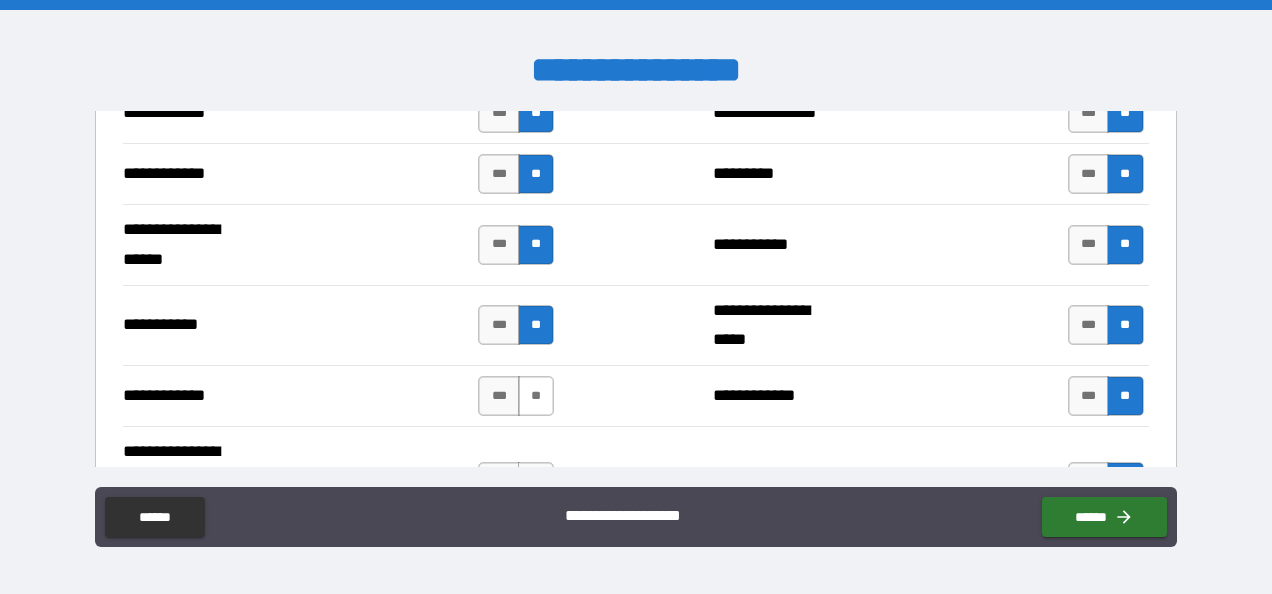 click on "**" at bounding box center (536, 396) 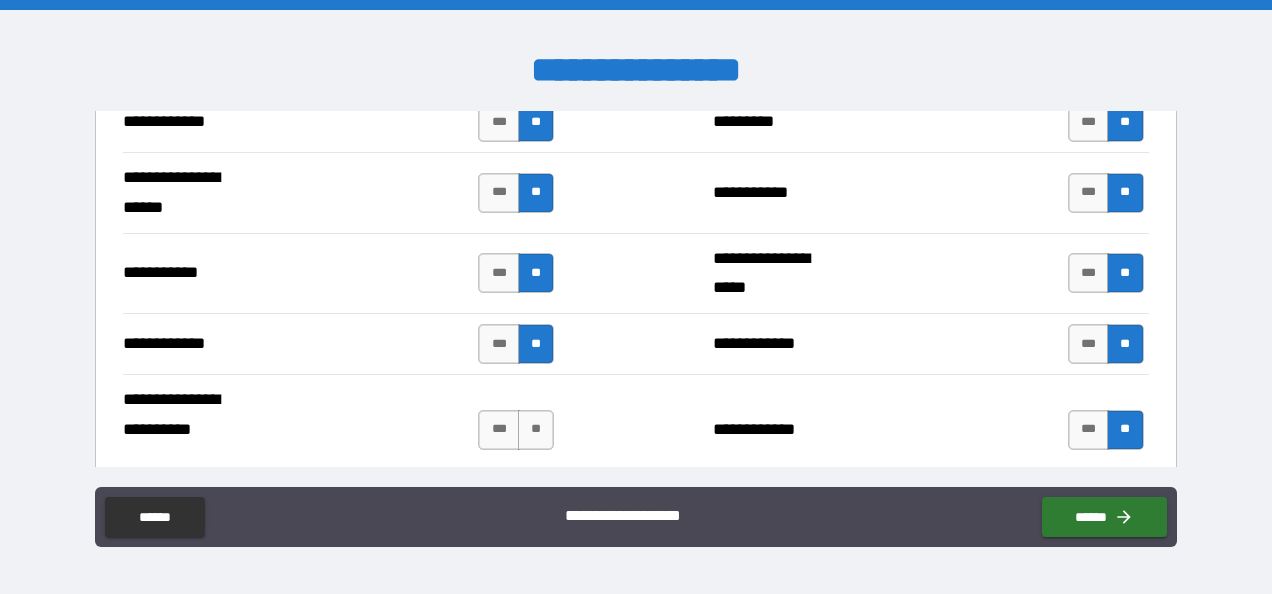 scroll, scrollTop: 4322, scrollLeft: 0, axis: vertical 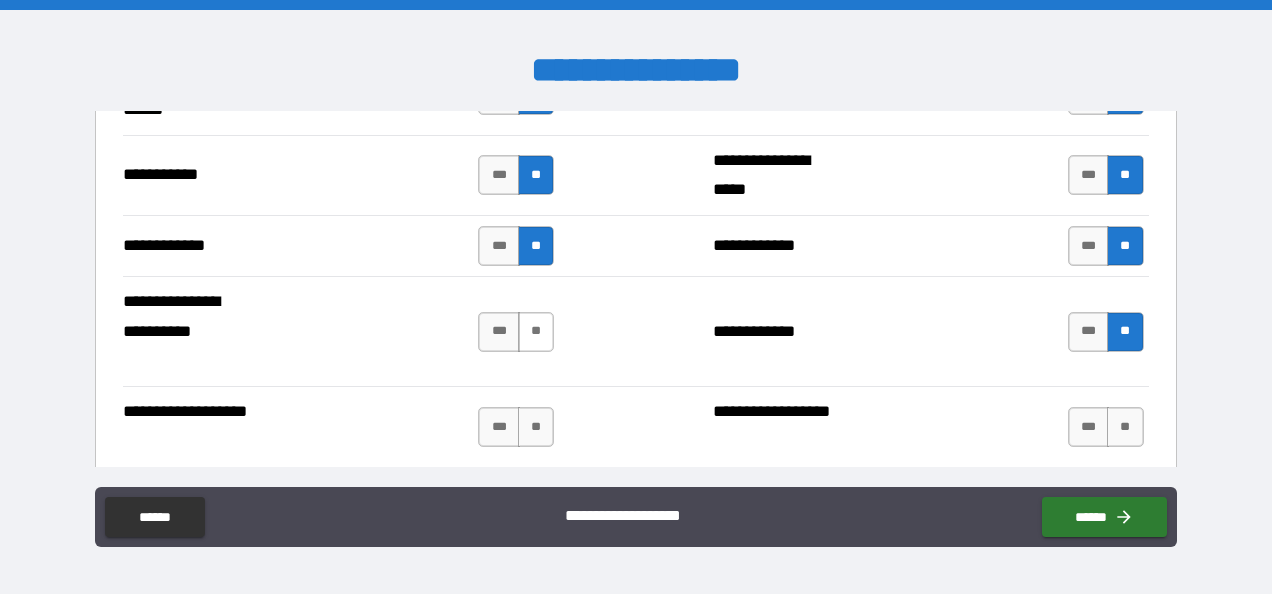 click on "**" at bounding box center [536, 332] 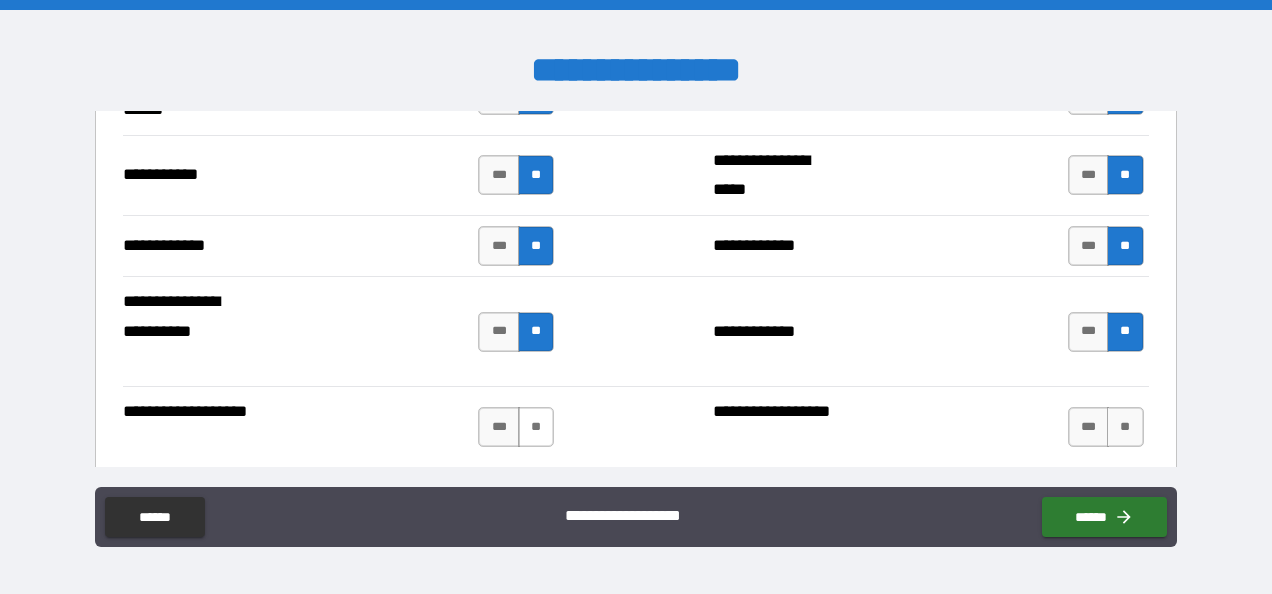 click on "**" at bounding box center [536, 427] 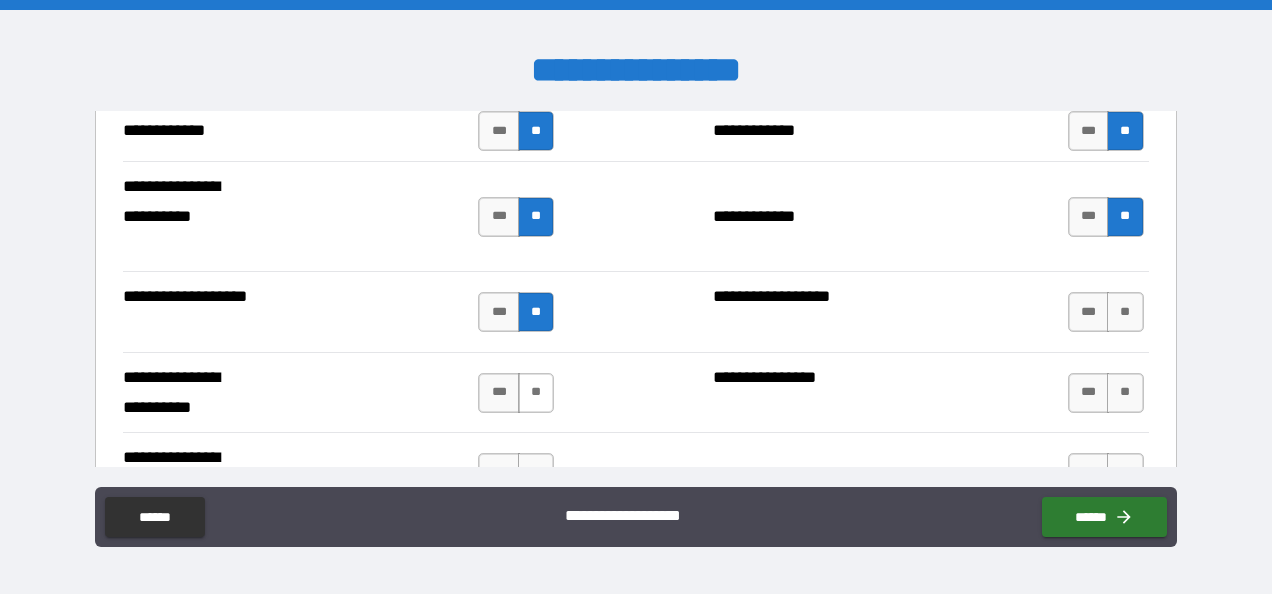 click on "**" at bounding box center [536, 393] 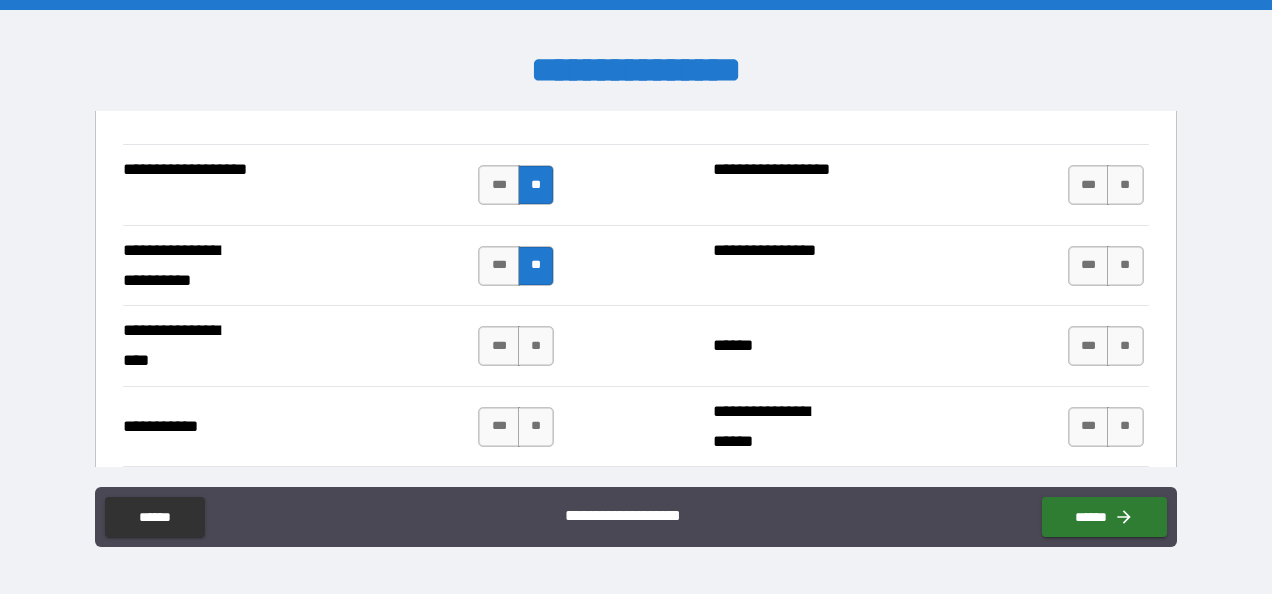 scroll, scrollTop: 4567, scrollLeft: 0, axis: vertical 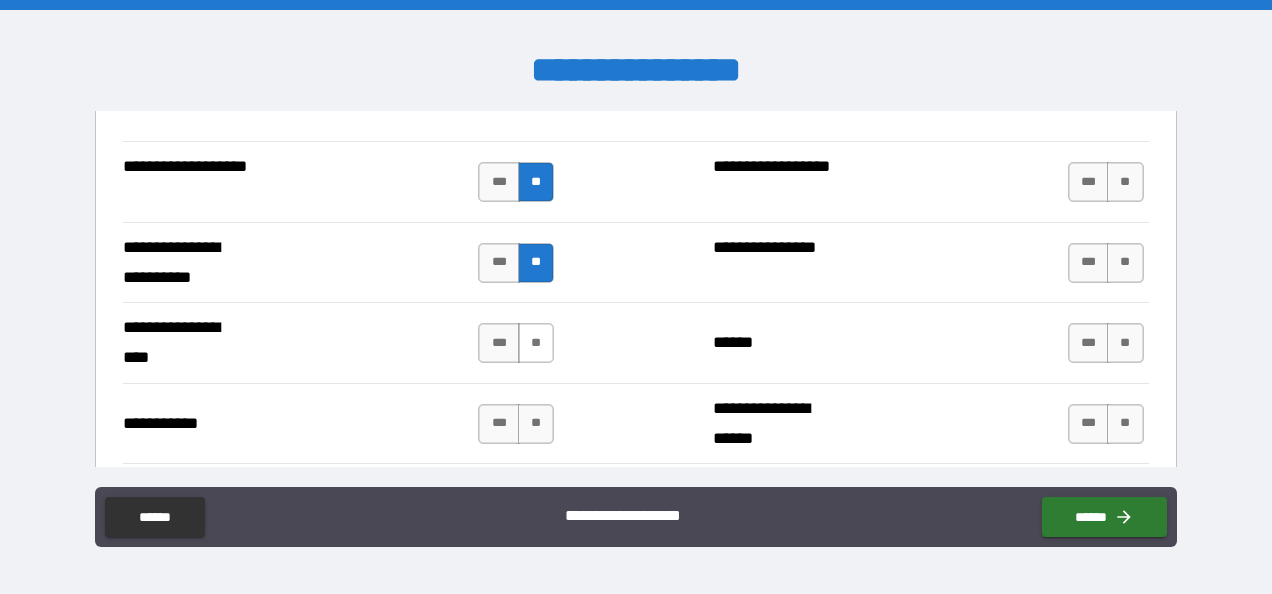 click on "**" at bounding box center [536, 343] 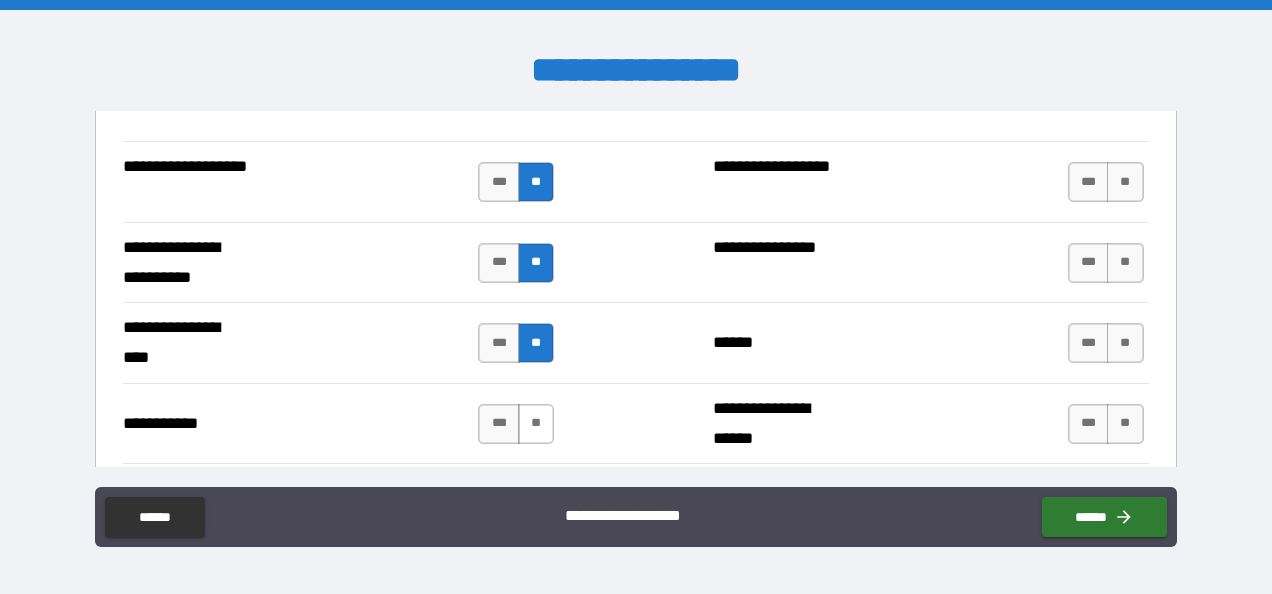 click on "**" at bounding box center (536, 424) 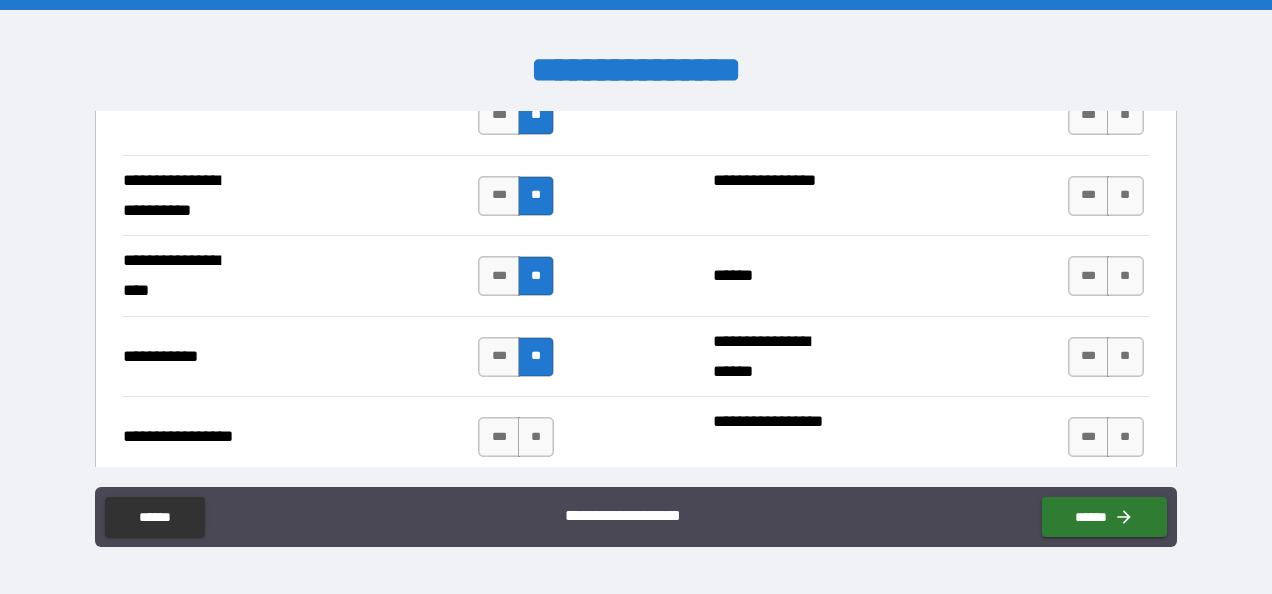 scroll, scrollTop: 4636, scrollLeft: 0, axis: vertical 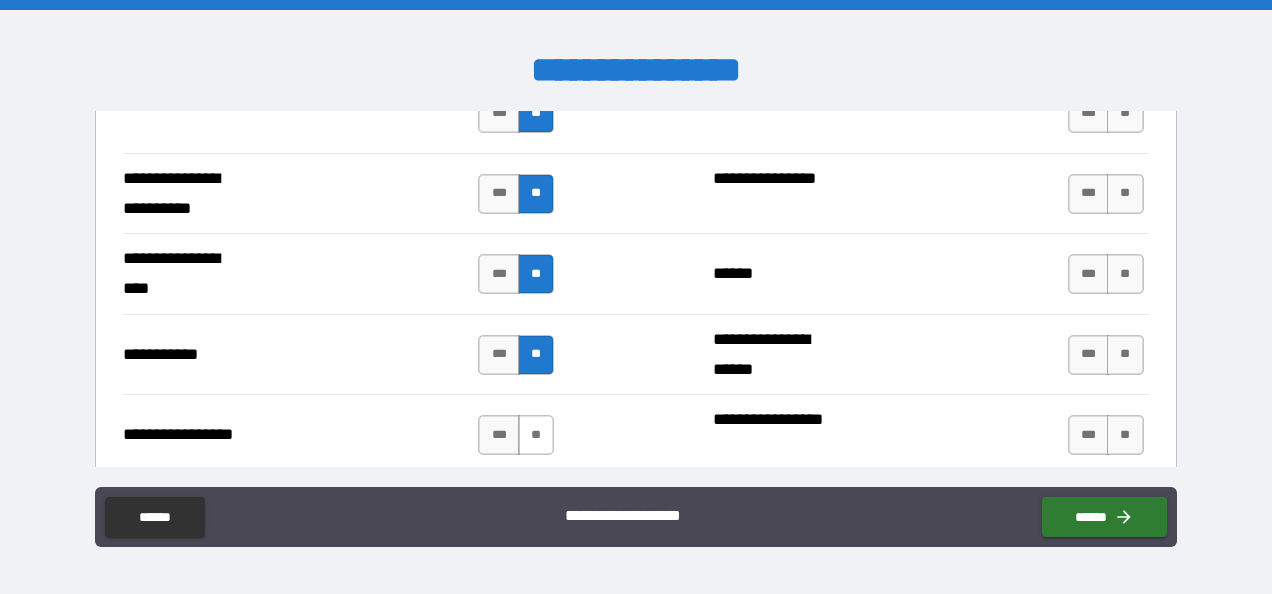 click on "**" at bounding box center [536, 435] 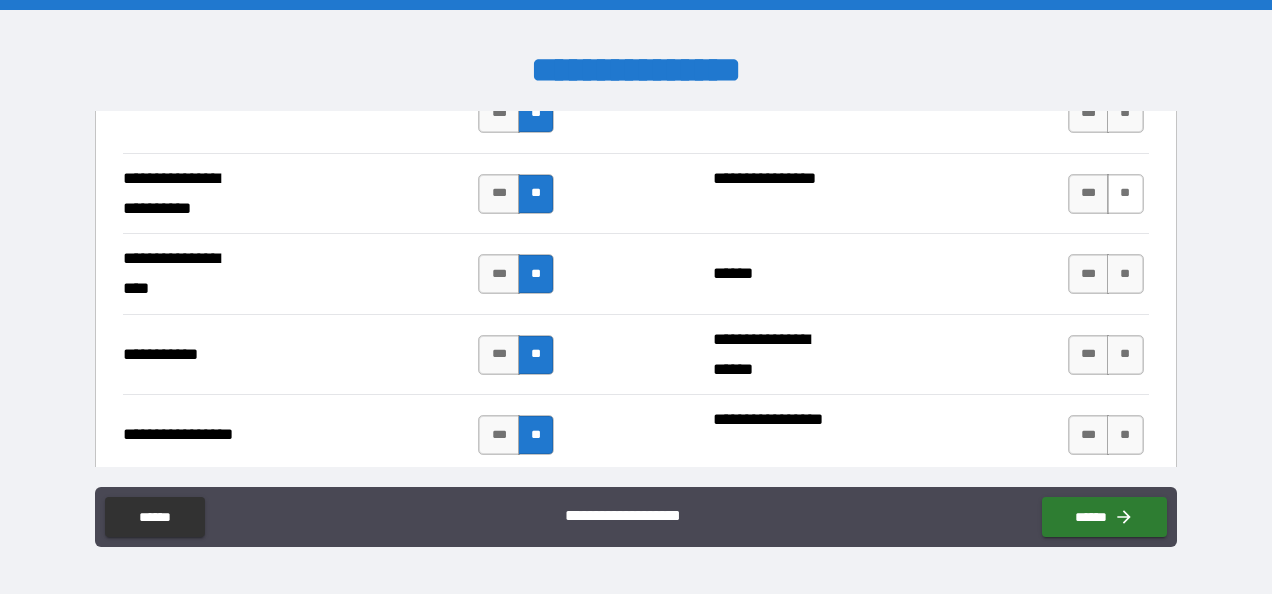 click on "**" at bounding box center (1125, 194) 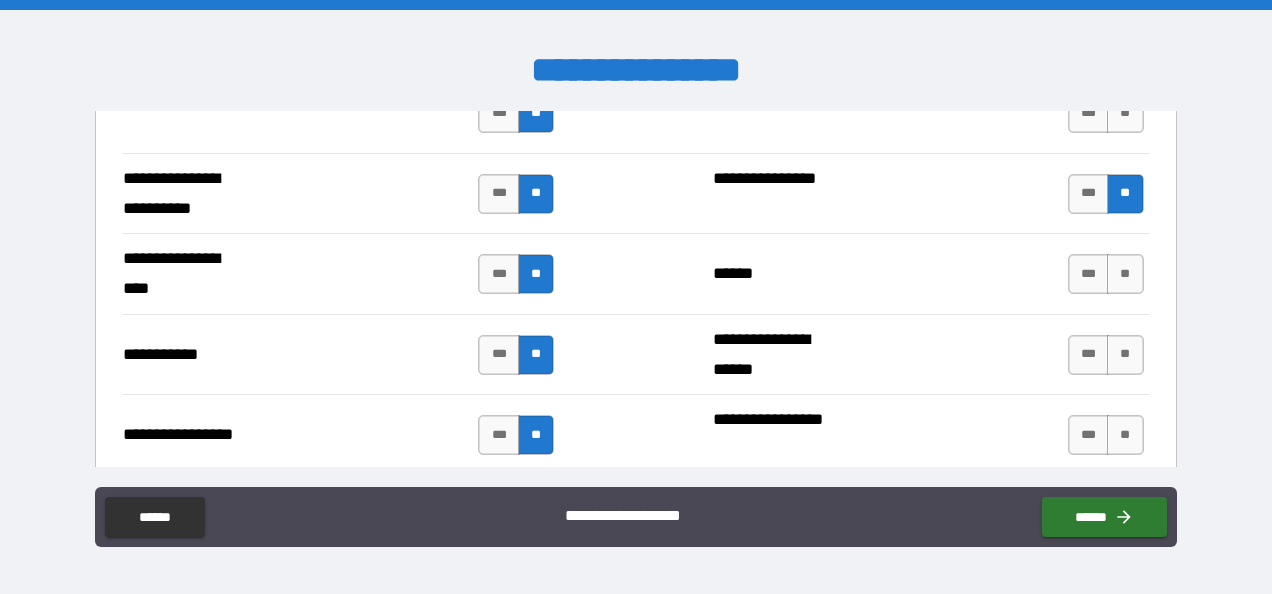 click on "**" at bounding box center [1125, 274] 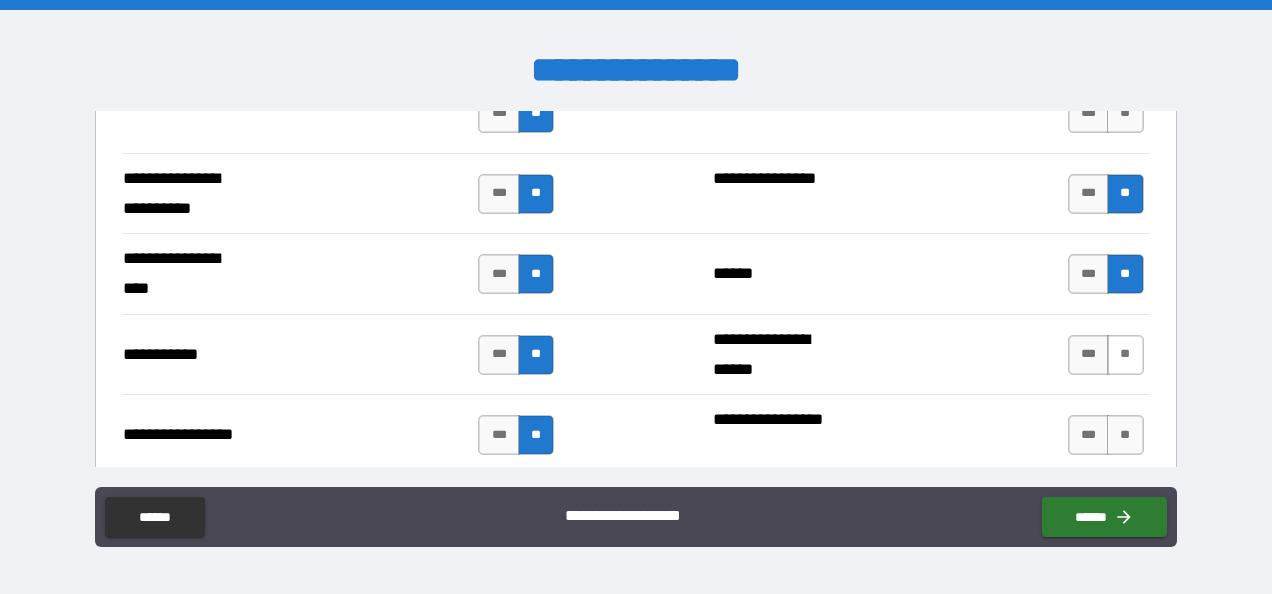 click on "**" at bounding box center [1125, 355] 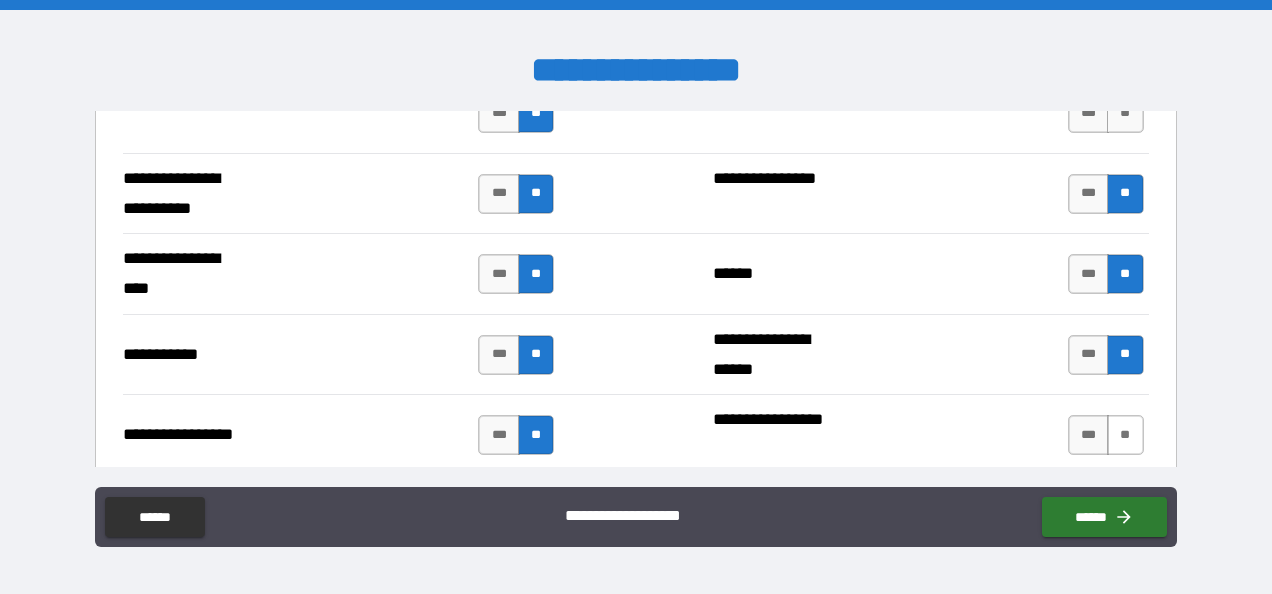 click on "**" at bounding box center [1125, 435] 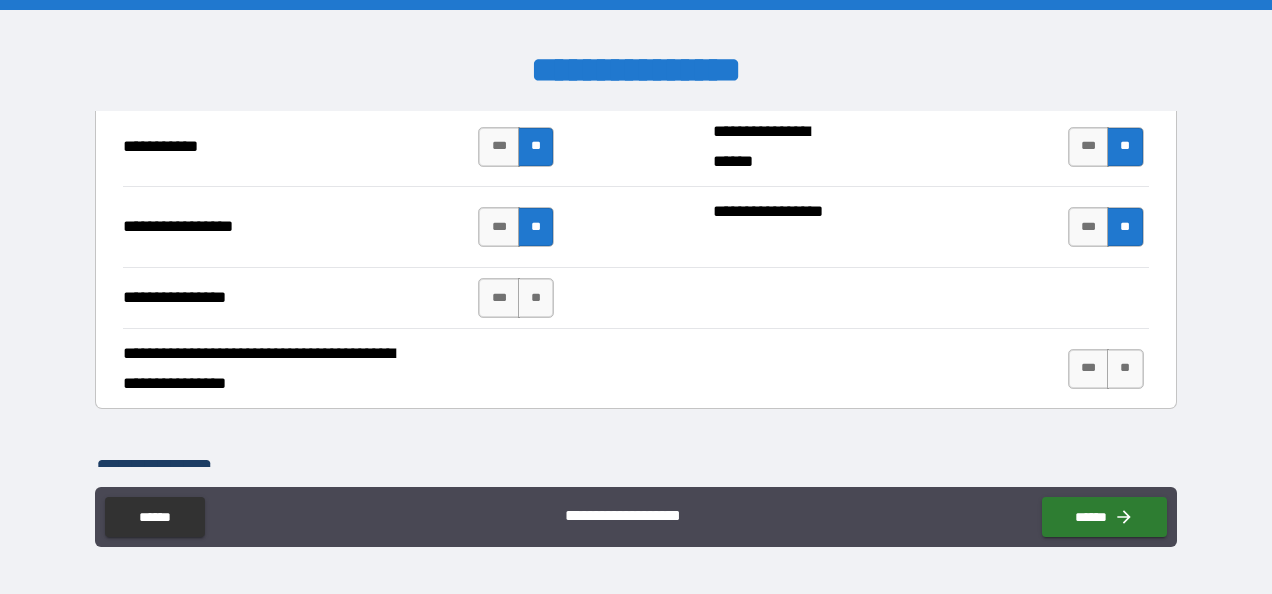 scroll, scrollTop: 4846, scrollLeft: 0, axis: vertical 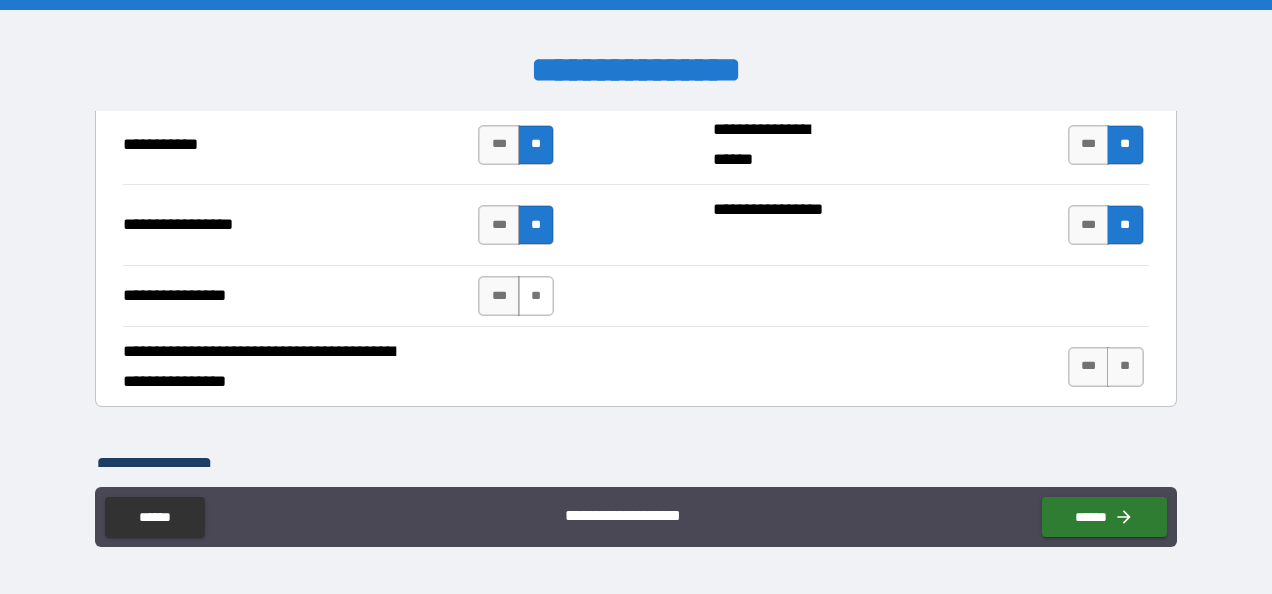 click on "**" at bounding box center (536, 296) 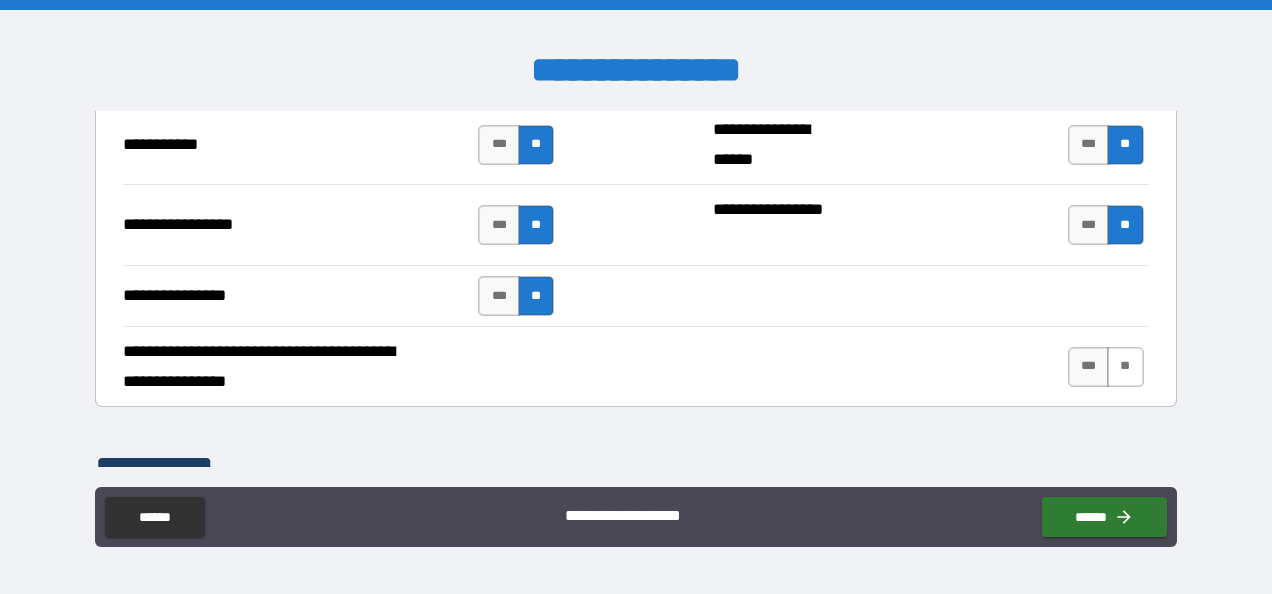 click on "**" at bounding box center [1125, 367] 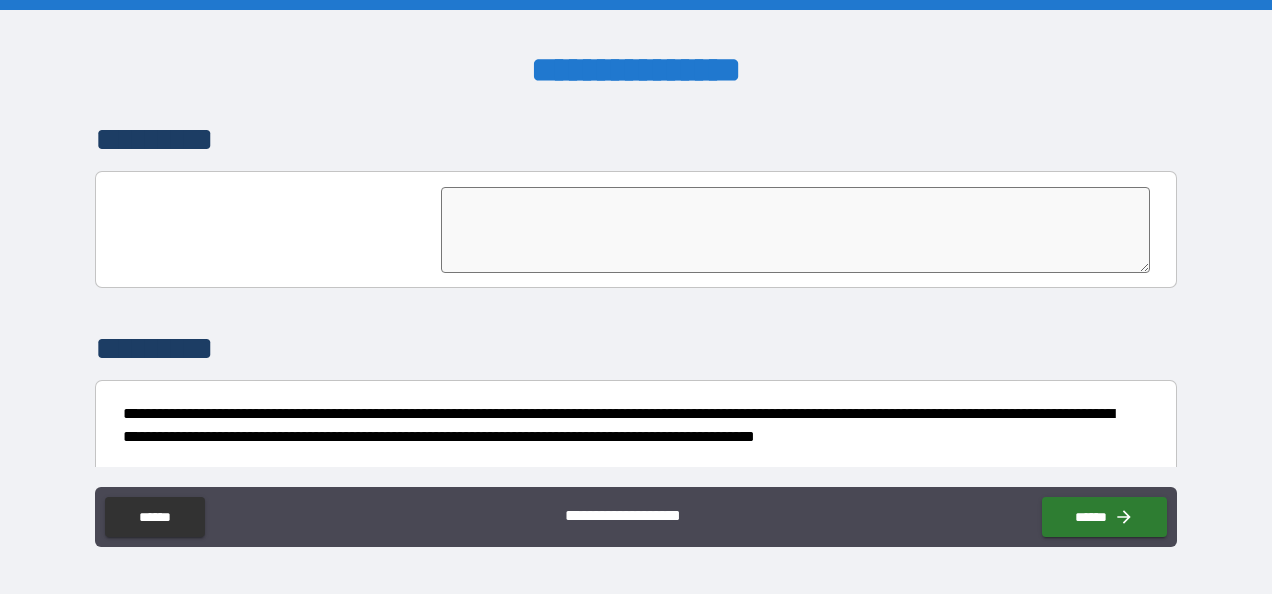 scroll, scrollTop: 5222, scrollLeft: 0, axis: vertical 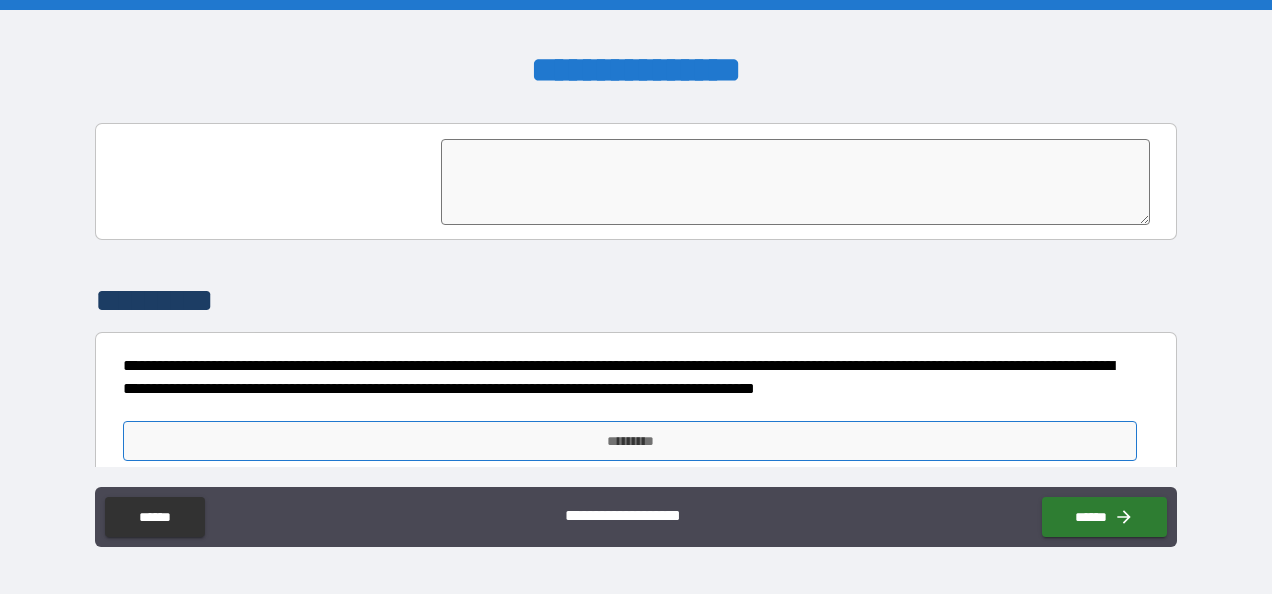 click on "*********" at bounding box center (630, 441) 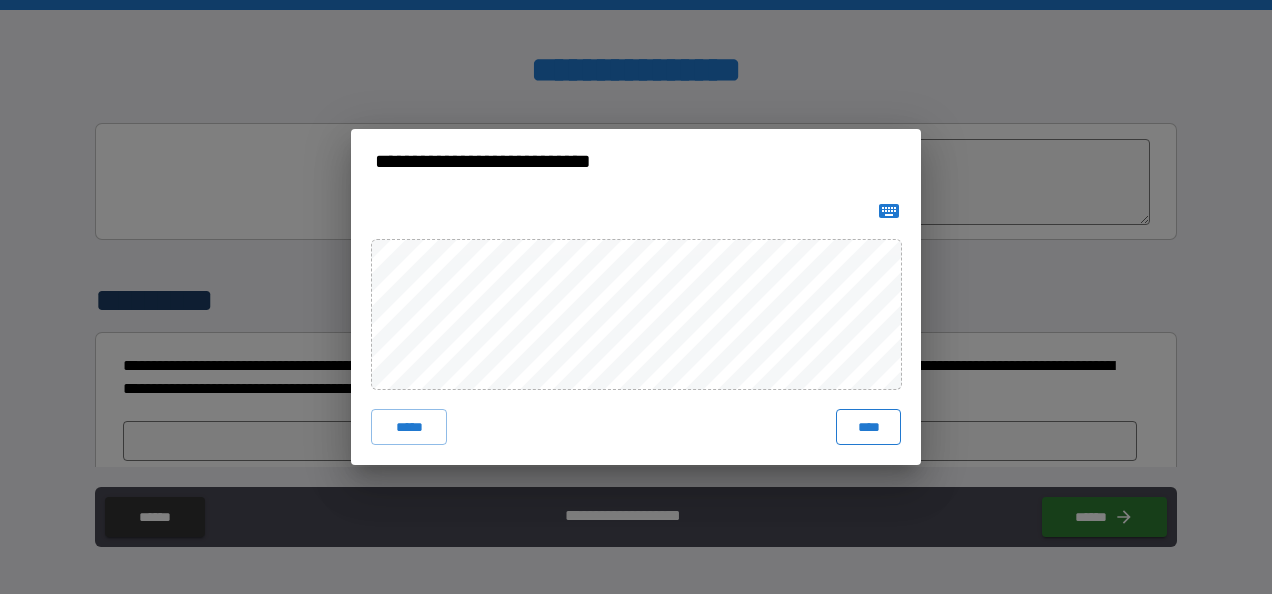 click on "****" at bounding box center (868, 427) 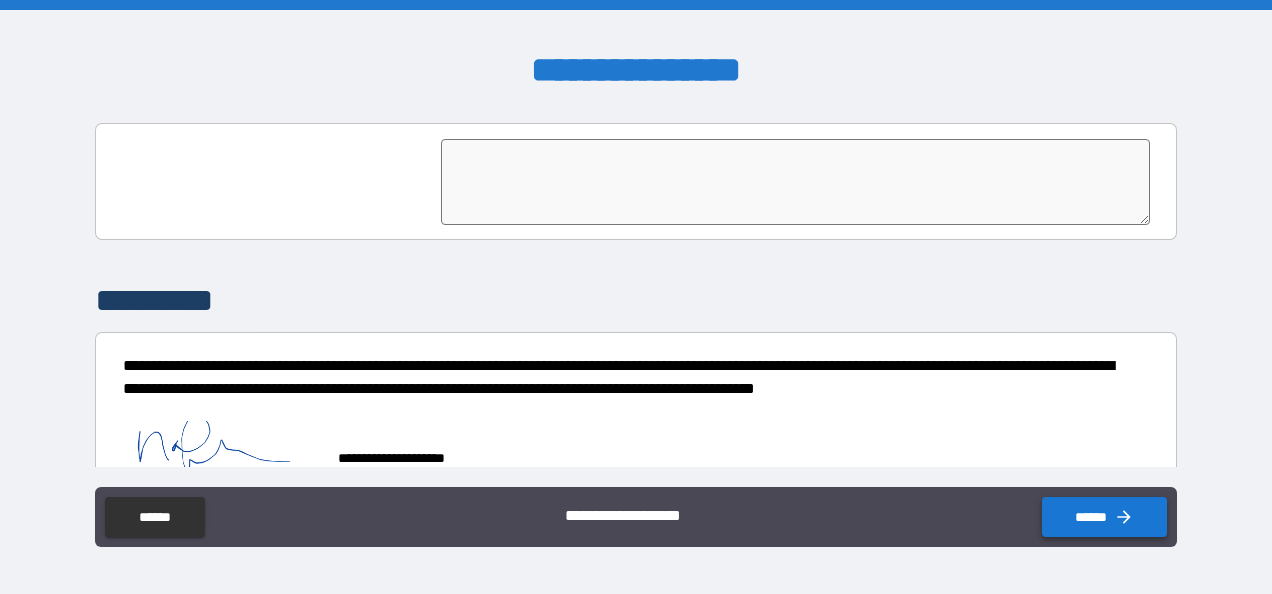 click on "******" at bounding box center [1104, 517] 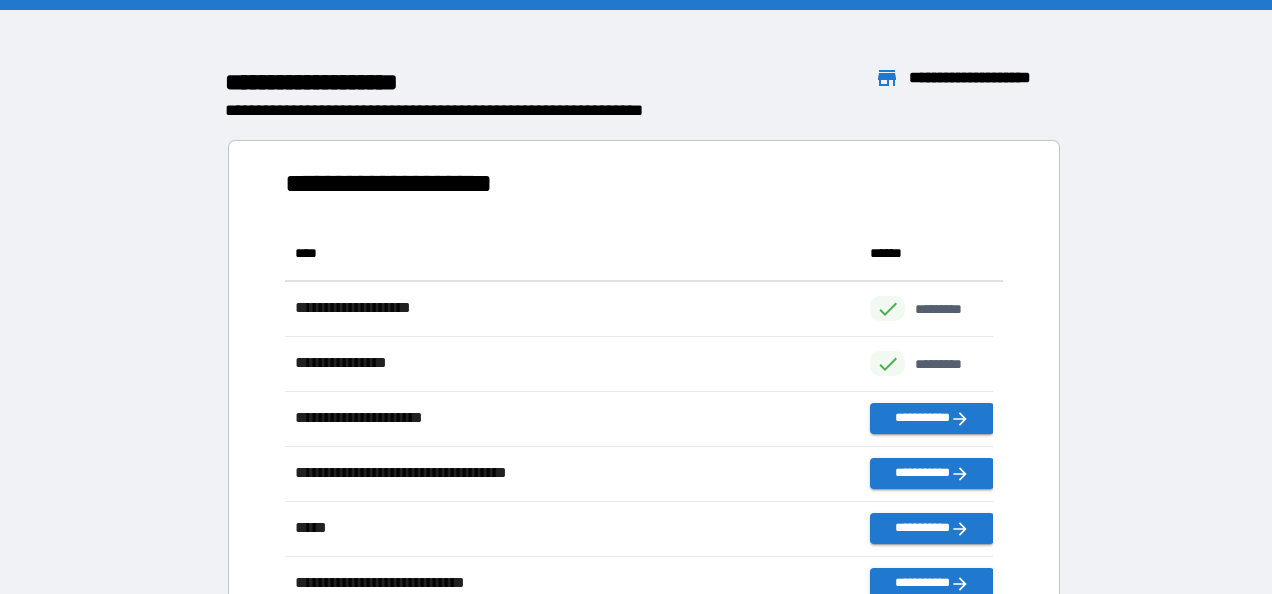 scroll, scrollTop: 16, scrollLeft: 16, axis: both 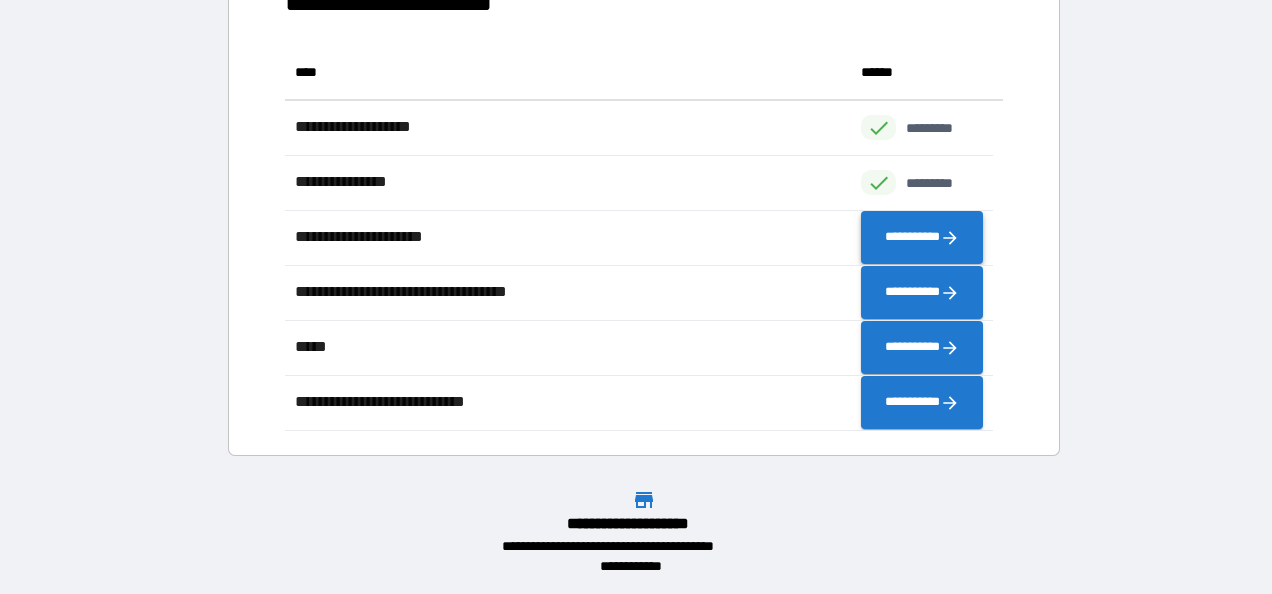 click on "**********" at bounding box center (922, 238) 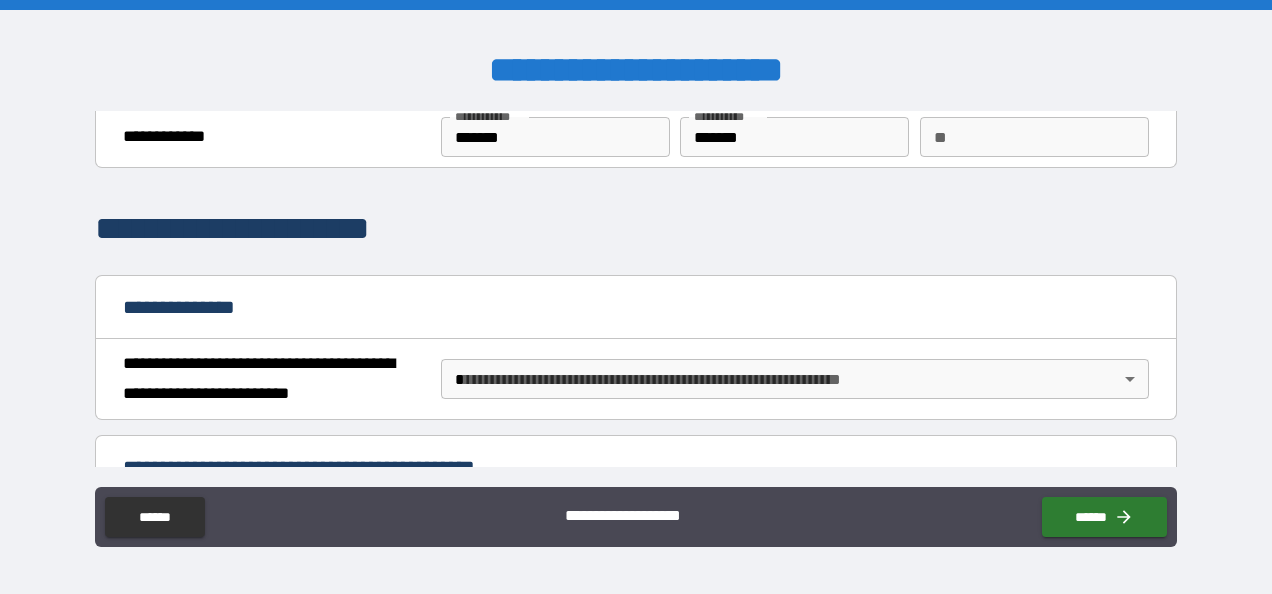 scroll, scrollTop: 78, scrollLeft: 0, axis: vertical 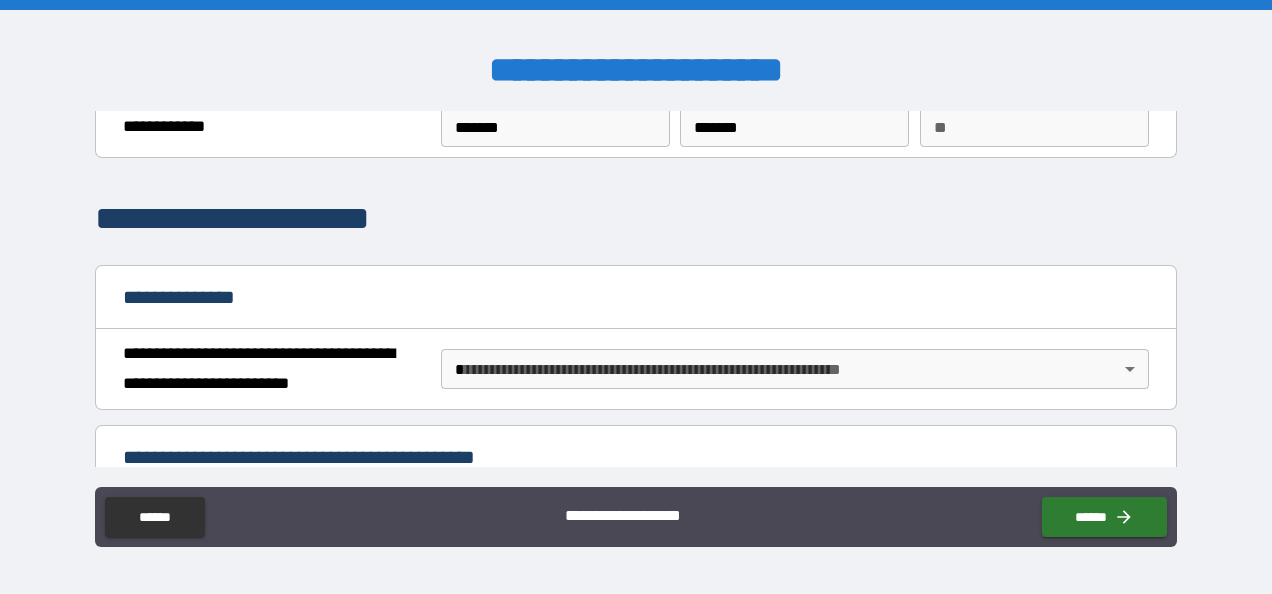 click on "**" at bounding box center [1034, 127] 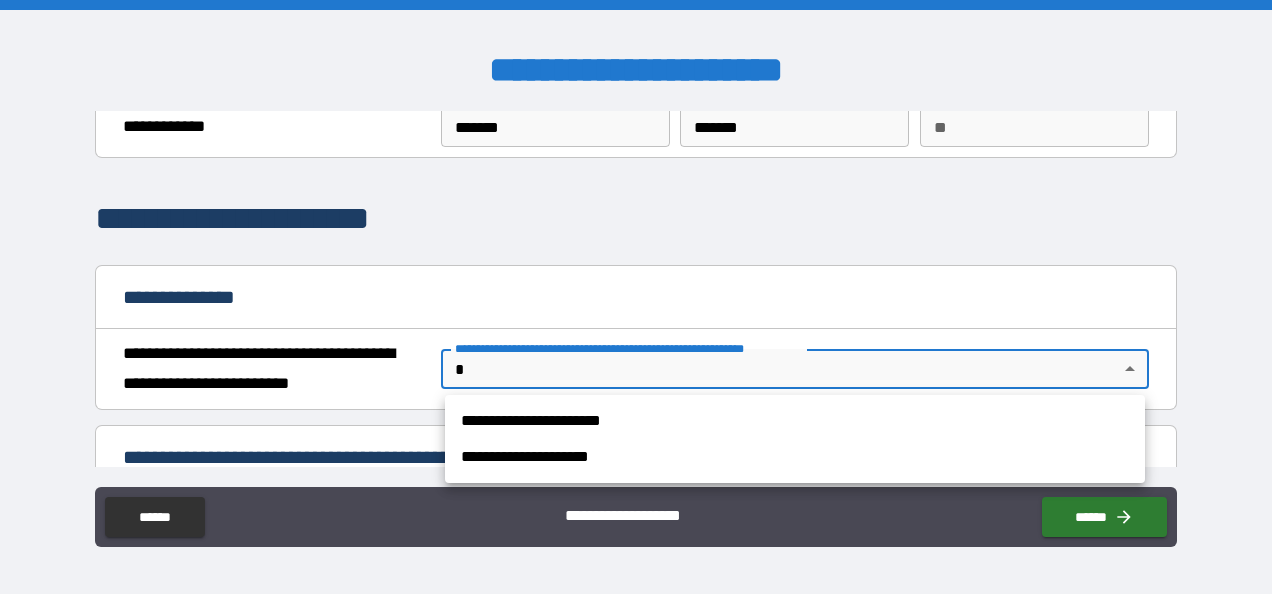 click on "**********" at bounding box center [636, 297] 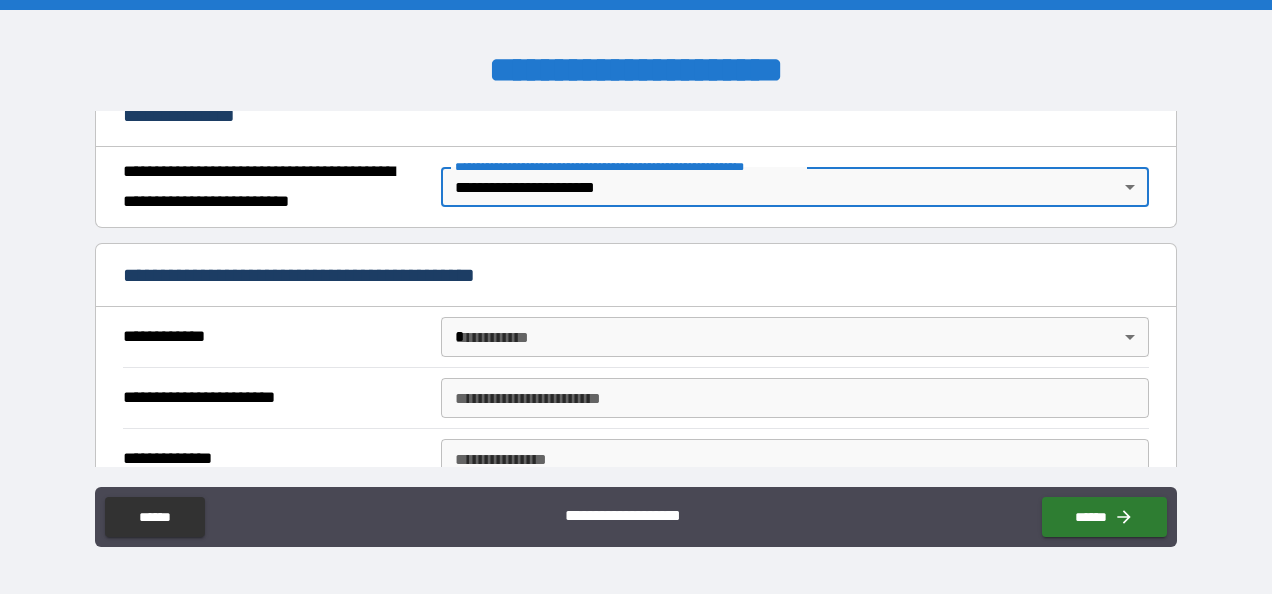 scroll, scrollTop: 262, scrollLeft: 0, axis: vertical 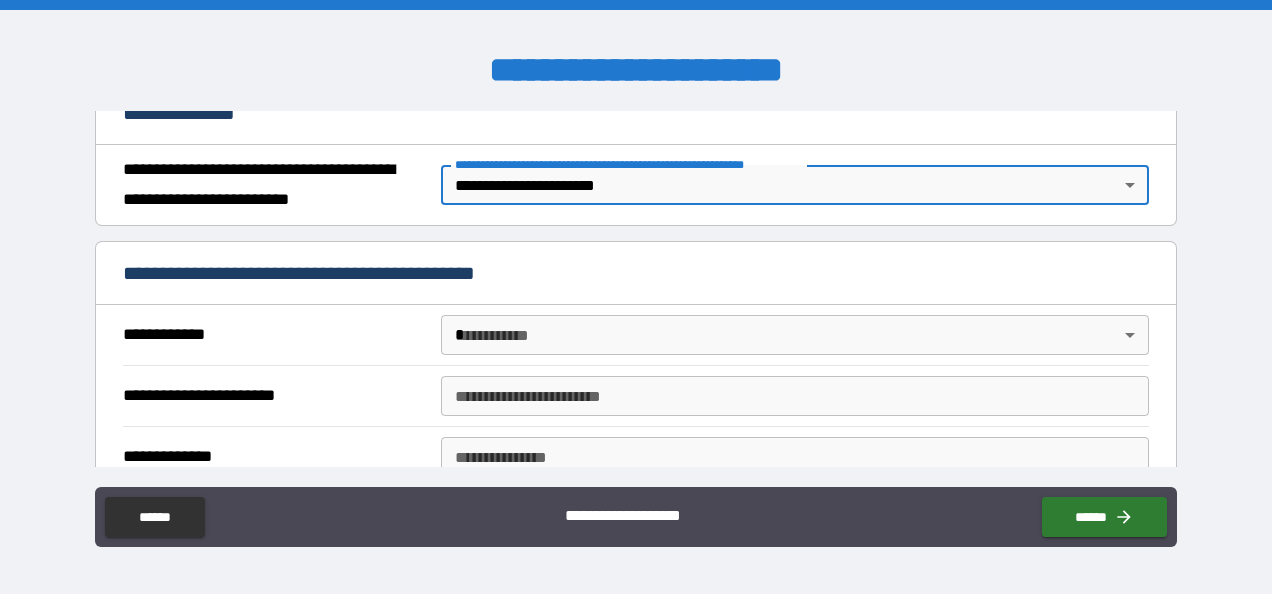 click on "**********" at bounding box center [636, 297] 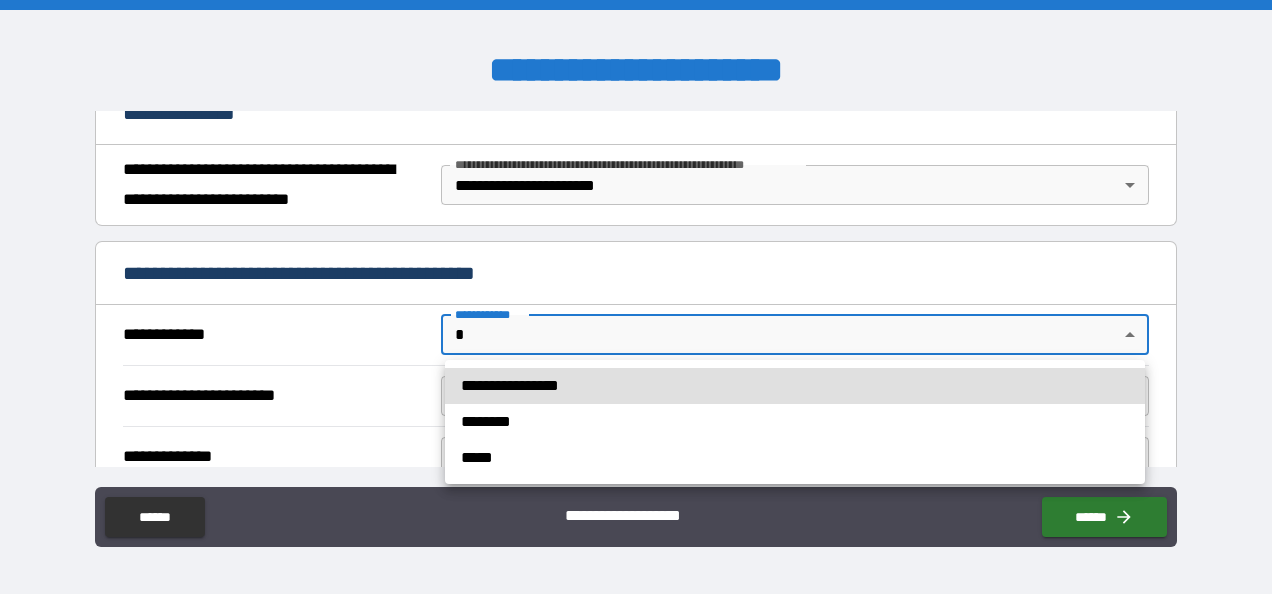 click on "**********" at bounding box center [795, 386] 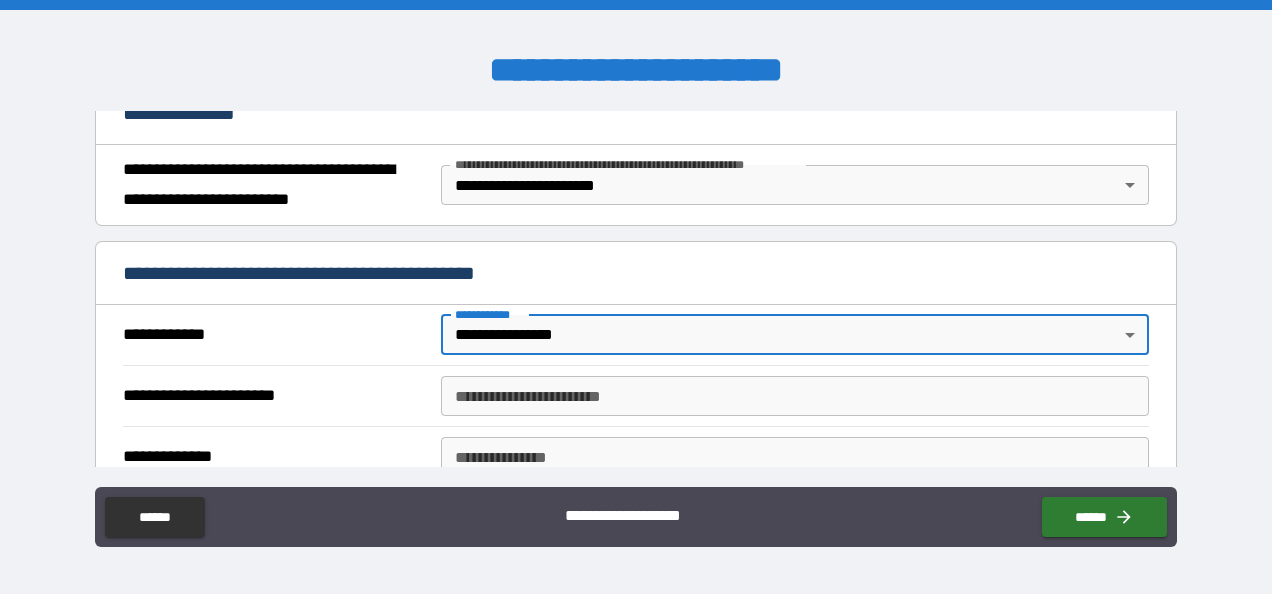 click on "**********" at bounding box center [794, 396] 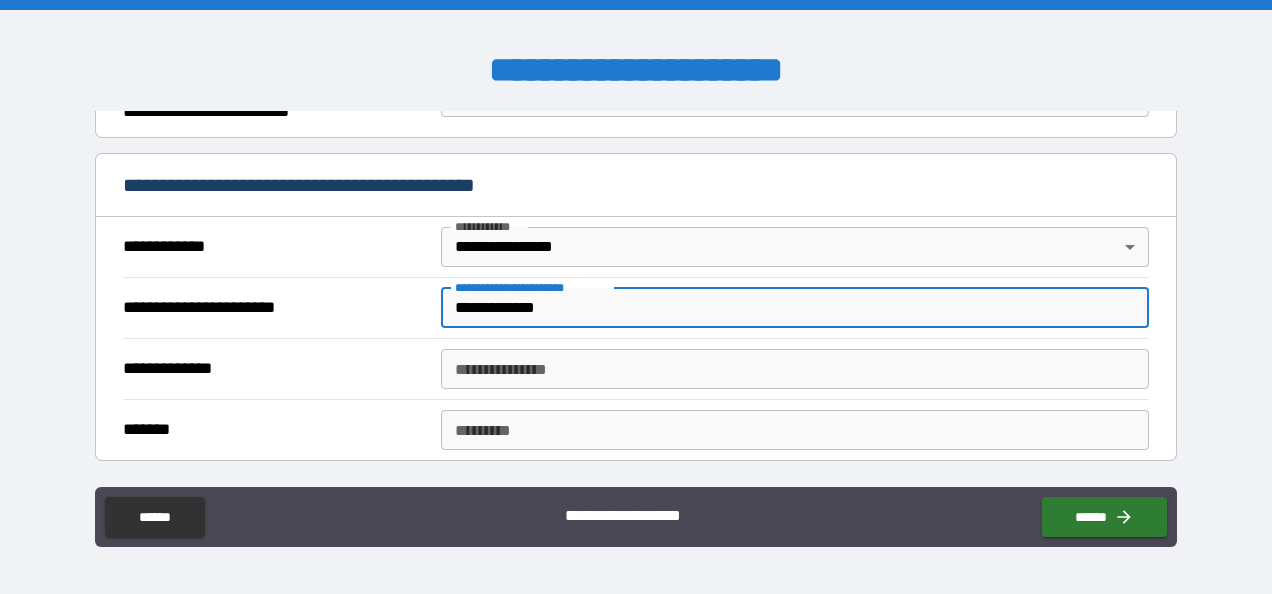scroll, scrollTop: 405, scrollLeft: 0, axis: vertical 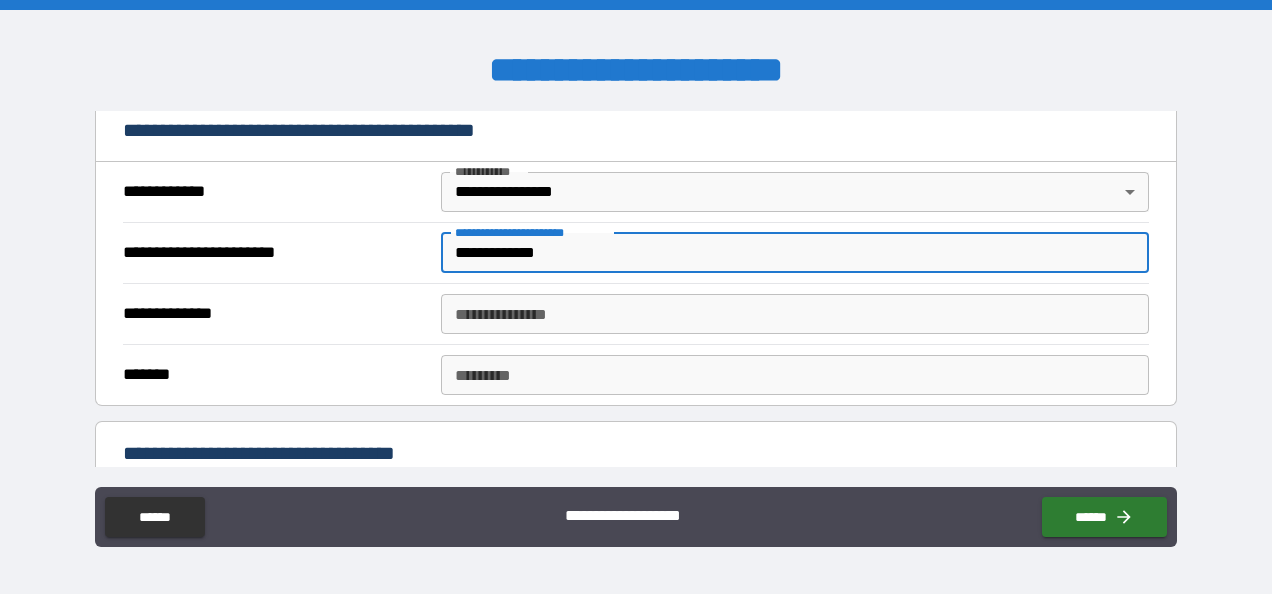 type on "**********" 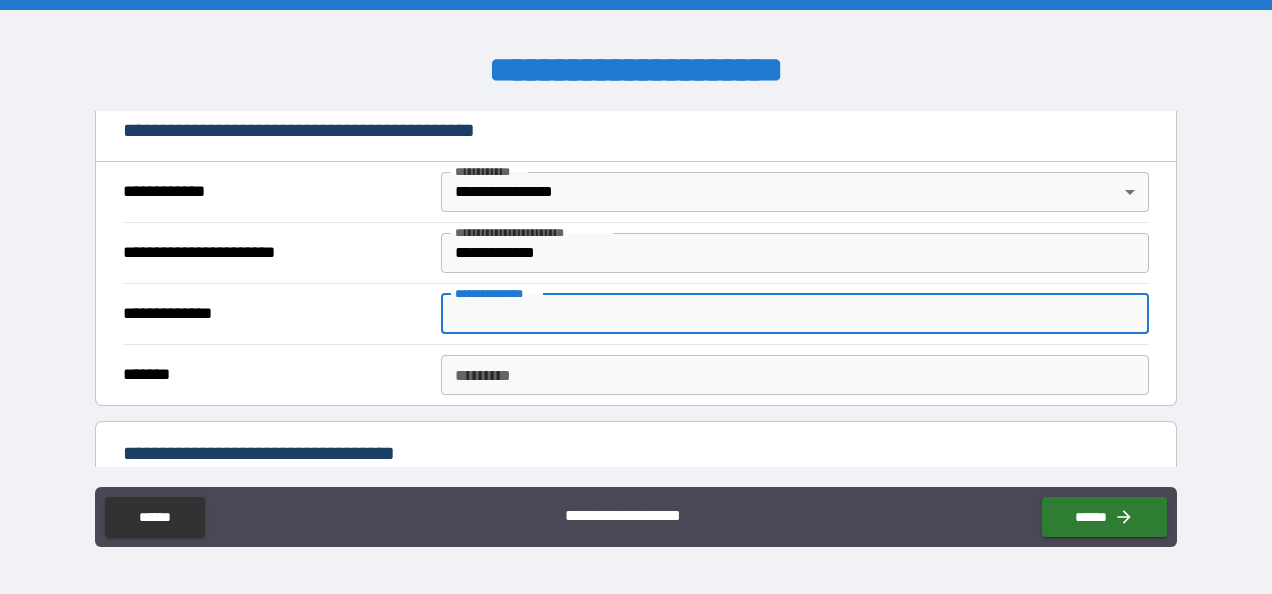 click on "**********" at bounding box center [794, 314] 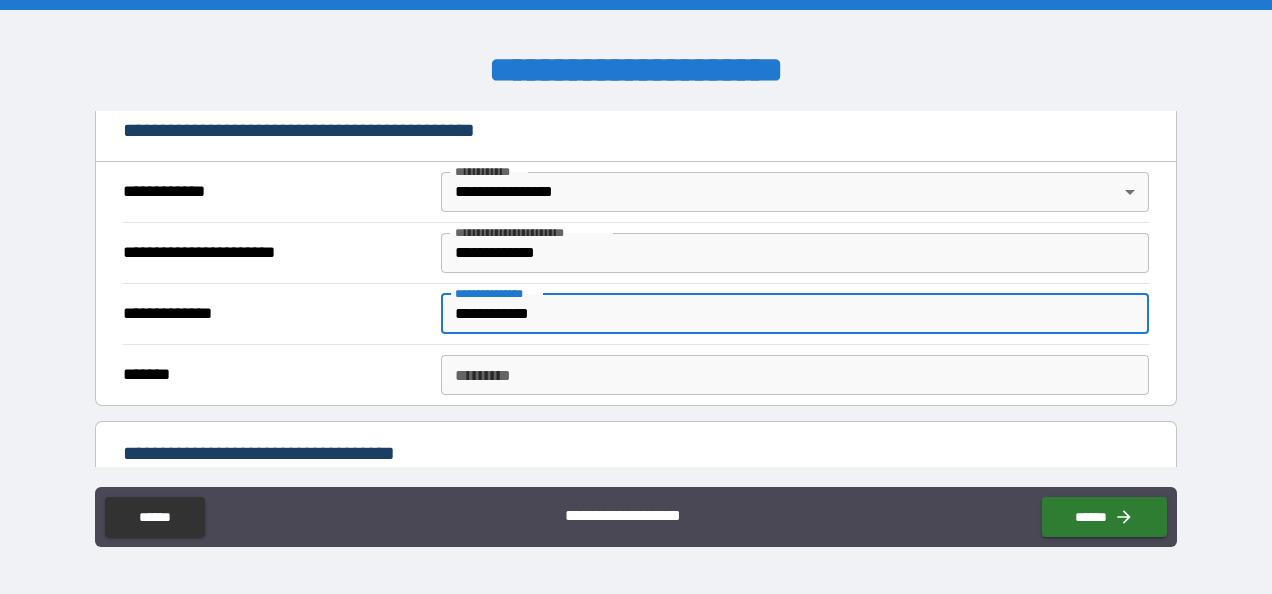 type on "**********" 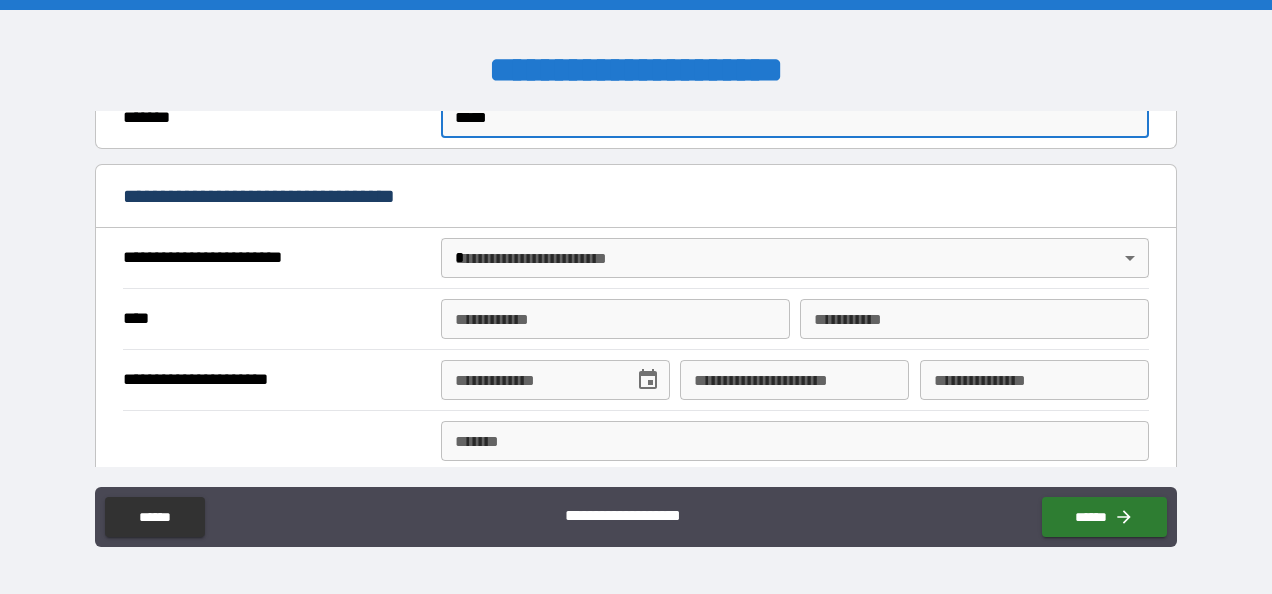 scroll, scrollTop: 666, scrollLeft: 0, axis: vertical 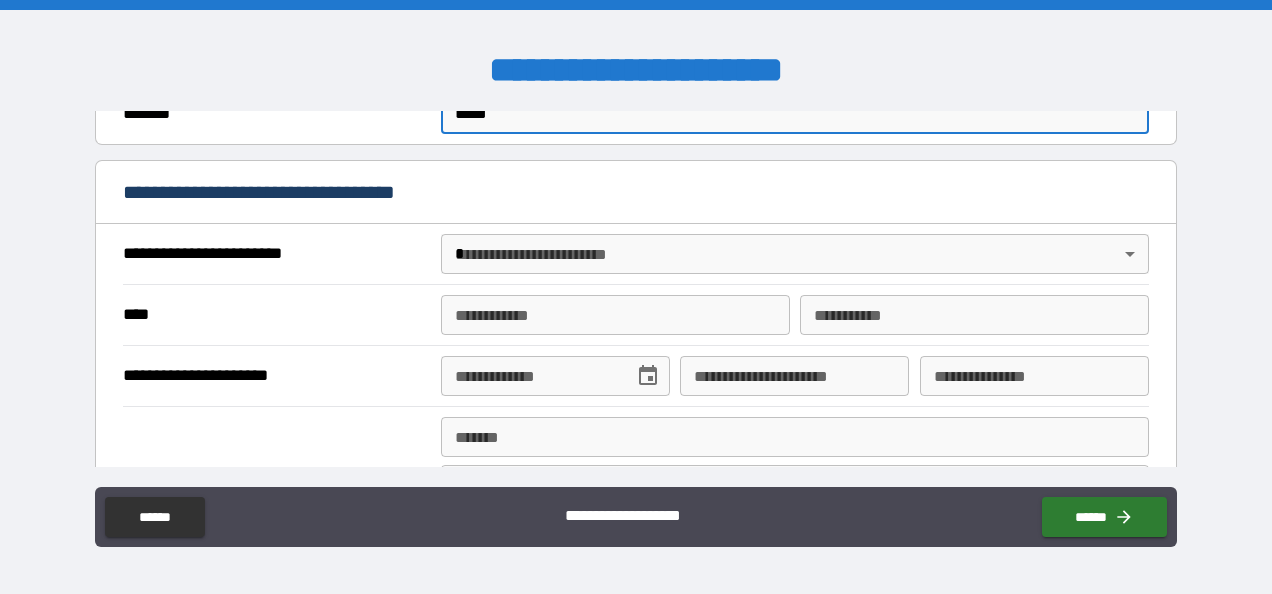 type on "*****" 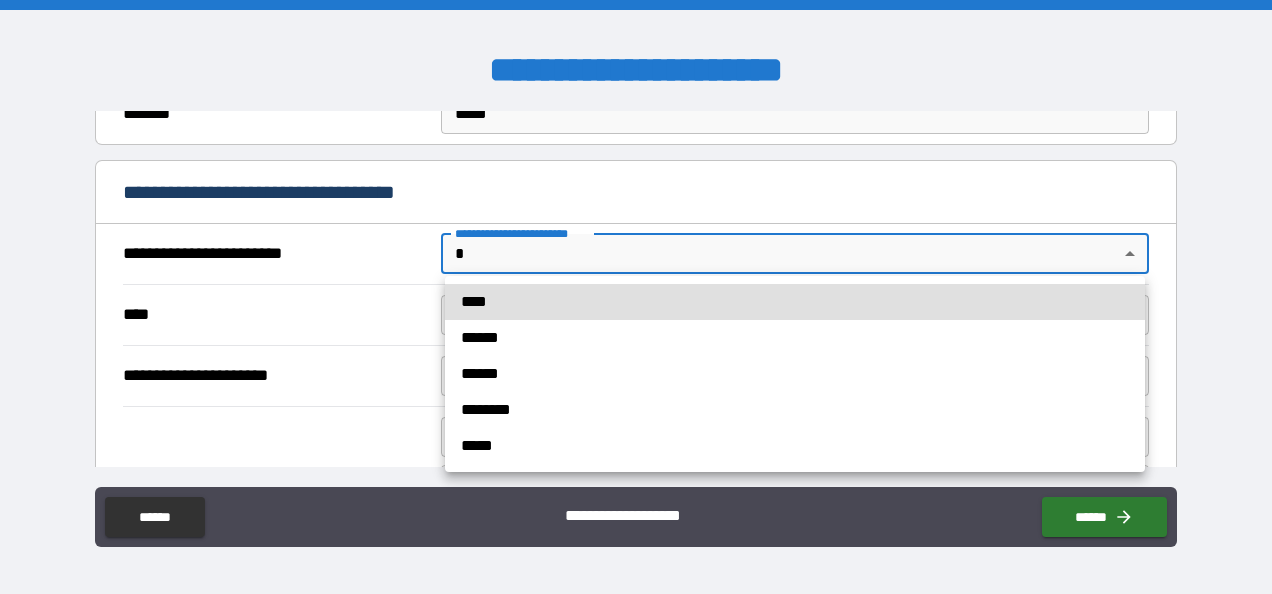 click on "******" at bounding box center (795, 374) 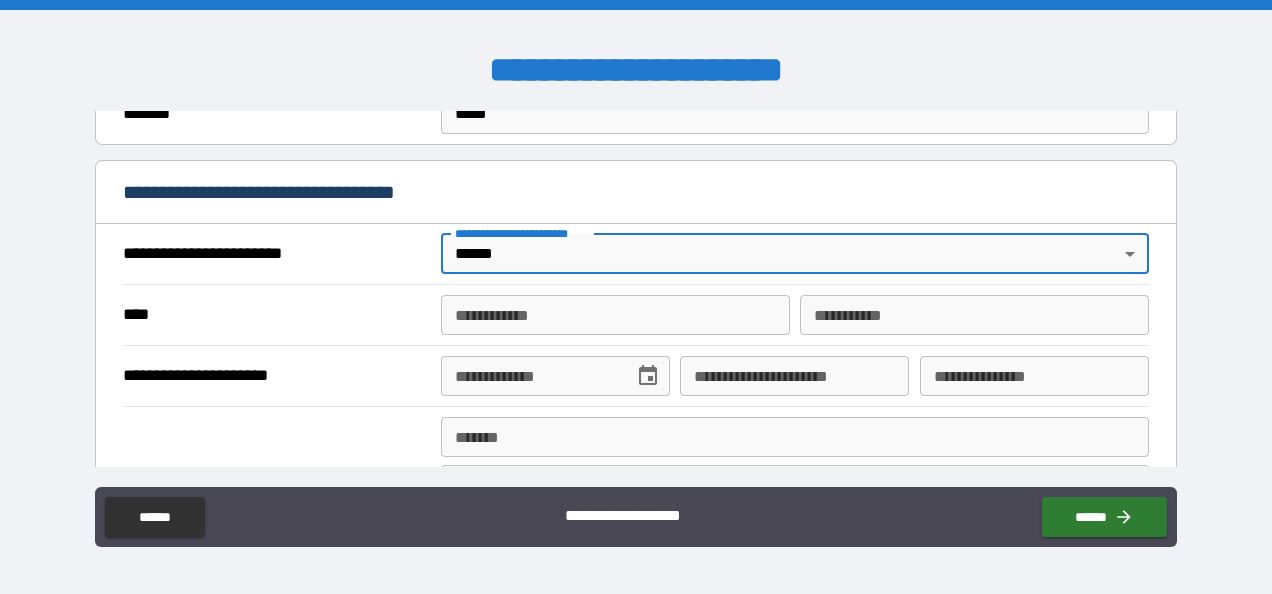 click on "**********" at bounding box center [615, 315] 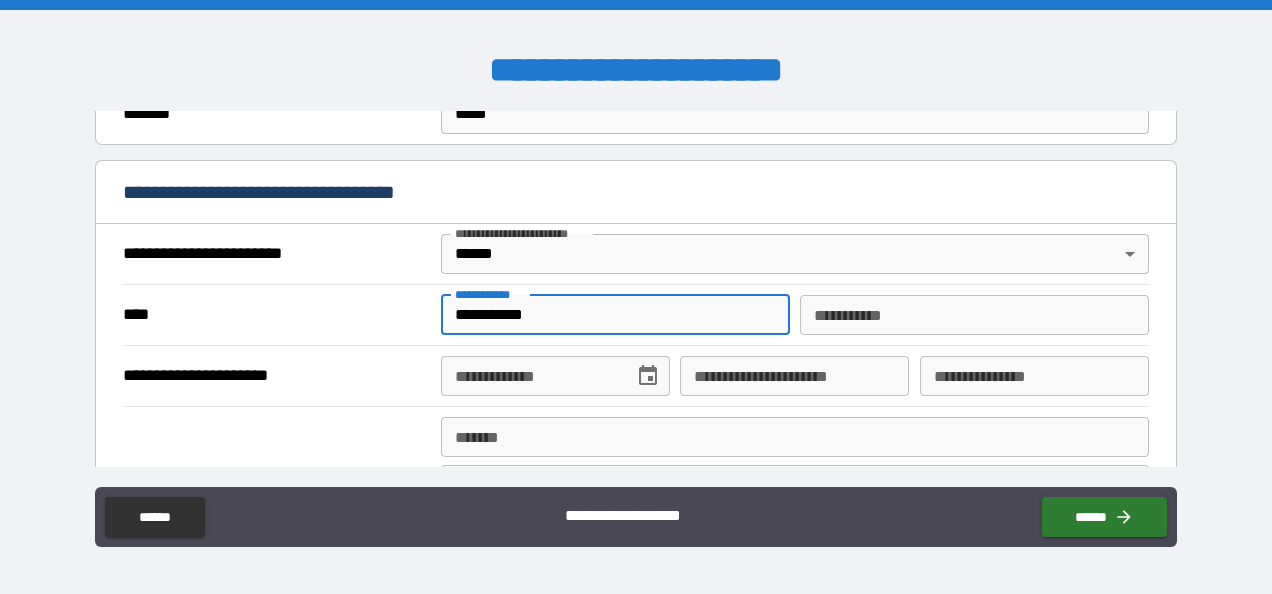 type on "**********" 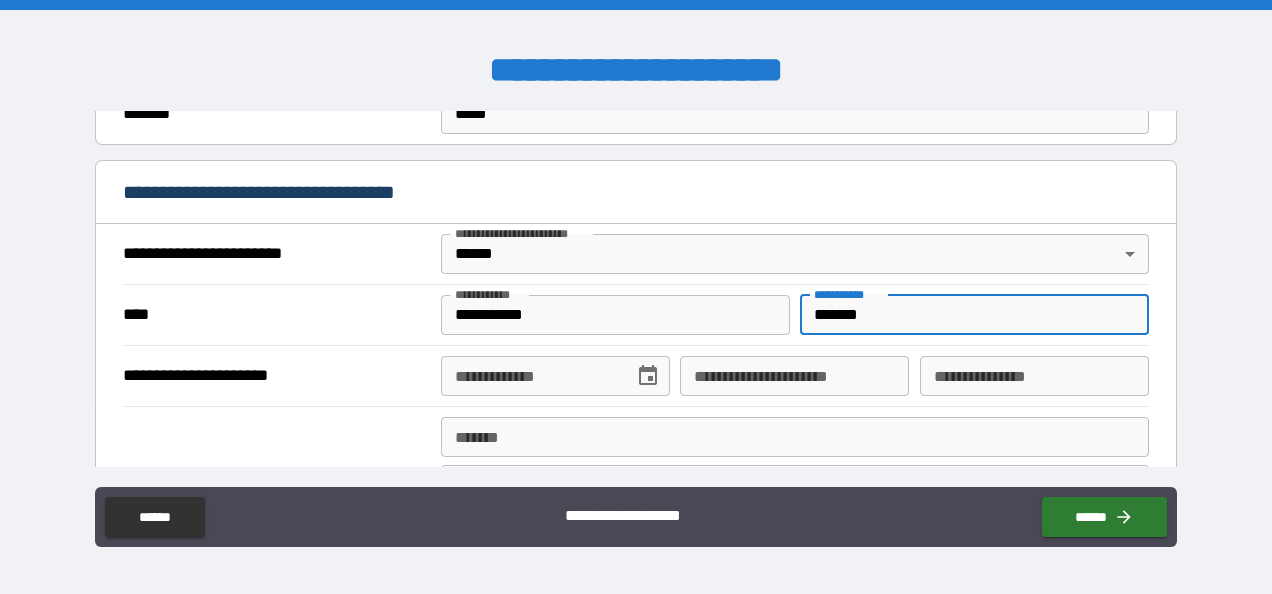 type on "*******" 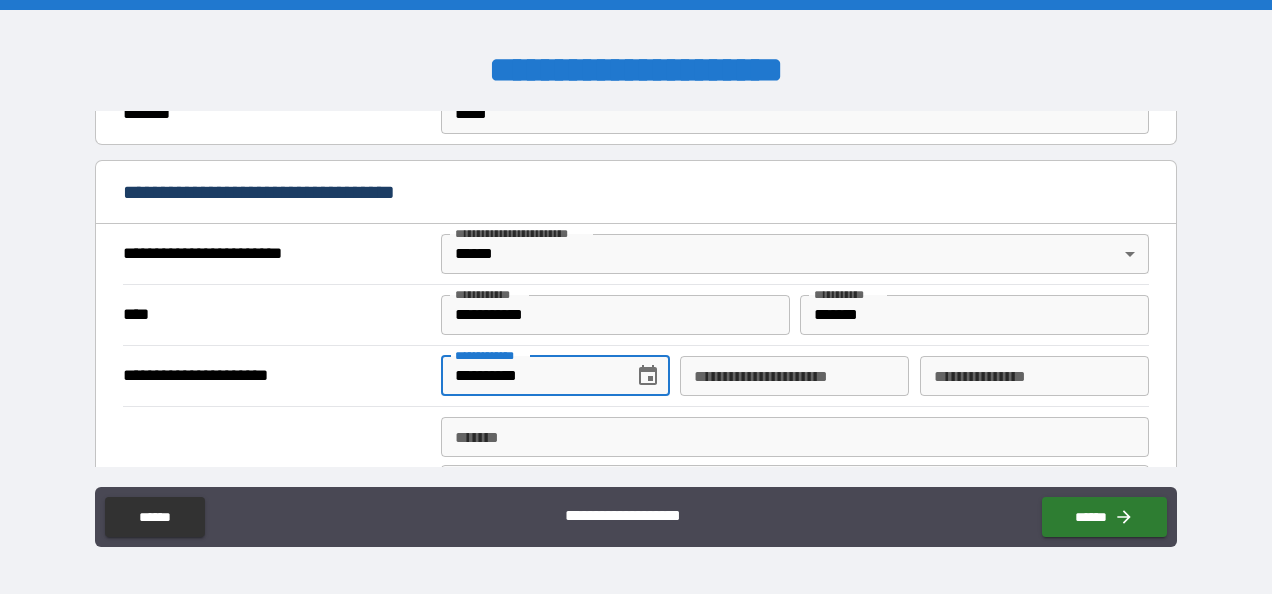 type on "**********" 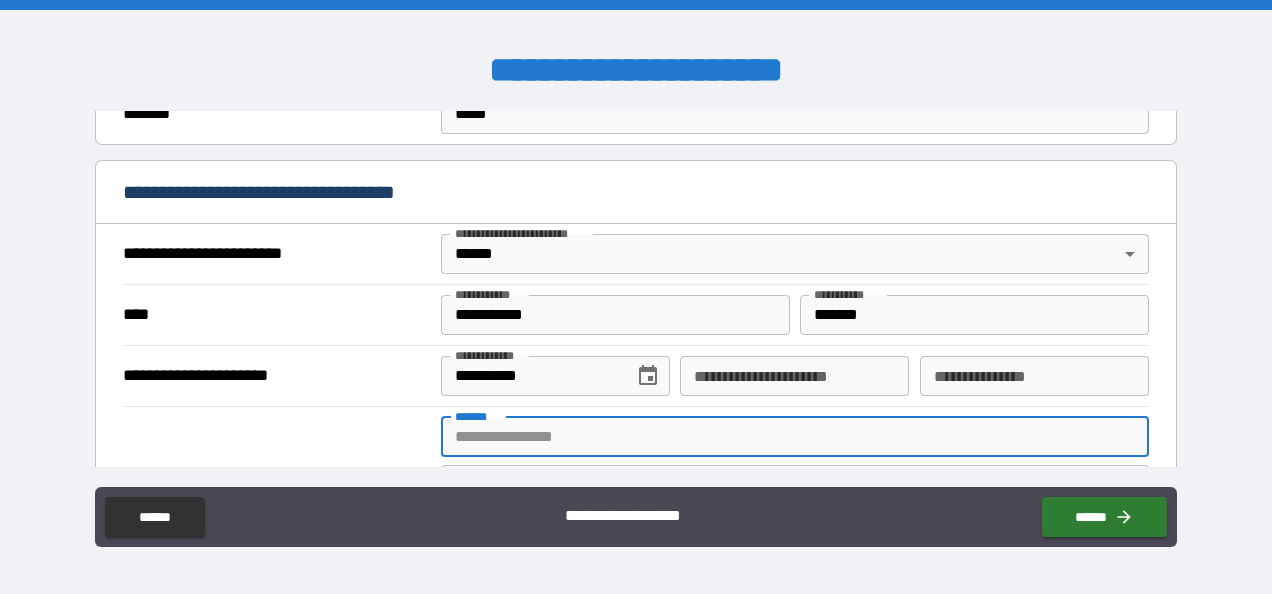 type on "**********" 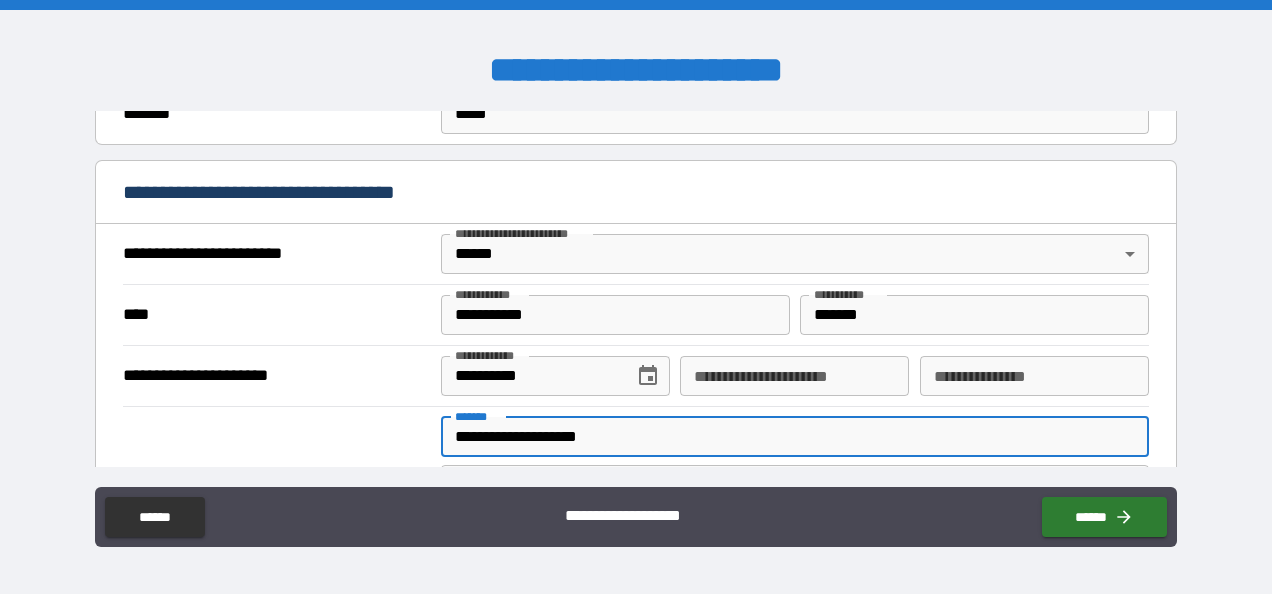 type on "******" 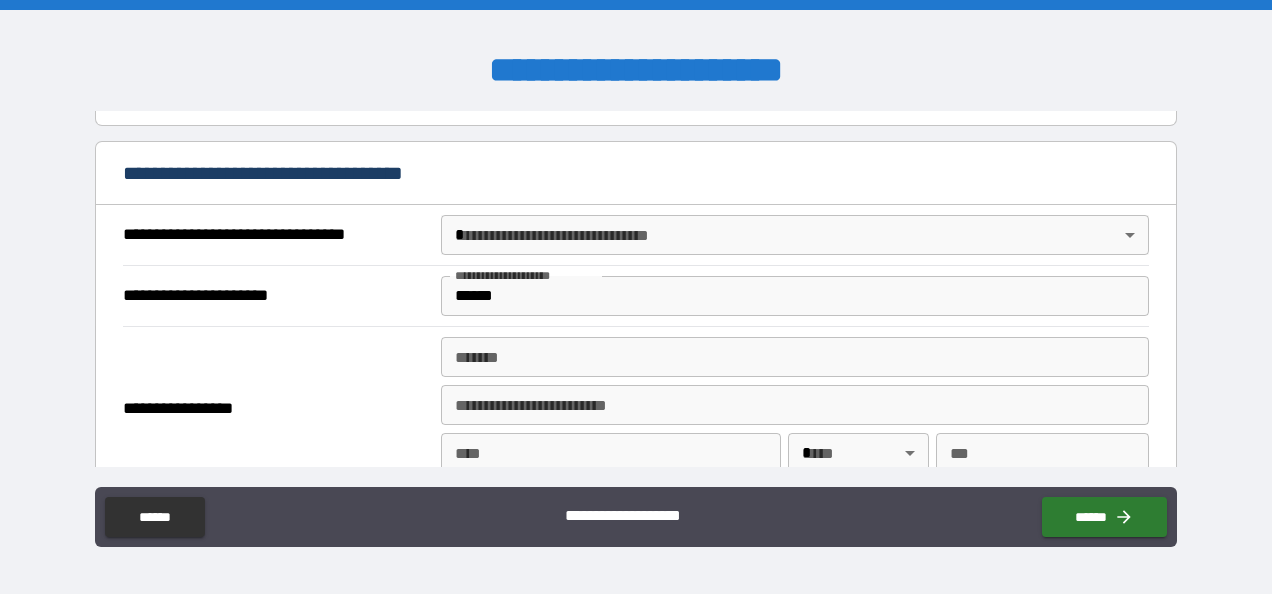 scroll, scrollTop: 1120, scrollLeft: 0, axis: vertical 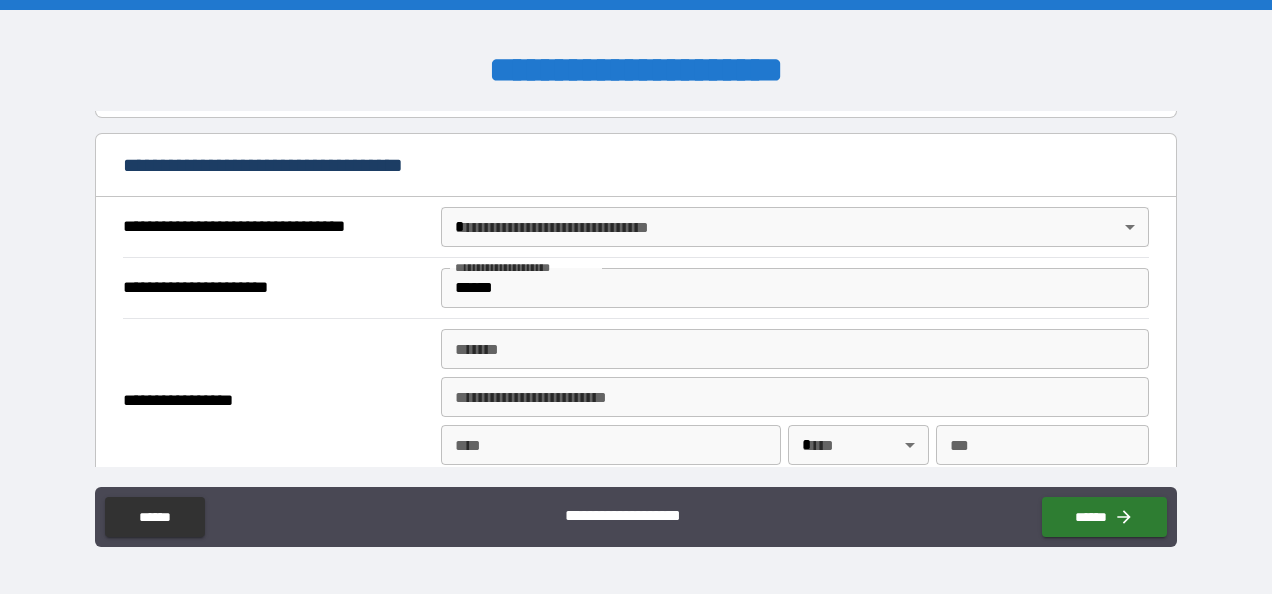 click on "**********" at bounding box center (636, 297) 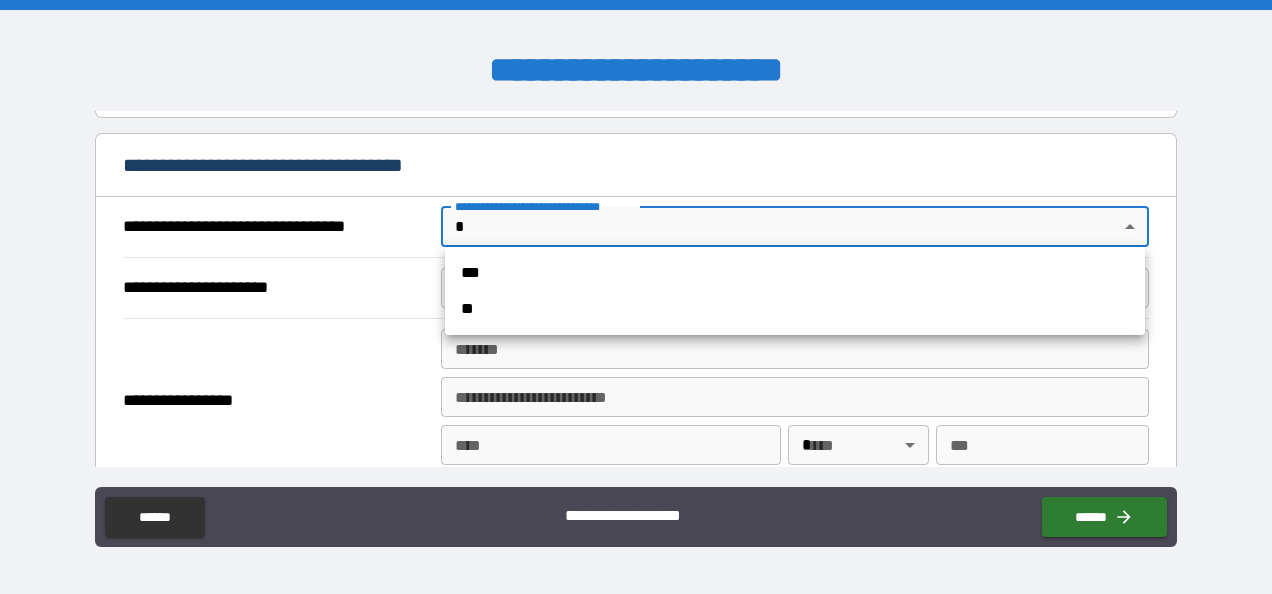 type 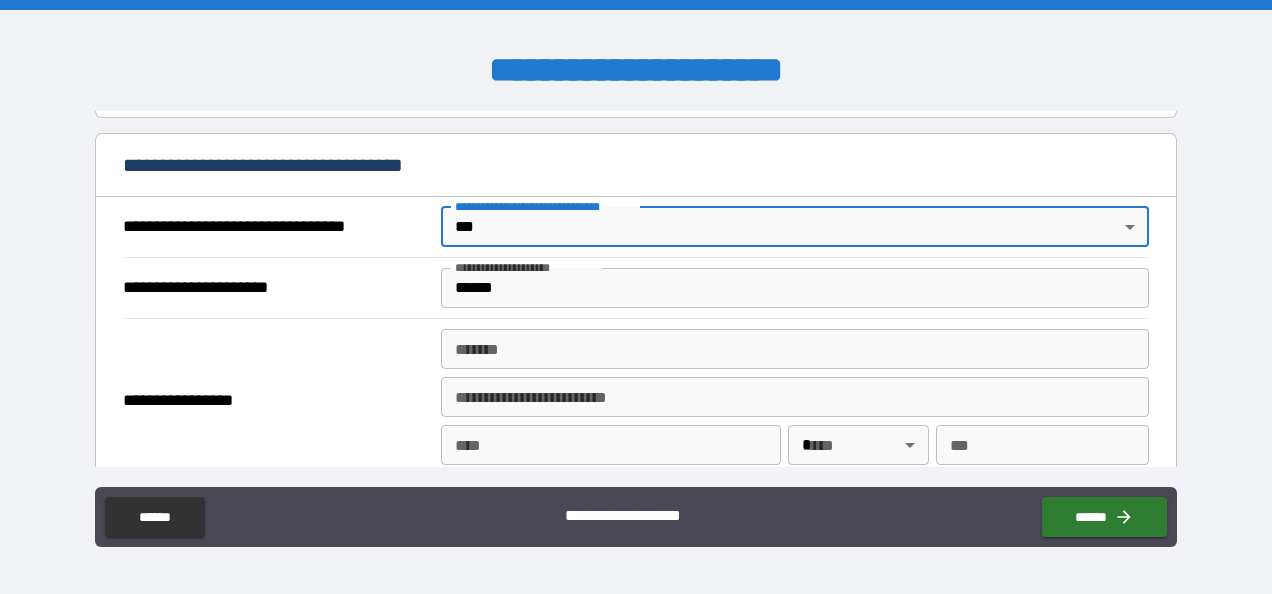 click on "******" at bounding box center (794, 288) 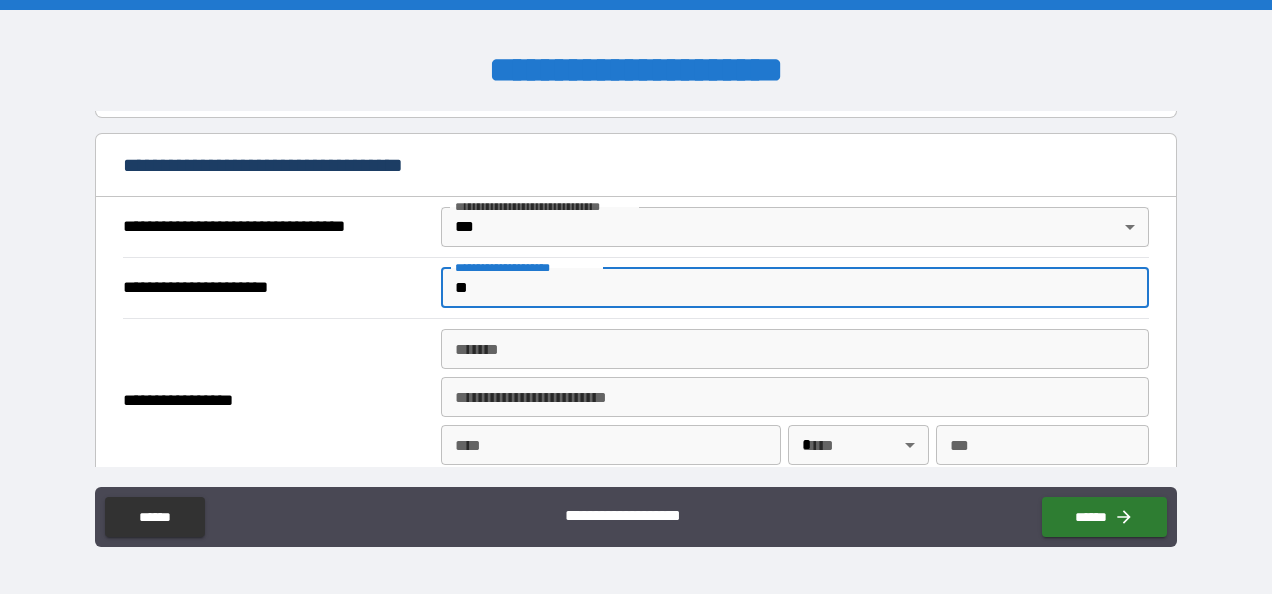 type on "*" 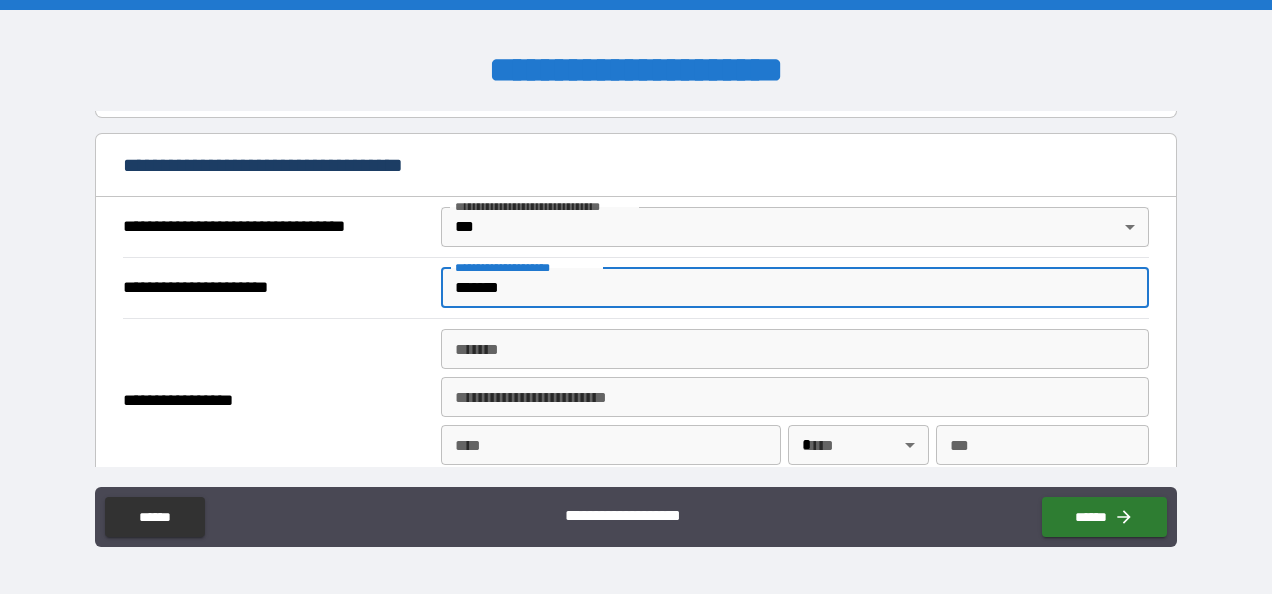 type on "*******" 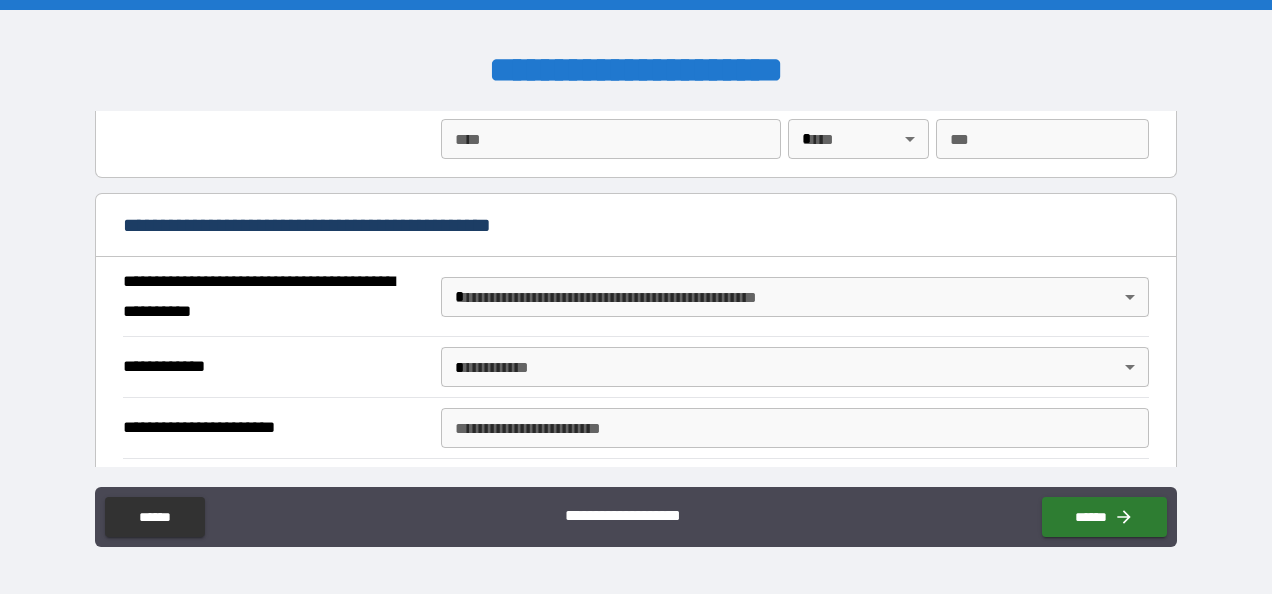 scroll, scrollTop: 1428, scrollLeft: 0, axis: vertical 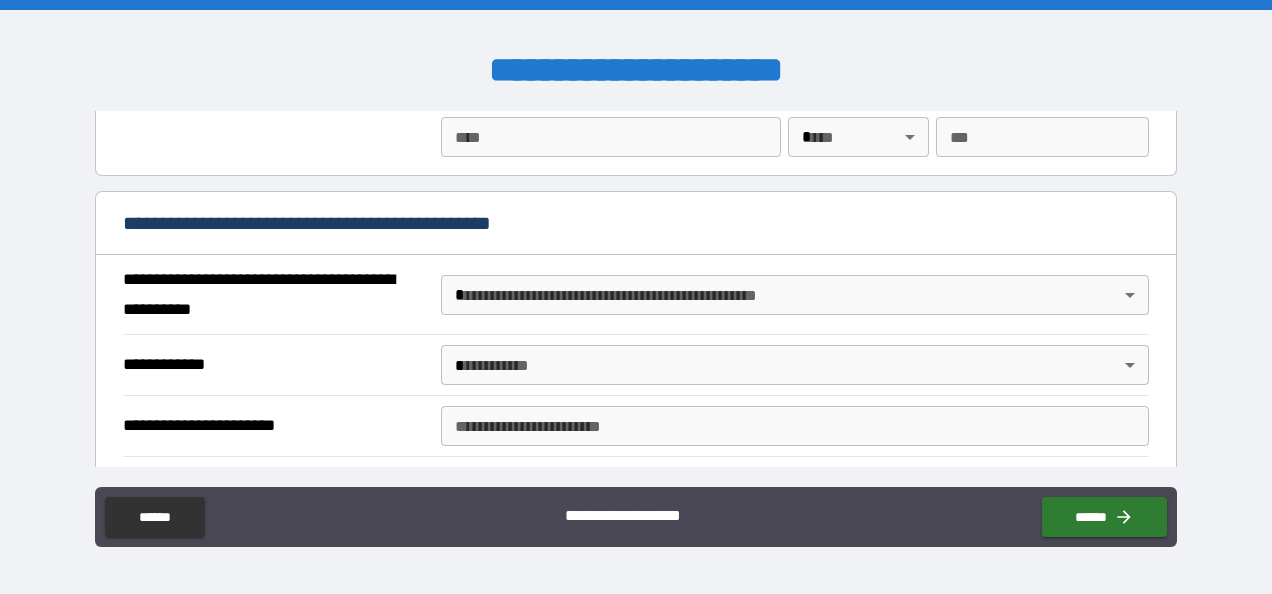 click on "**********" at bounding box center [636, 297] 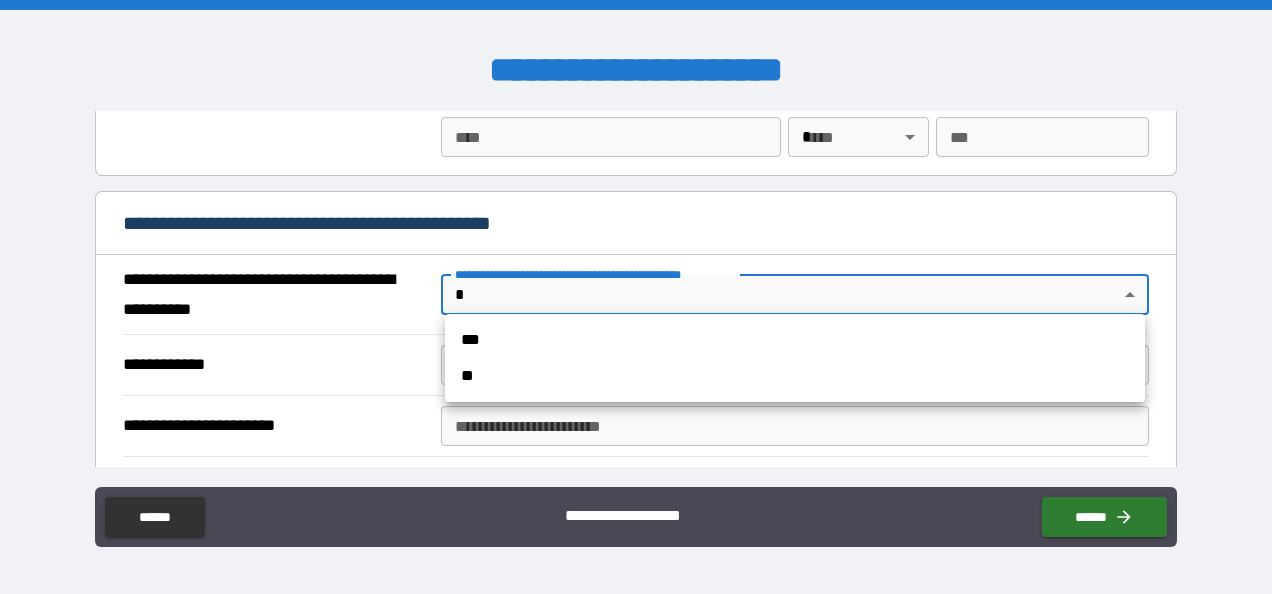 click on "**" at bounding box center (795, 376) 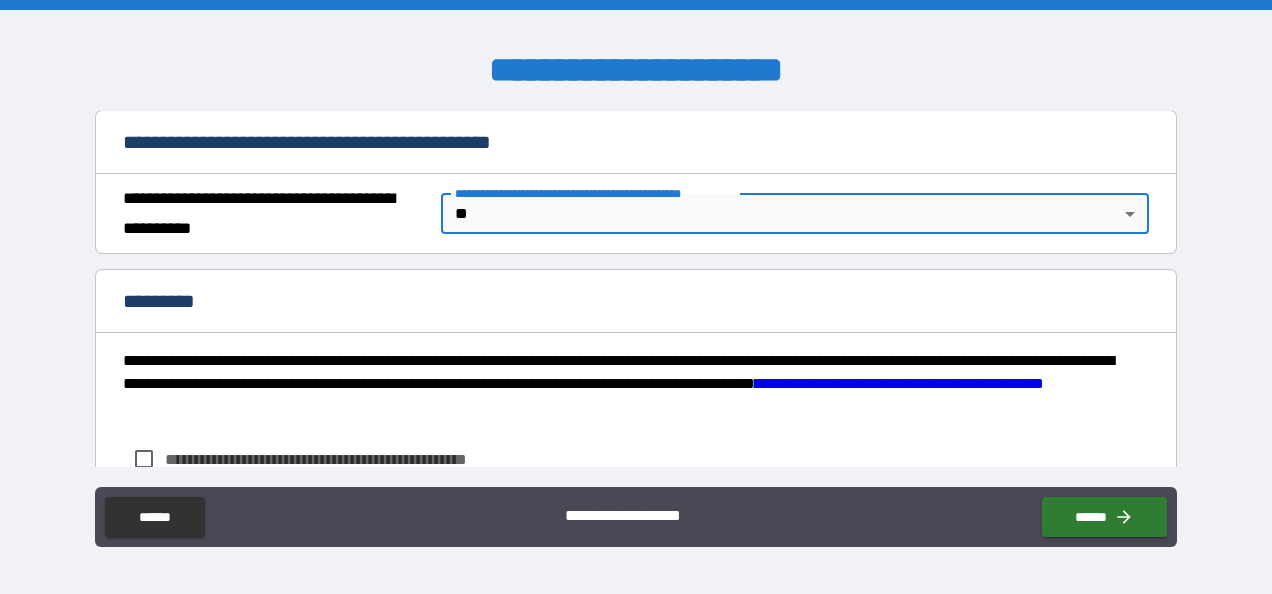 scroll, scrollTop: 1527, scrollLeft: 0, axis: vertical 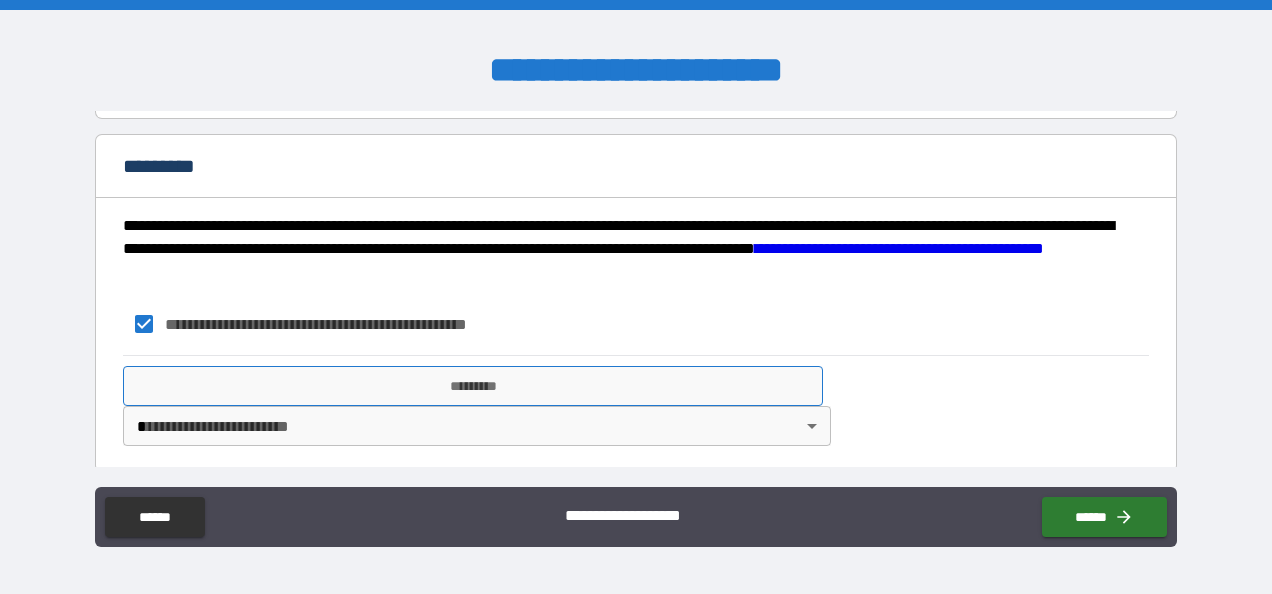 click on "*********" at bounding box center [473, 386] 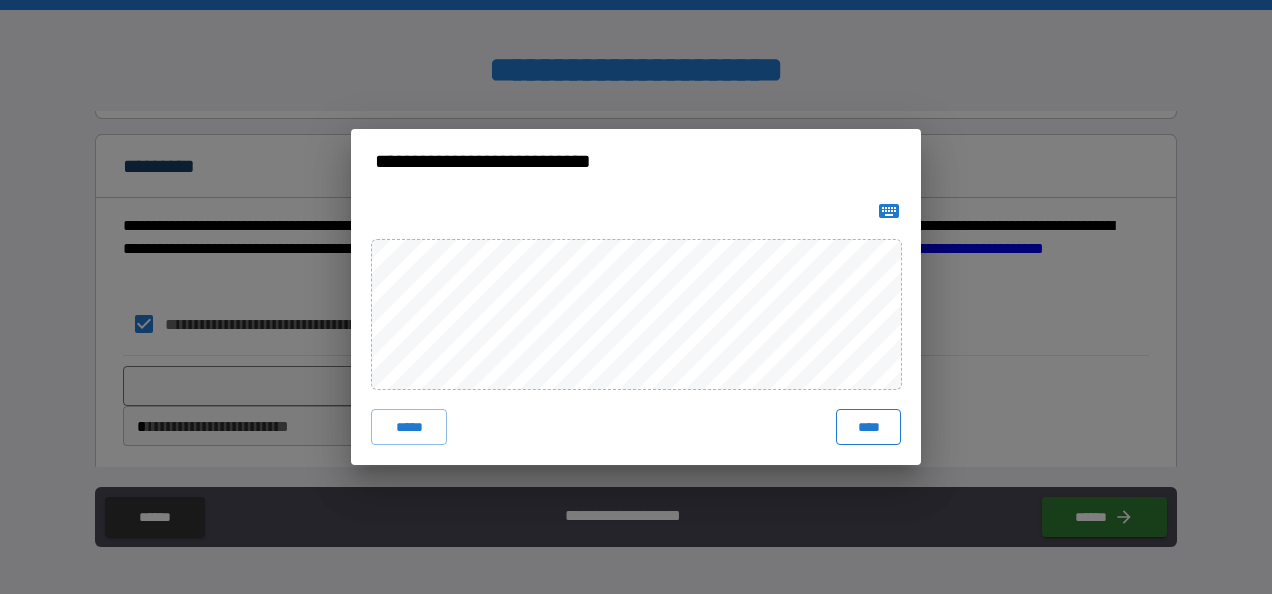 click on "****" at bounding box center [868, 427] 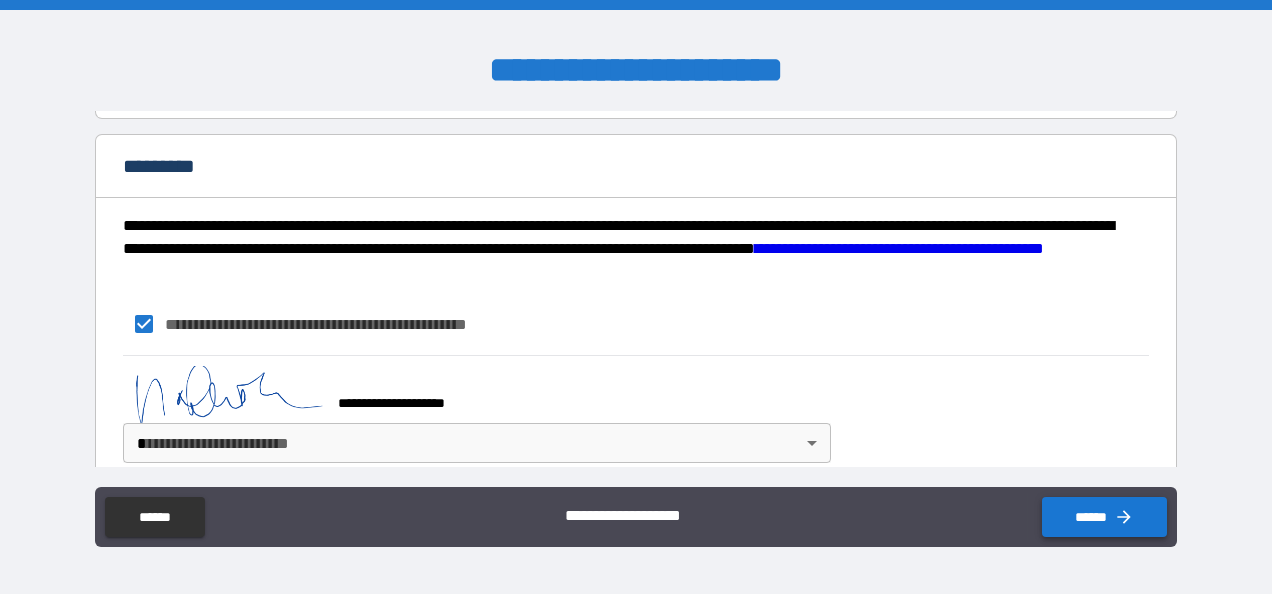 click on "******" at bounding box center (1104, 517) 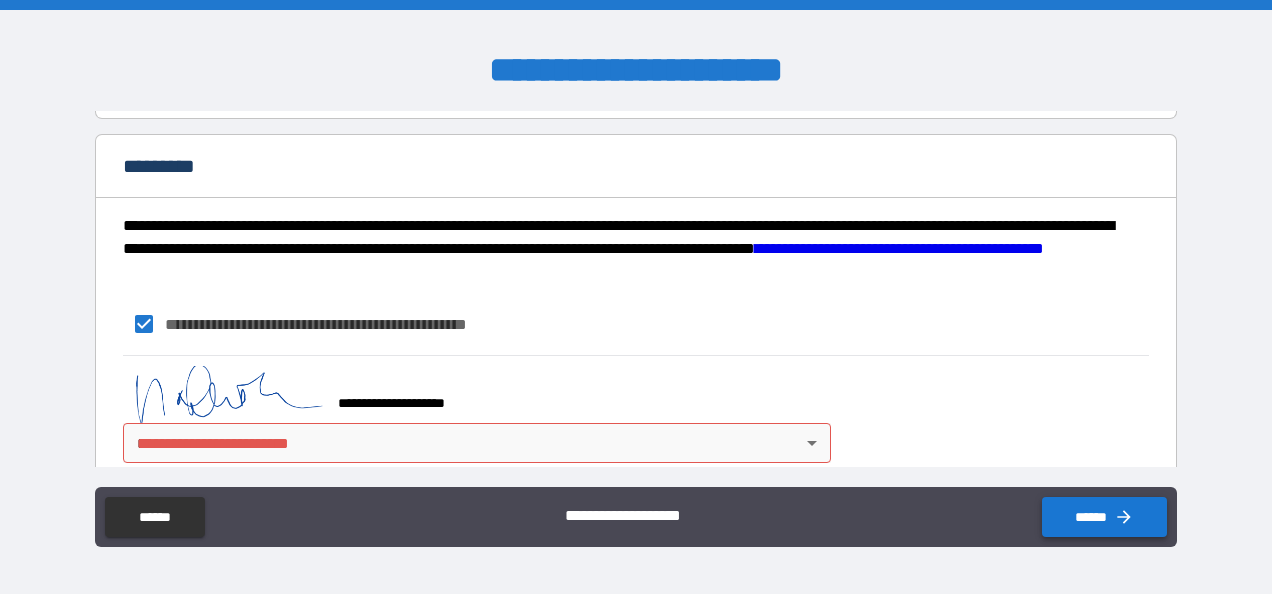 scroll, scrollTop: 1661, scrollLeft: 0, axis: vertical 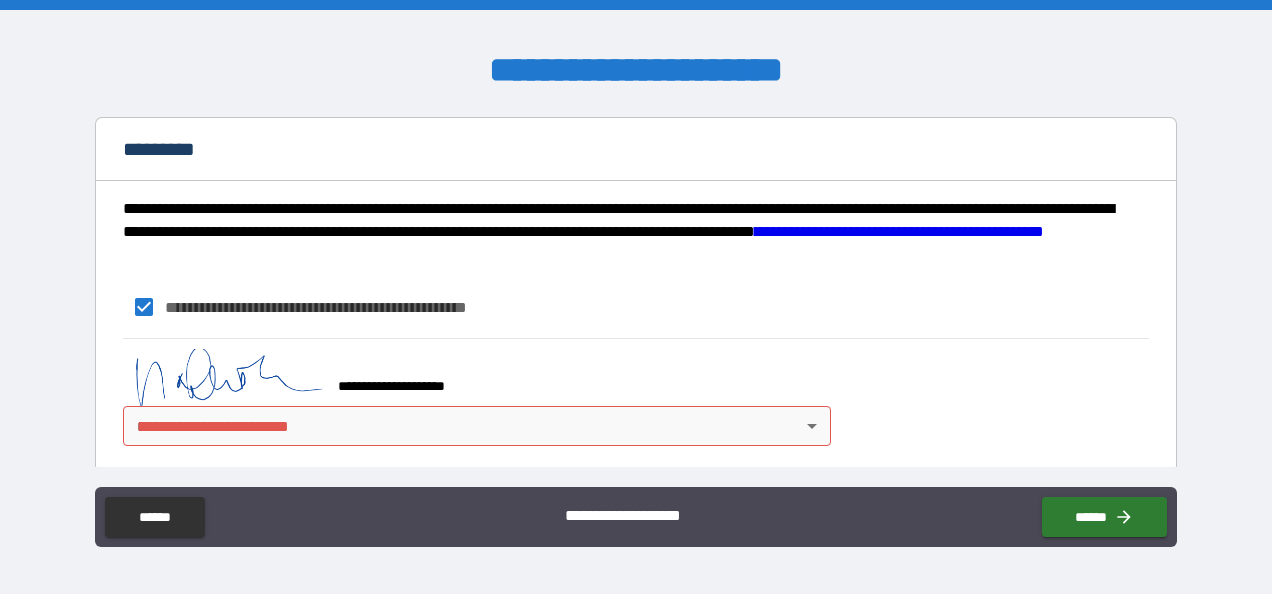 click on "**********" at bounding box center (636, 297) 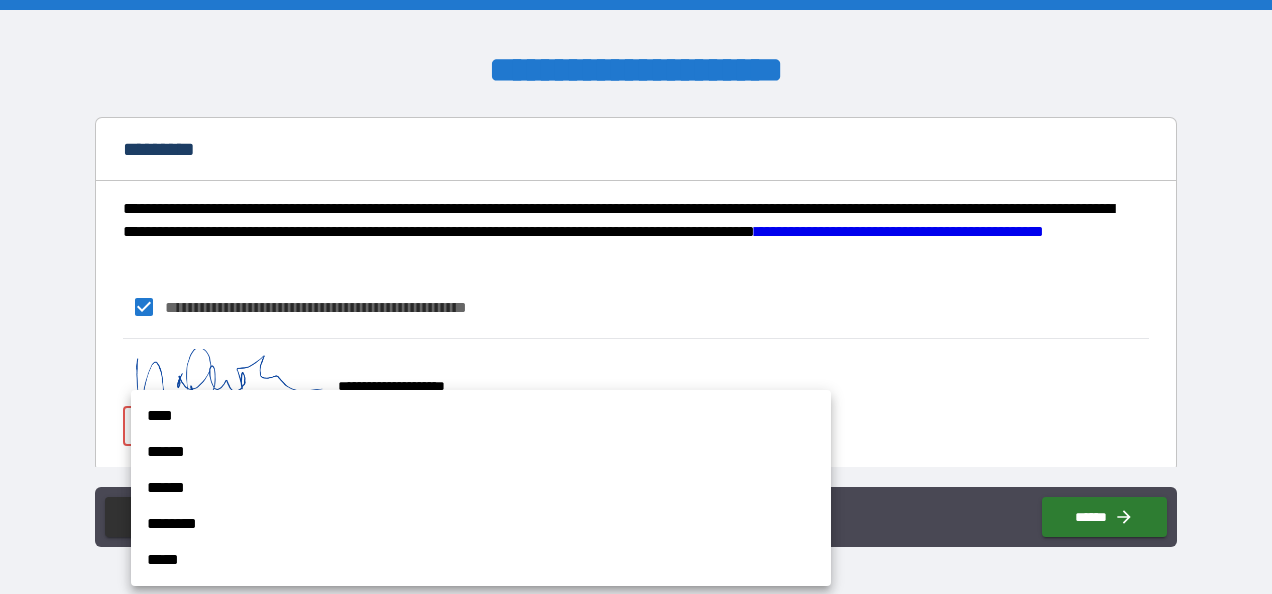 click on "****" at bounding box center [481, 416] 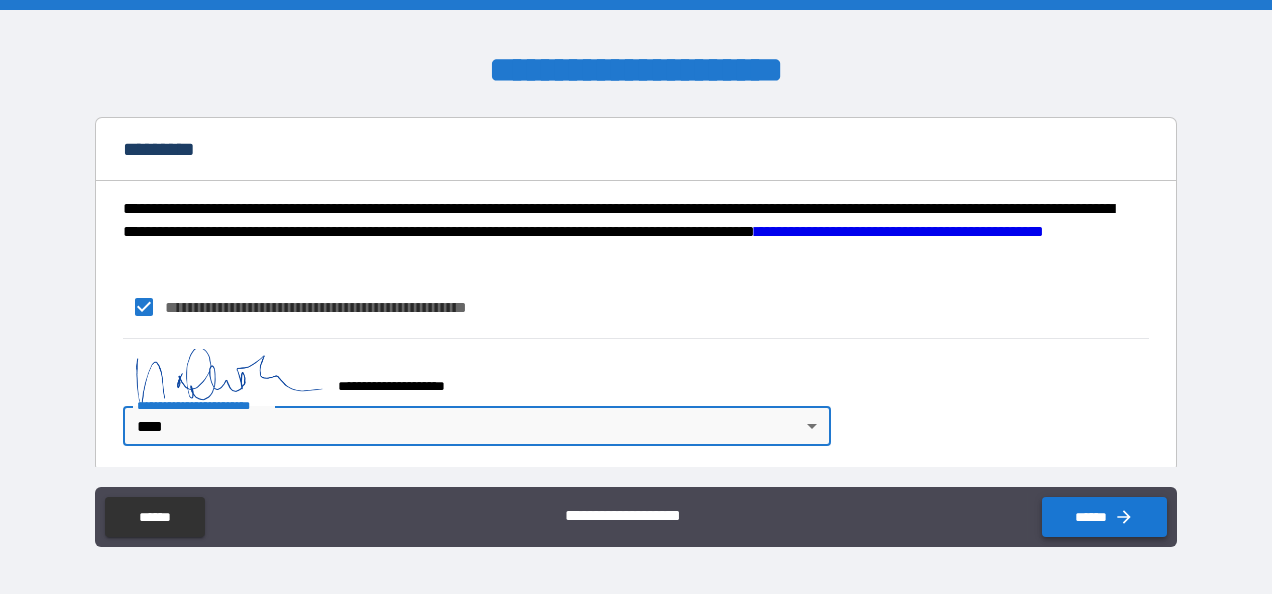 click 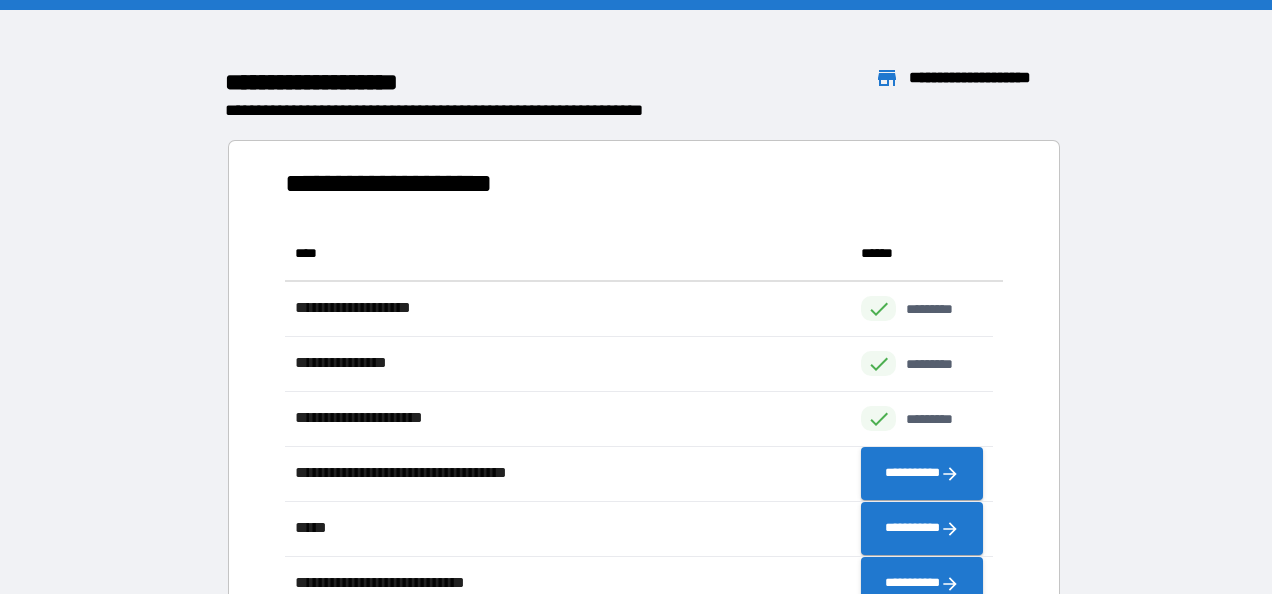 scroll, scrollTop: 370, scrollLeft: 692, axis: both 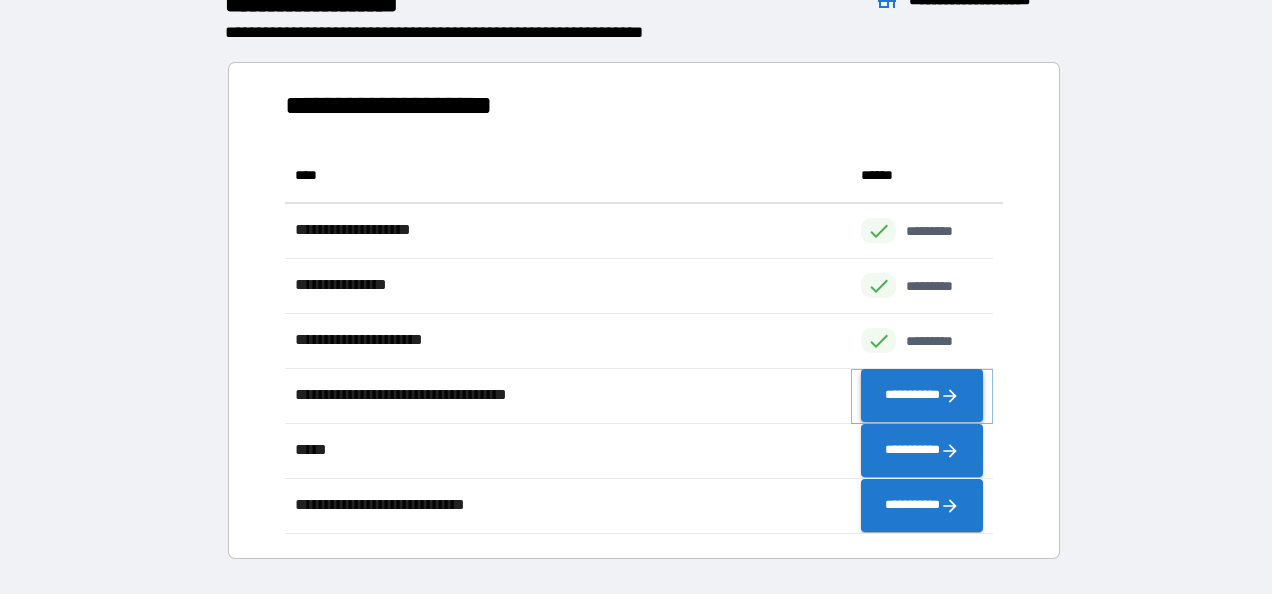 click on "**********" at bounding box center [922, 396] 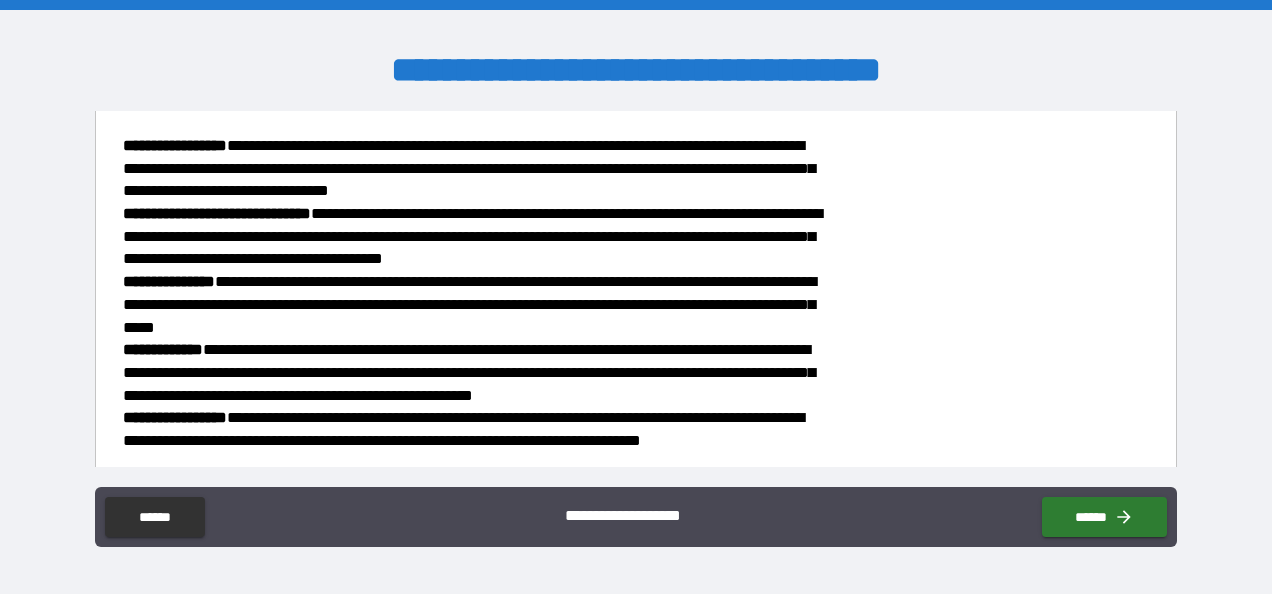 scroll, scrollTop: 278, scrollLeft: 0, axis: vertical 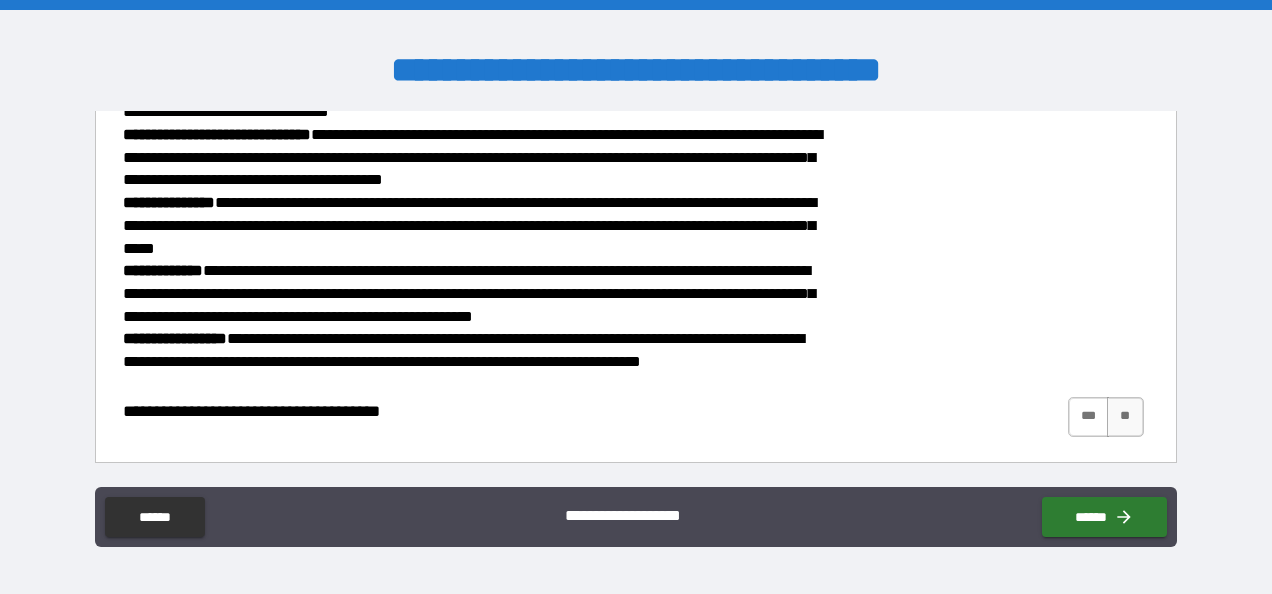 click on "***" at bounding box center (1089, 417) 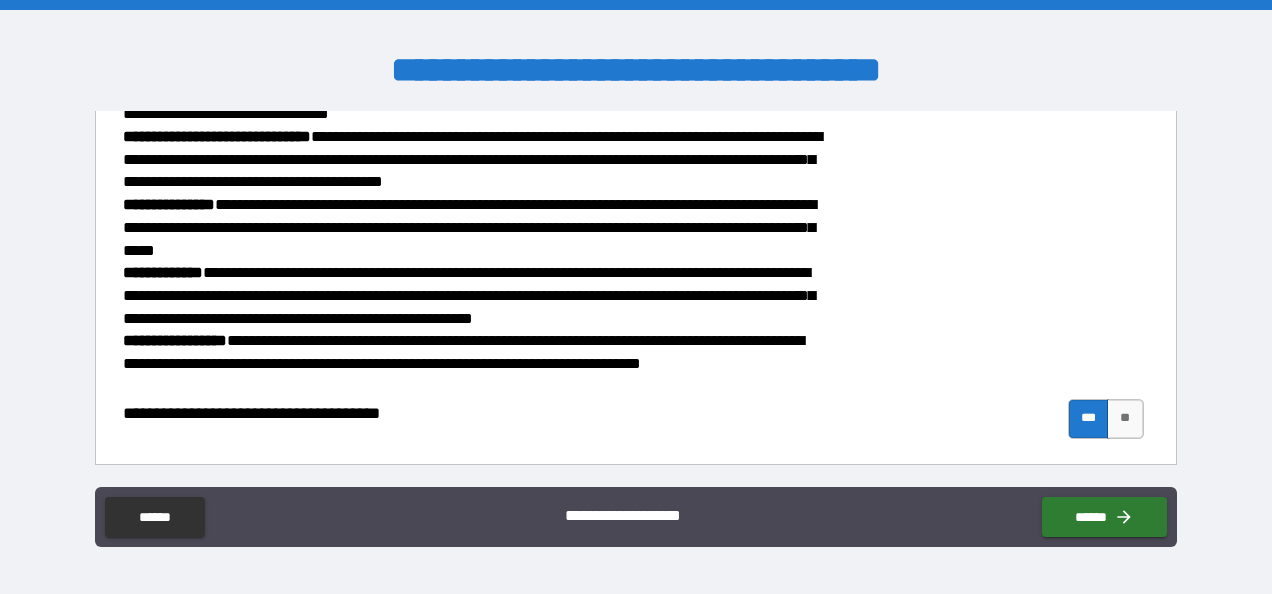 scroll, scrollTop: 278, scrollLeft: 0, axis: vertical 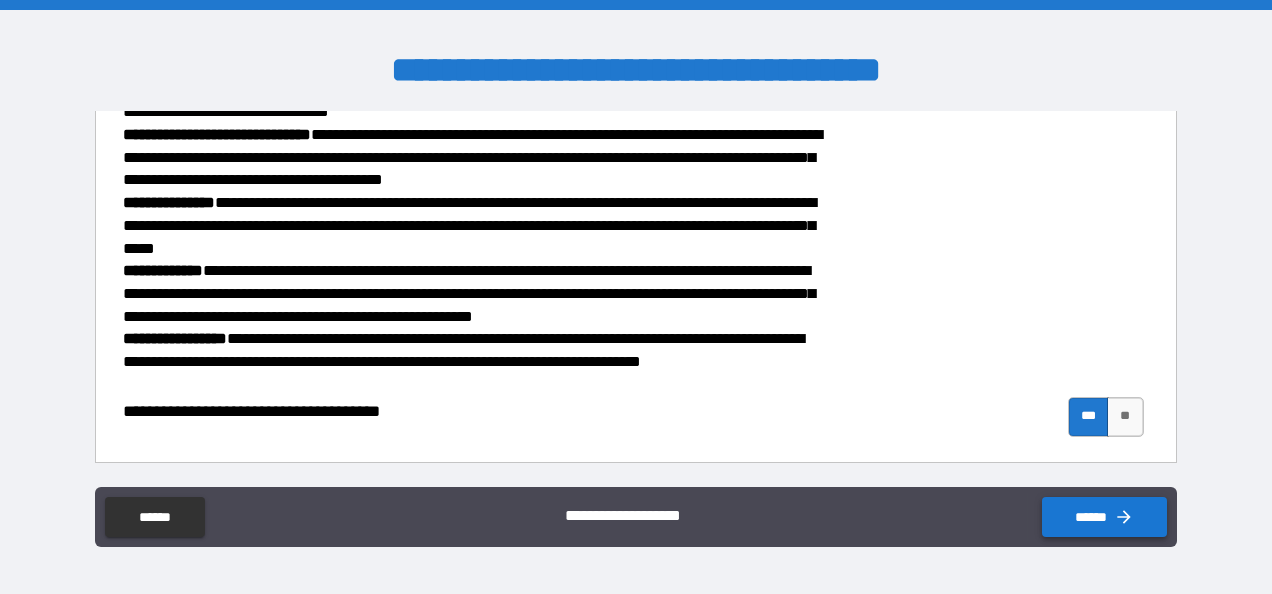 click on "******" at bounding box center [1104, 517] 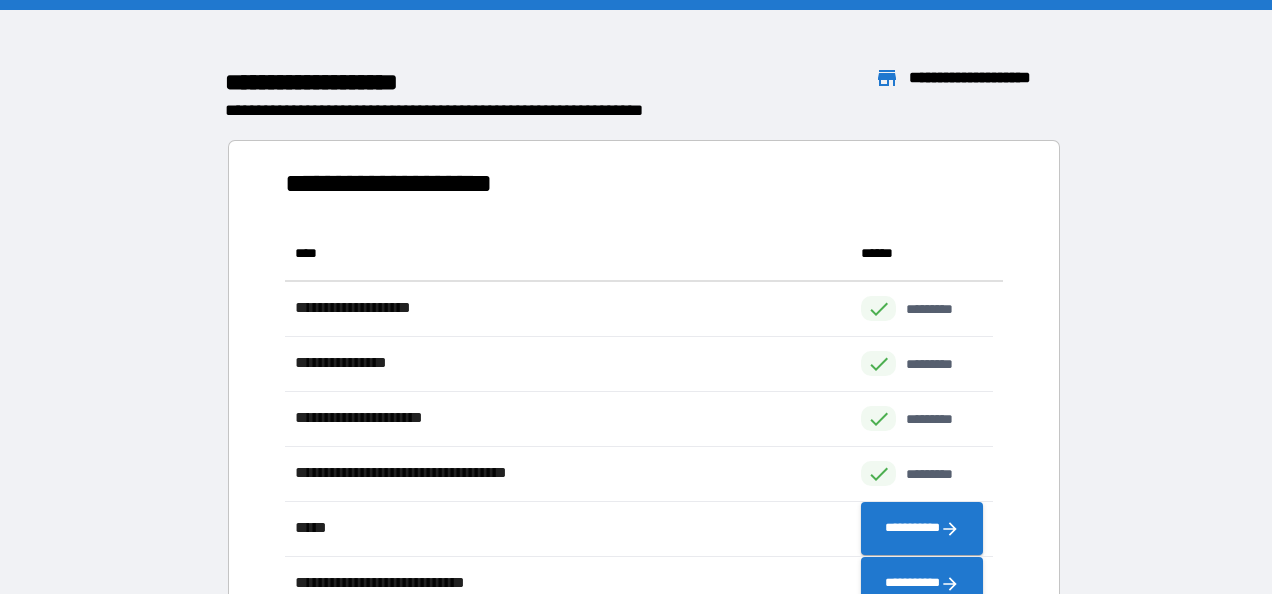 scroll, scrollTop: 16, scrollLeft: 16, axis: both 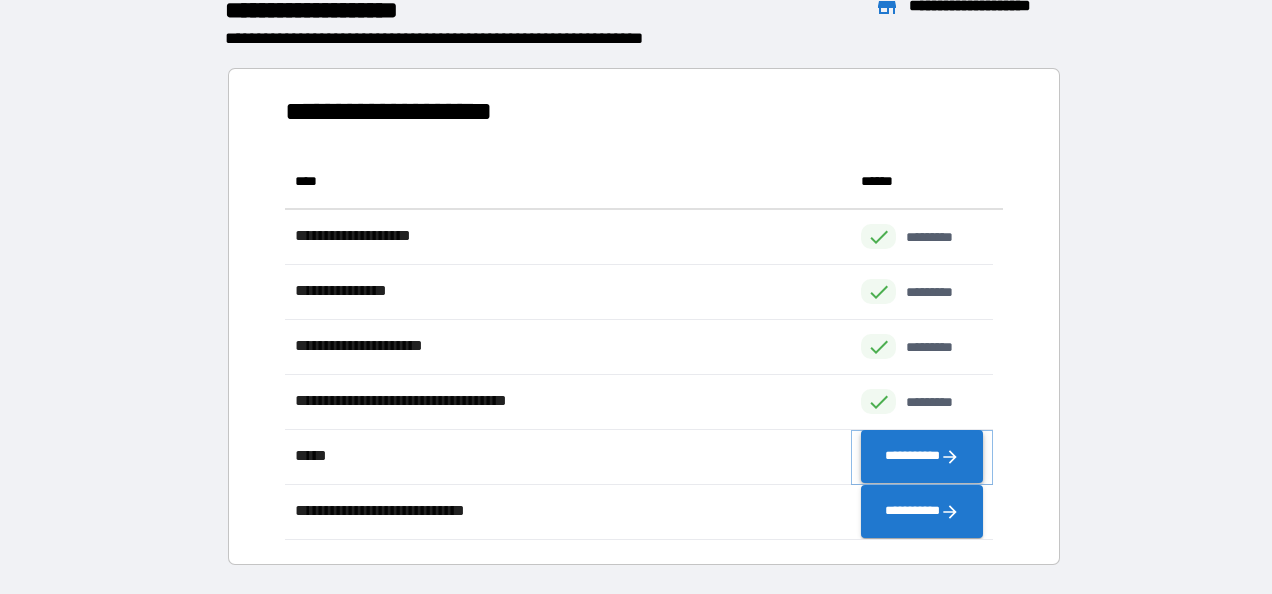 click 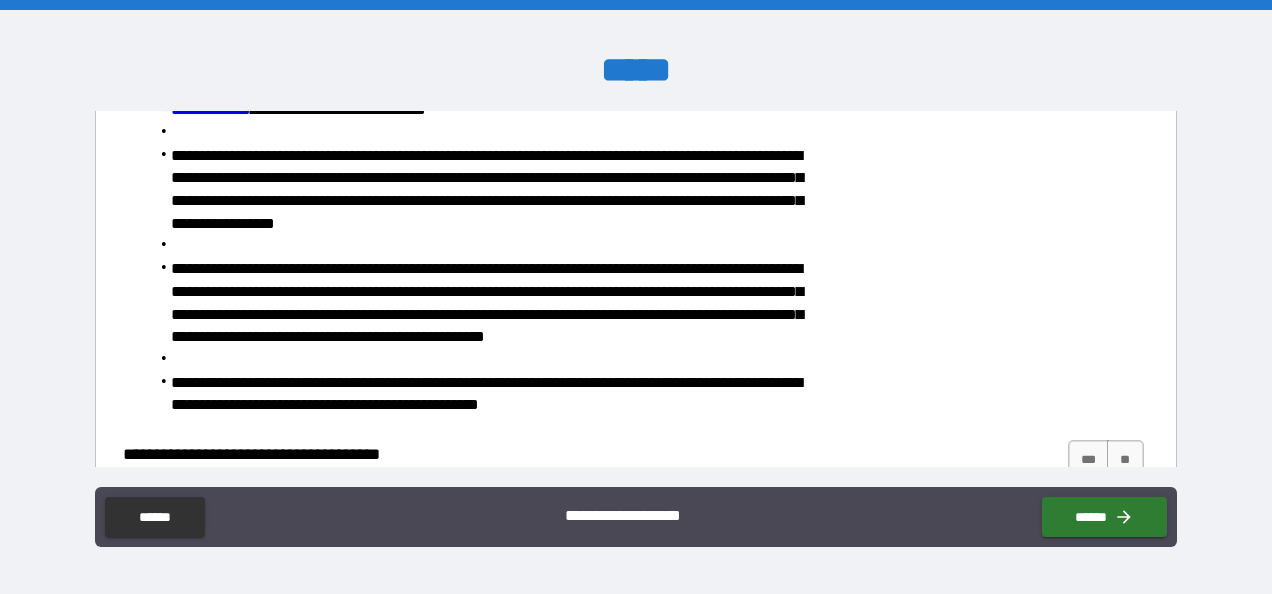 scroll, scrollTop: 541, scrollLeft: 0, axis: vertical 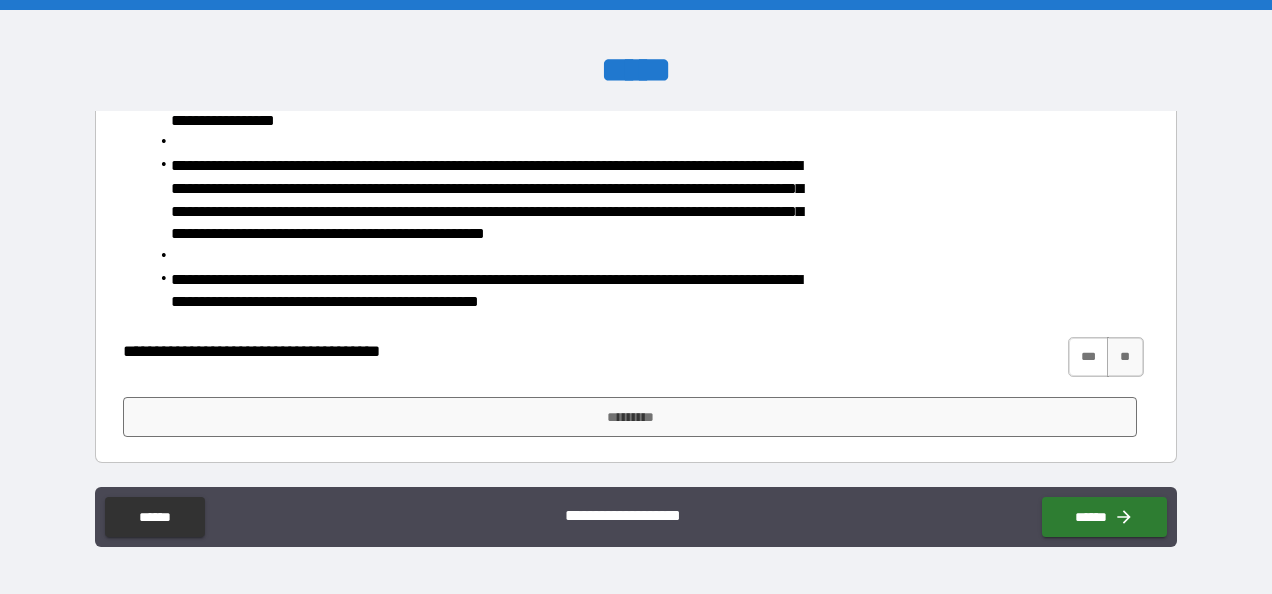 click on "***" at bounding box center (1089, 357) 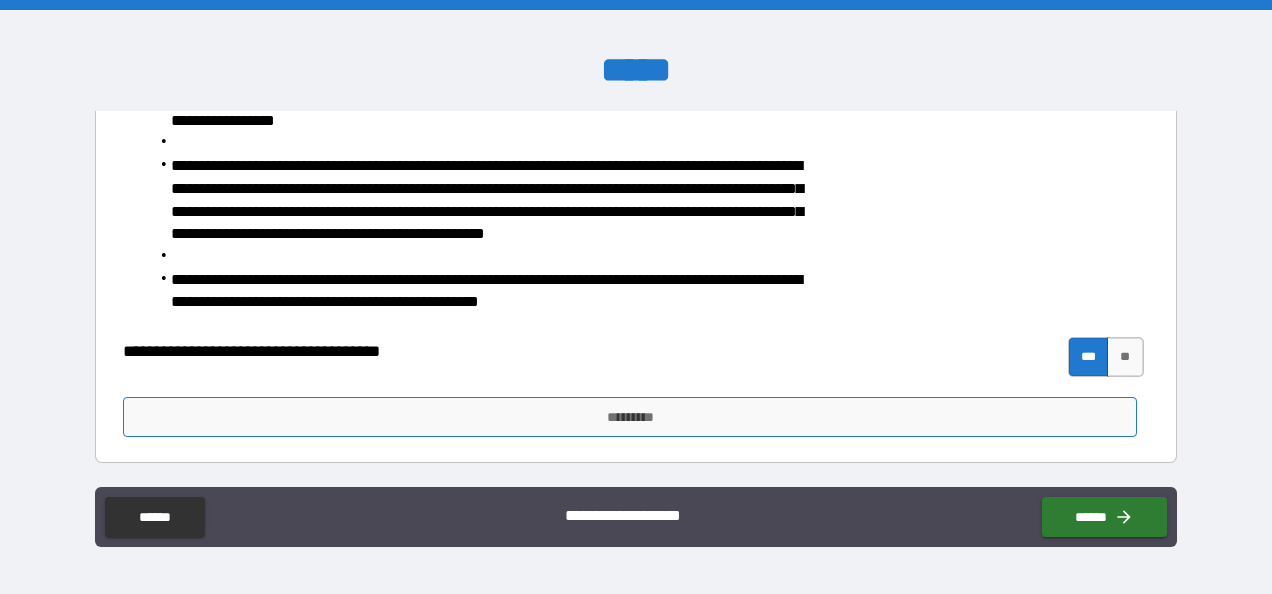 click on "*********" at bounding box center [630, 417] 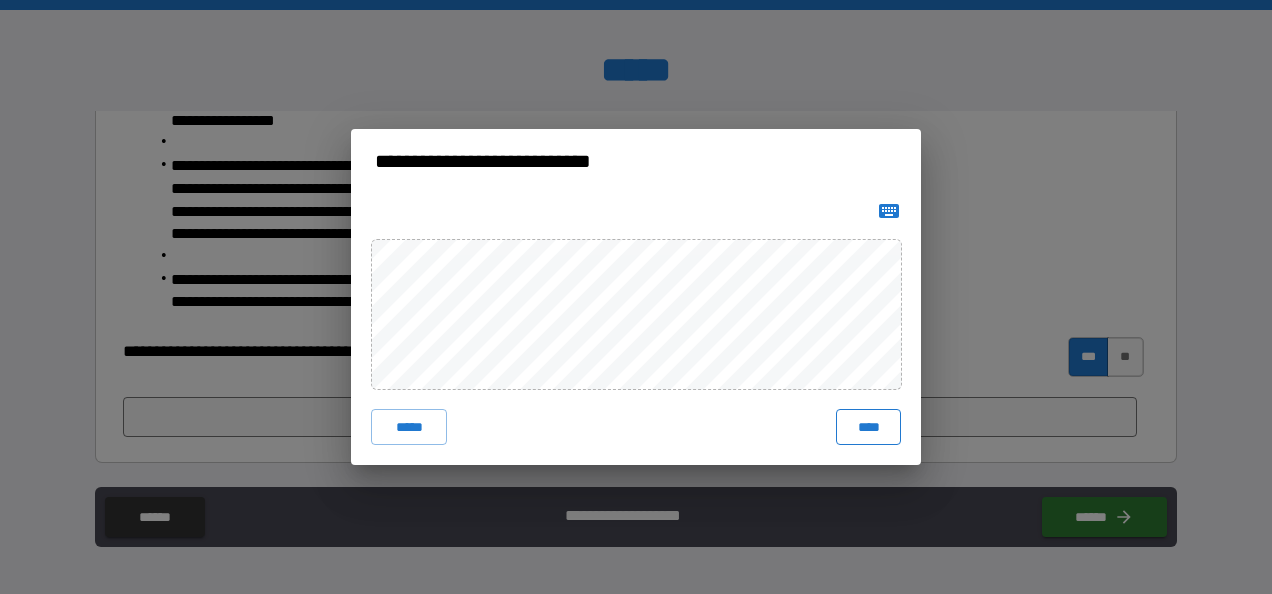 click on "****" at bounding box center [868, 427] 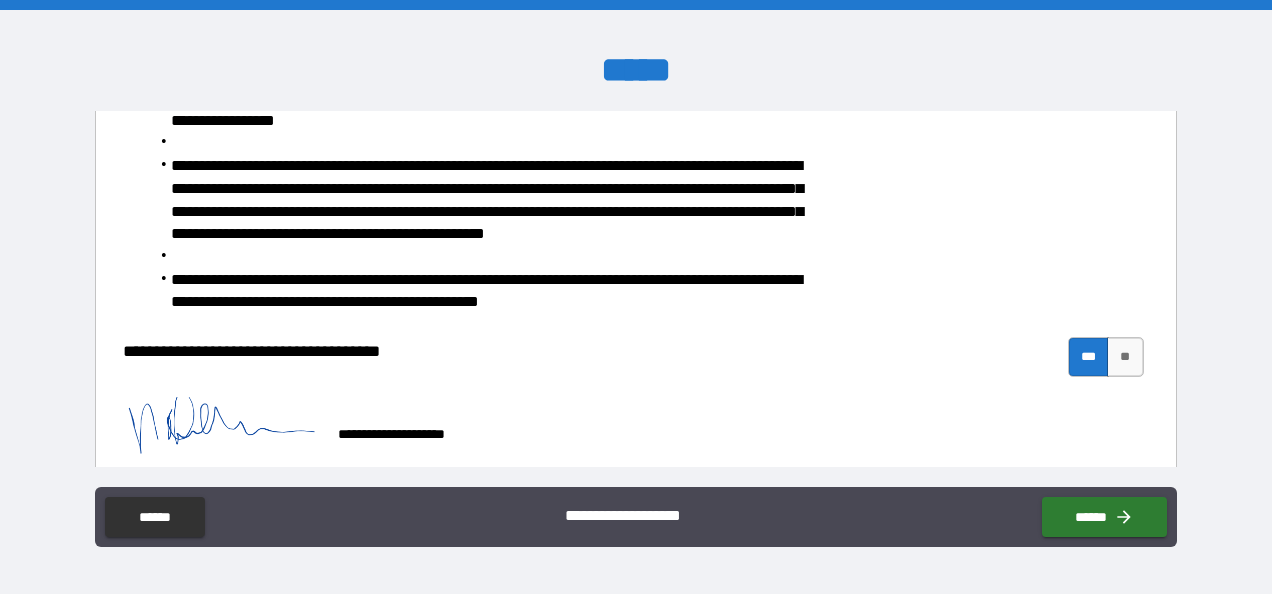click on "******" at bounding box center [1104, 517] 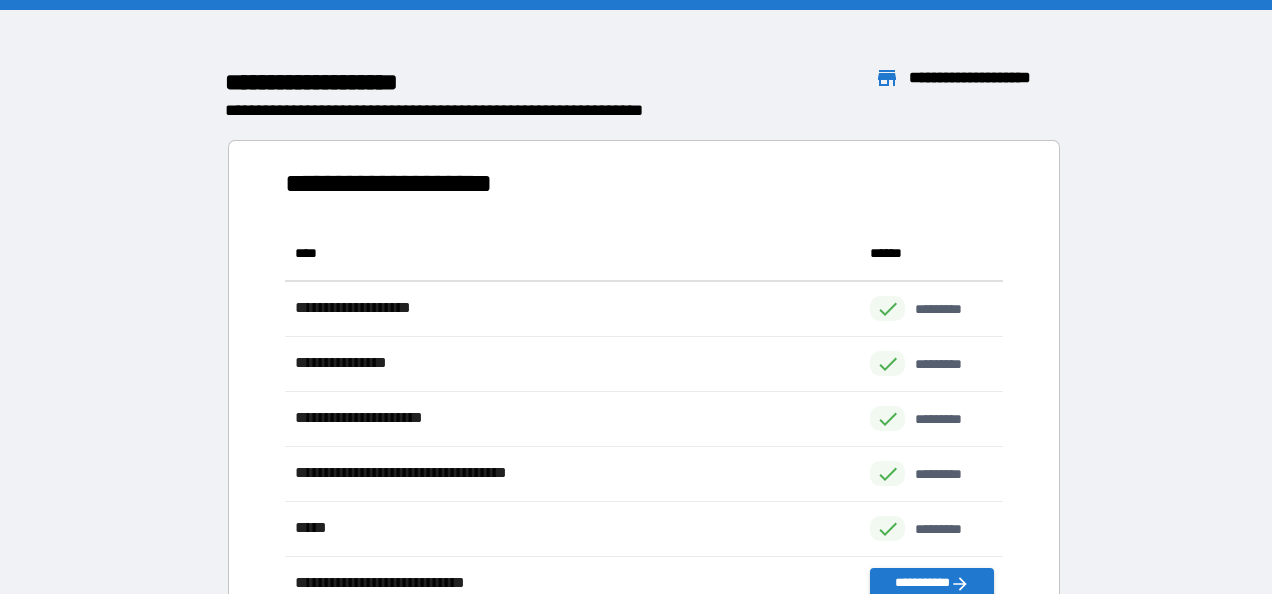 scroll, scrollTop: 16, scrollLeft: 16, axis: both 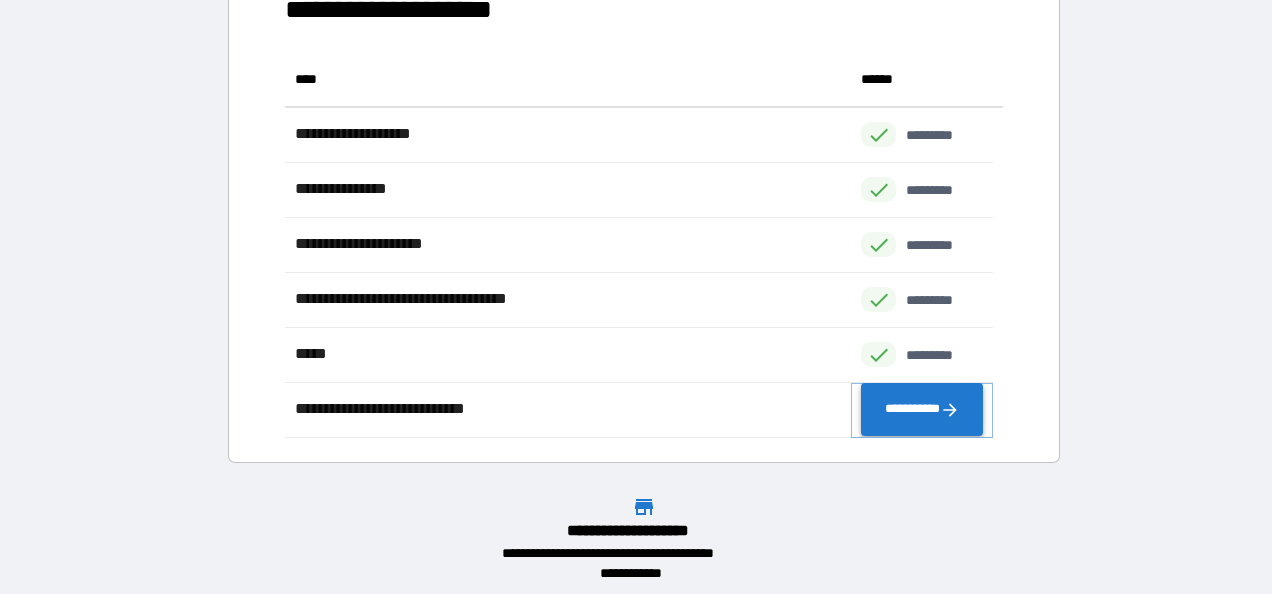 click on "**********" at bounding box center [922, 410] 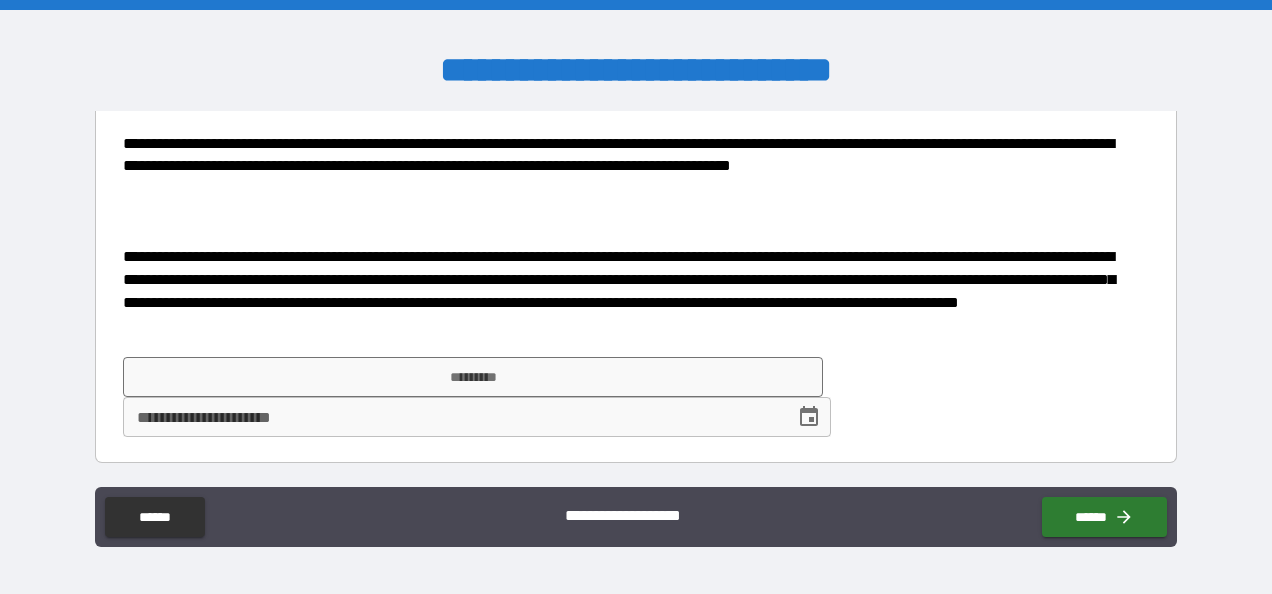 scroll, scrollTop: 610, scrollLeft: 0, axis: vertical 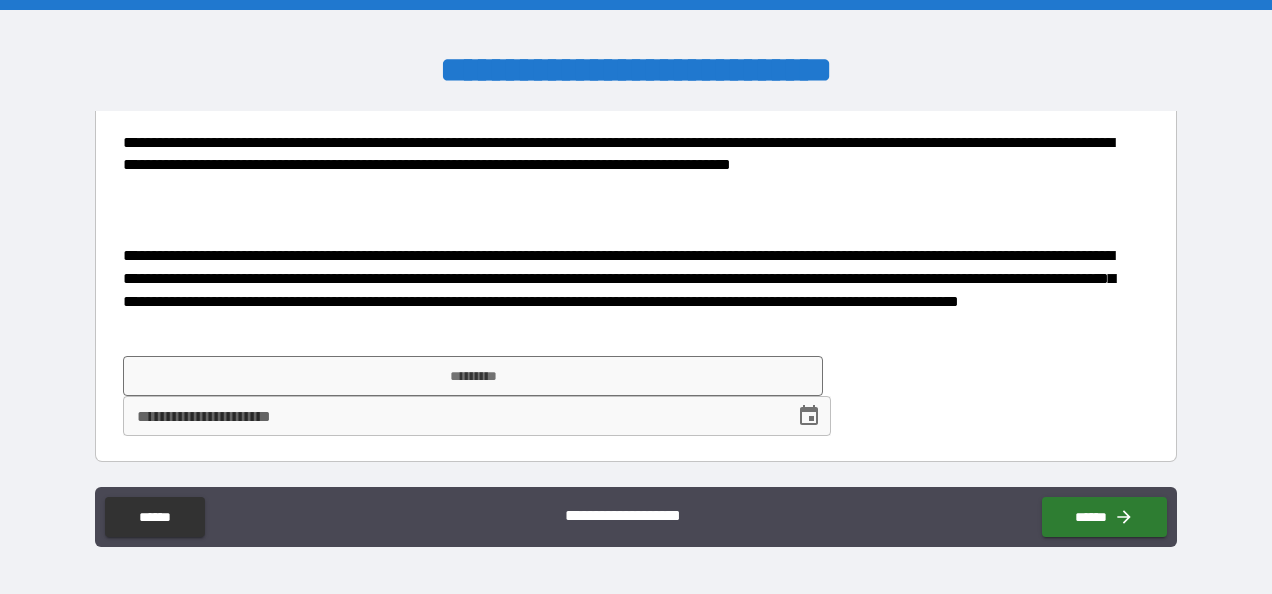 click on "*********" at bounding box center [473, 376] 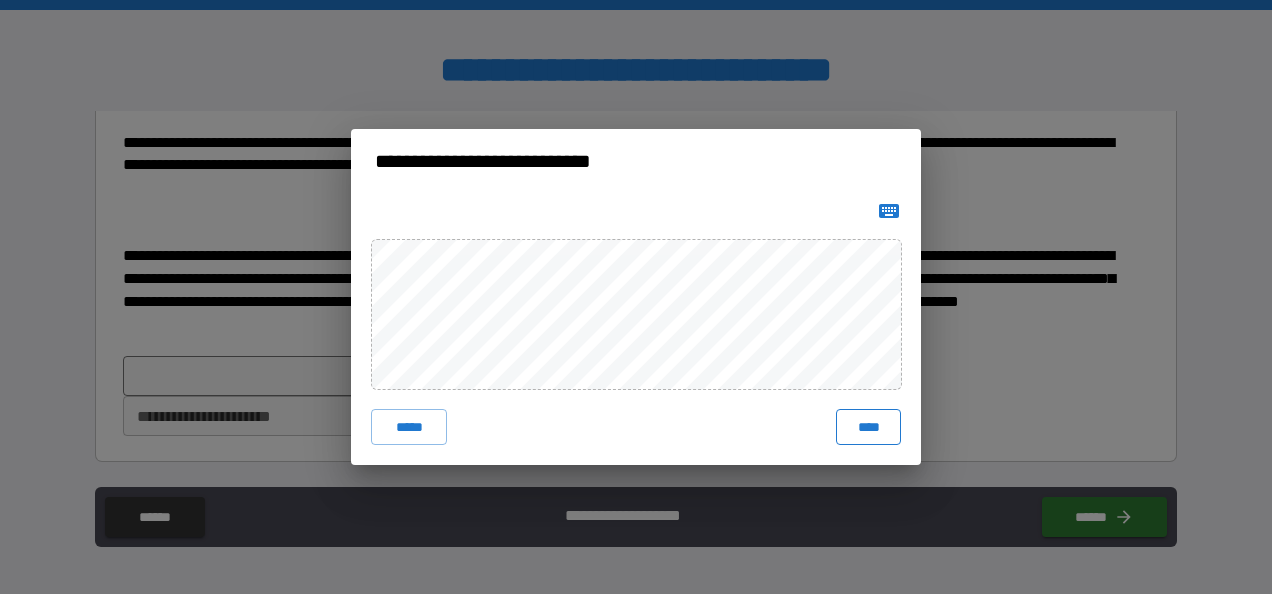 click on "****" at bounding box center (868, 427) 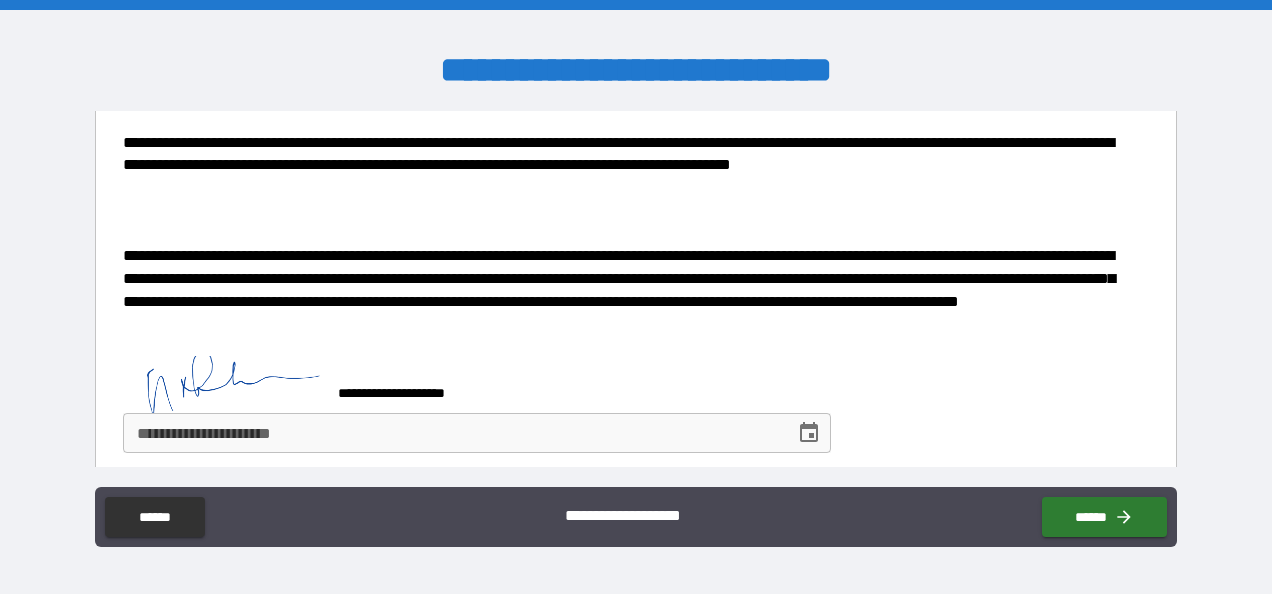 scroll, scrollTop: 626, scrollLeft: 0, axis: vertical 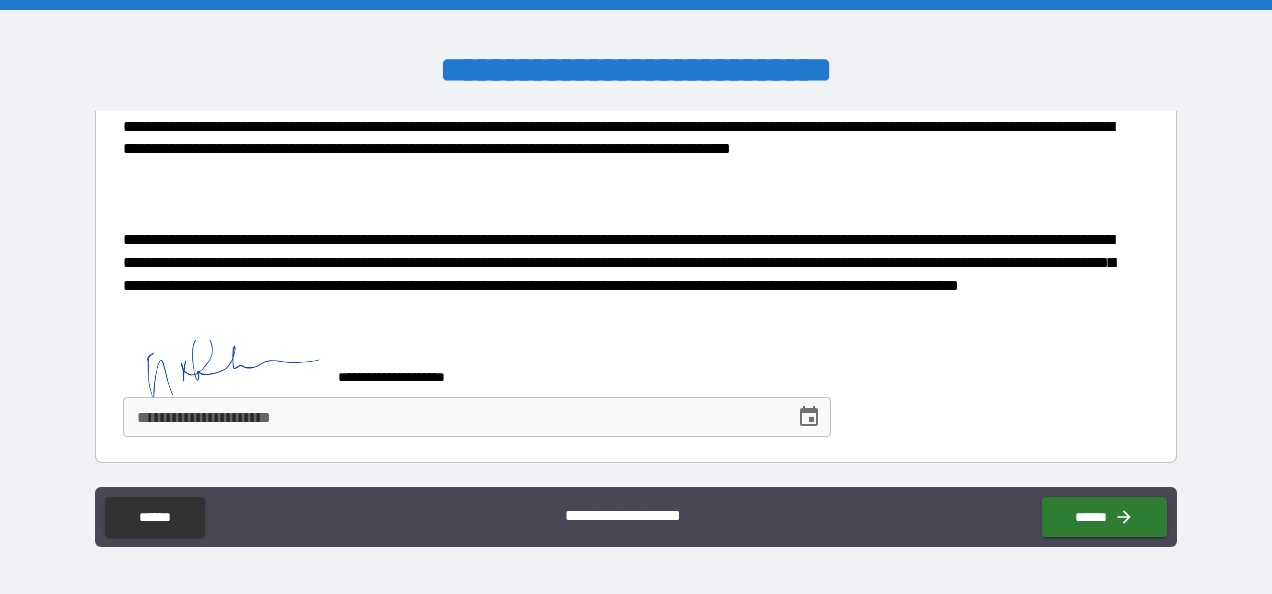 click on "**********" at bounding box center [451, 417] 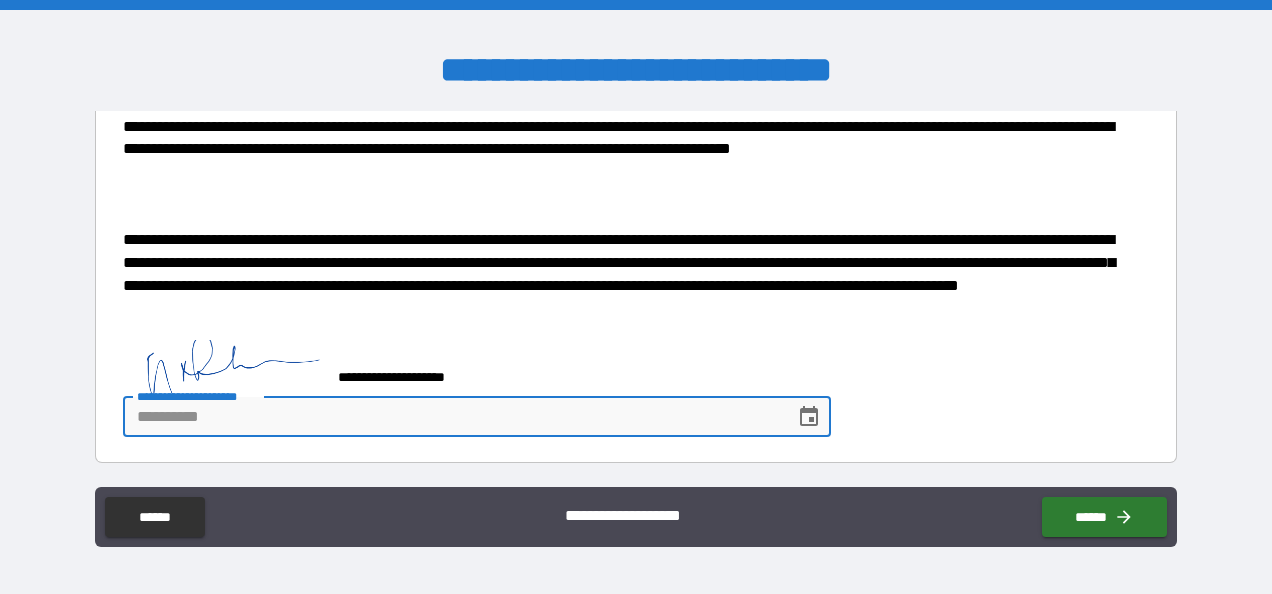 click 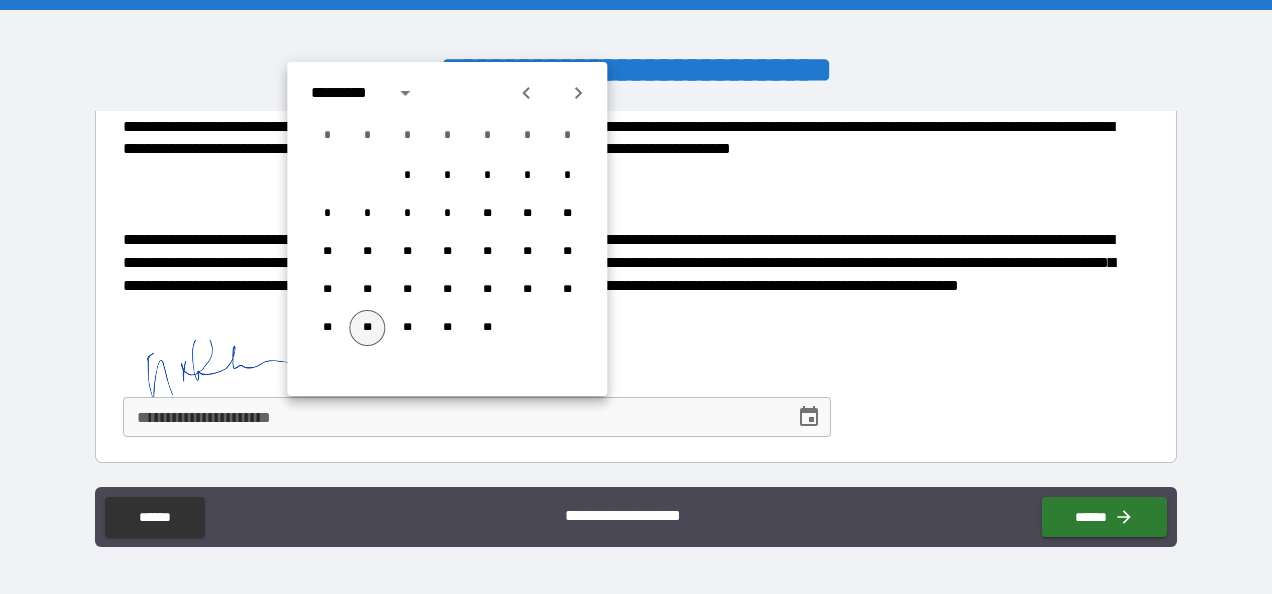 click on "**" at bounding box center (367, 328) 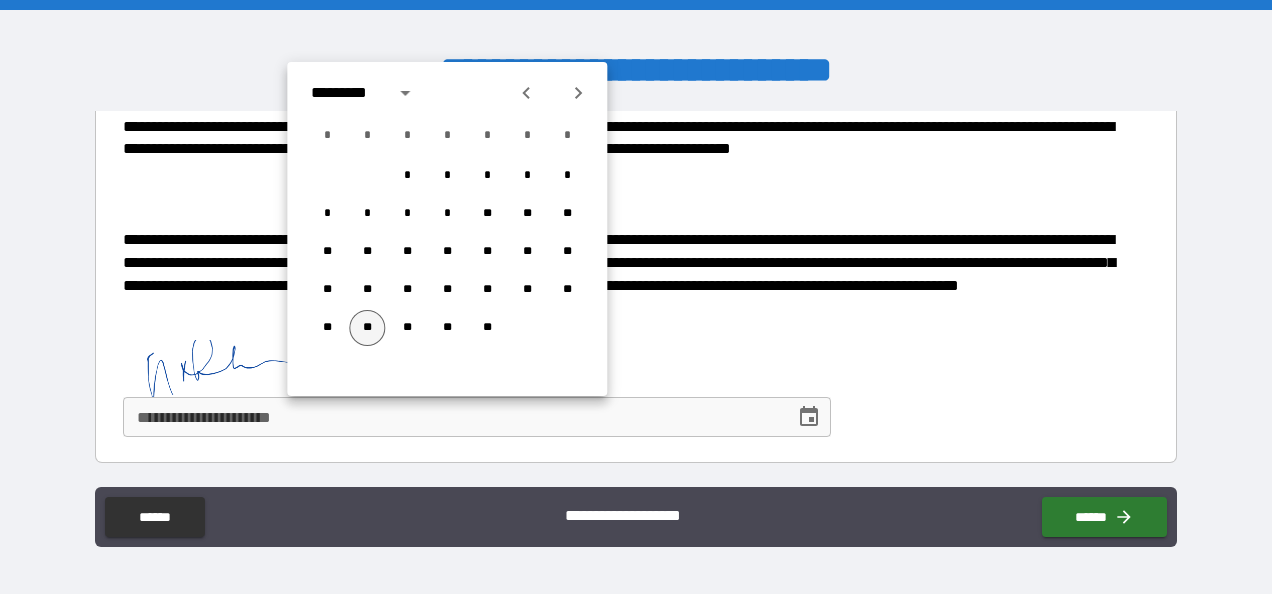 type on "**********" 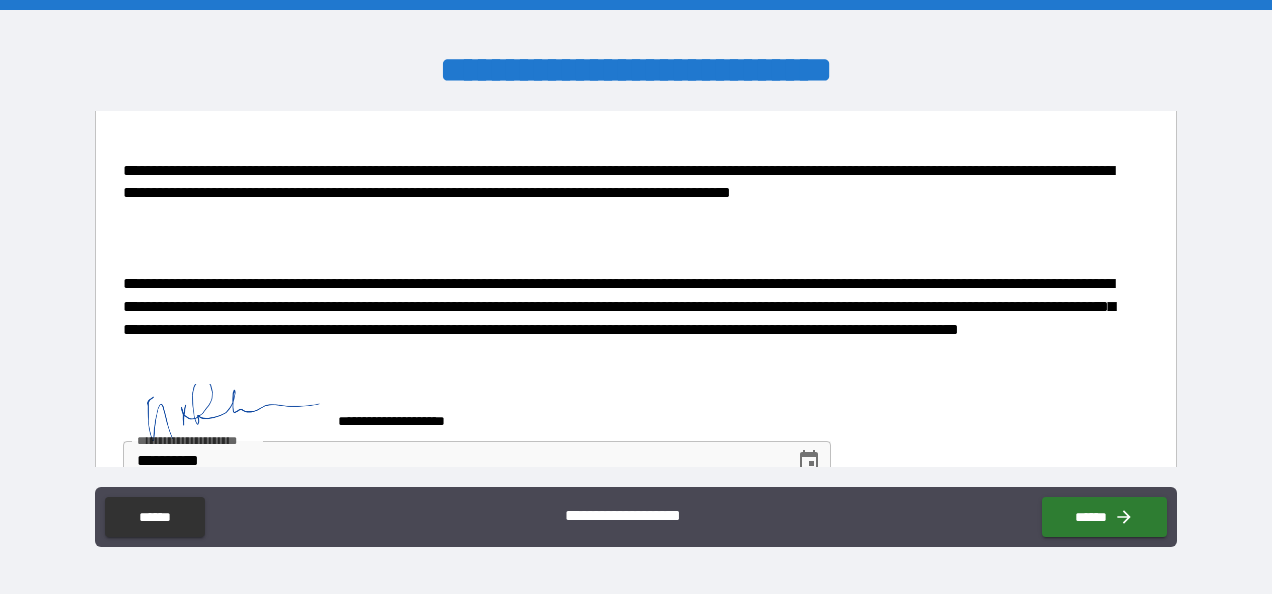 scroll, scrollTop: 611, scrollLeft: 0, axis: vertical 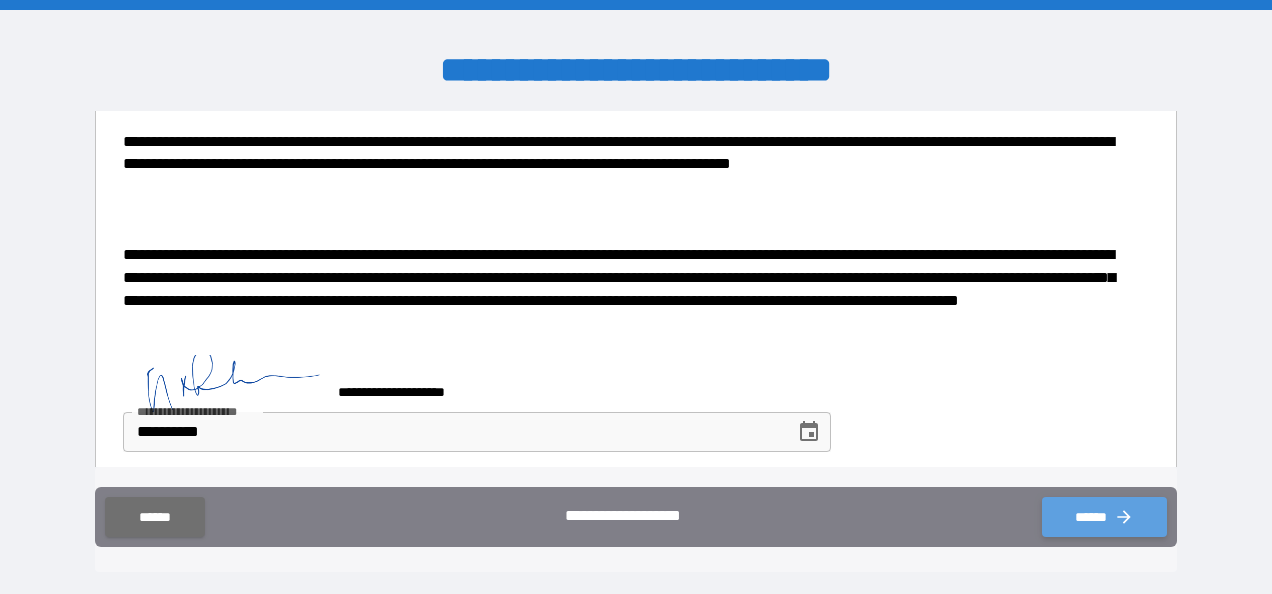 click on "******" at bounding box center (1104, 517) 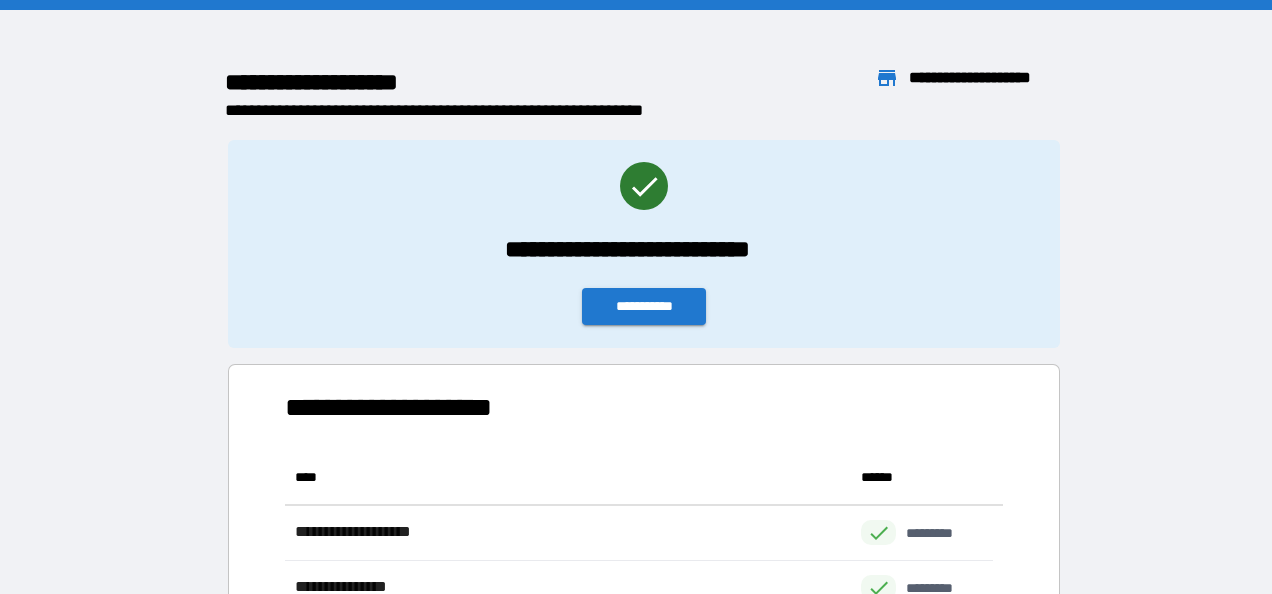 scroll, scrollTop: 16, scrollLeft: 16, axis: both 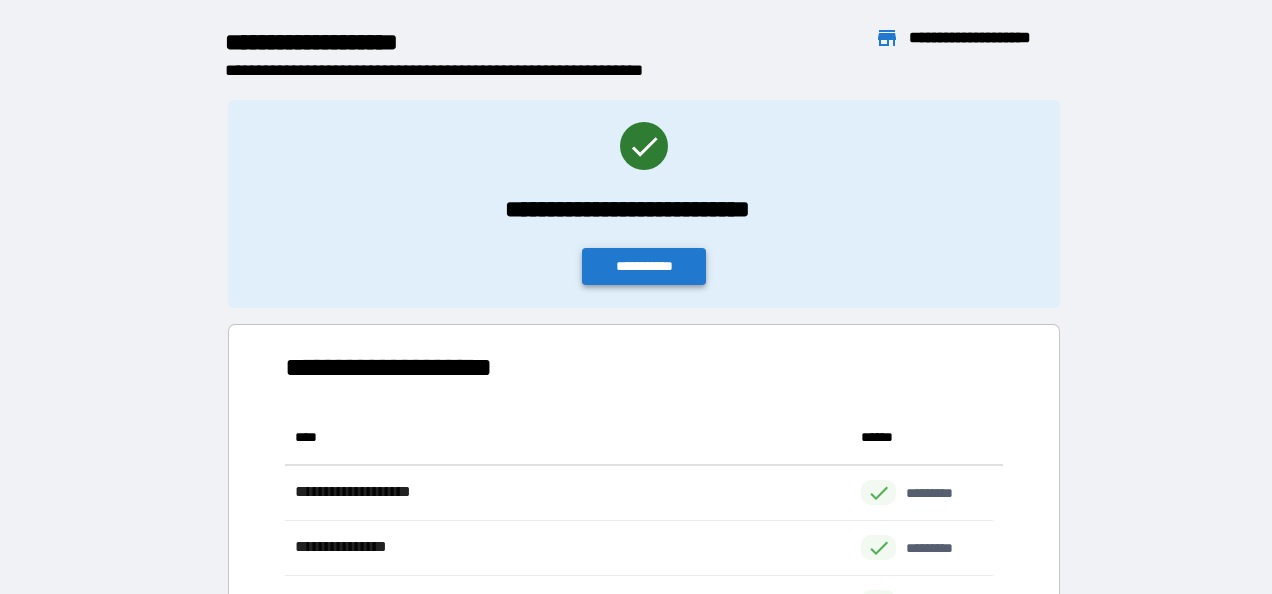 click on "**********" at bounding box center [644, 266] 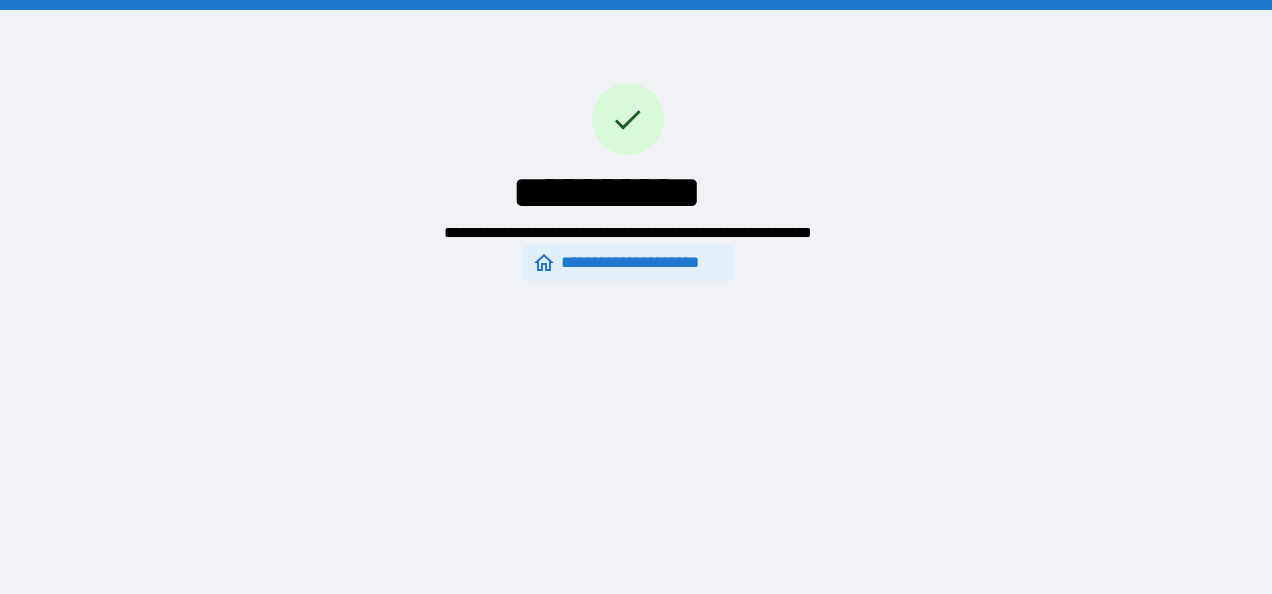 scroll, scrollTop: 0, scrollLeft: 0, axis: both 